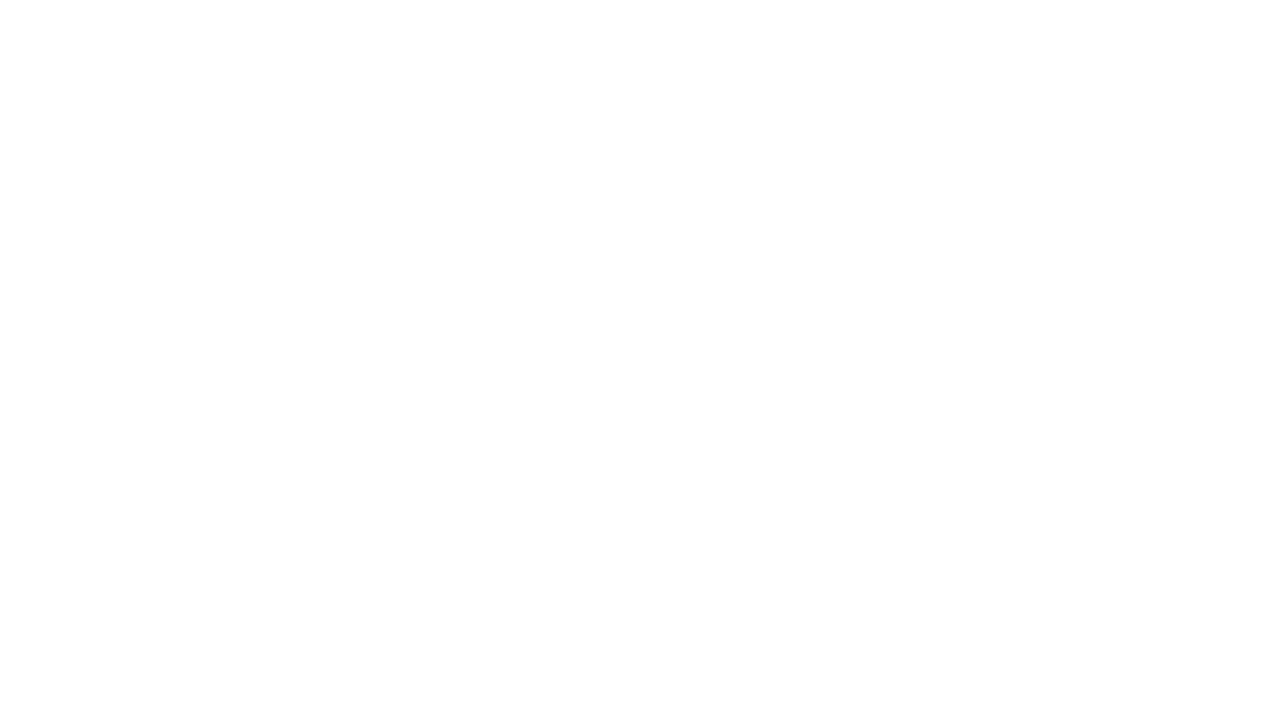 scroll, scrollTop: 0, scrollLeft: 0, axis: both 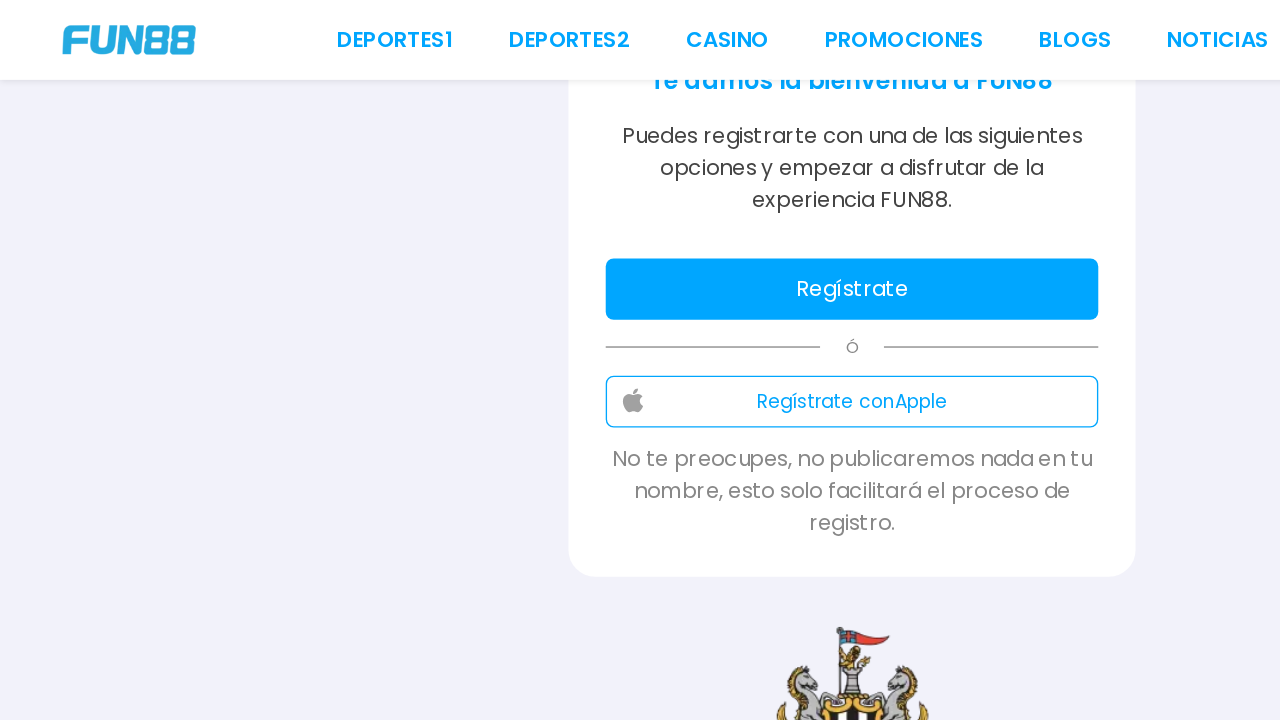 click on "Regístrate" at bounding box center [640, 217] 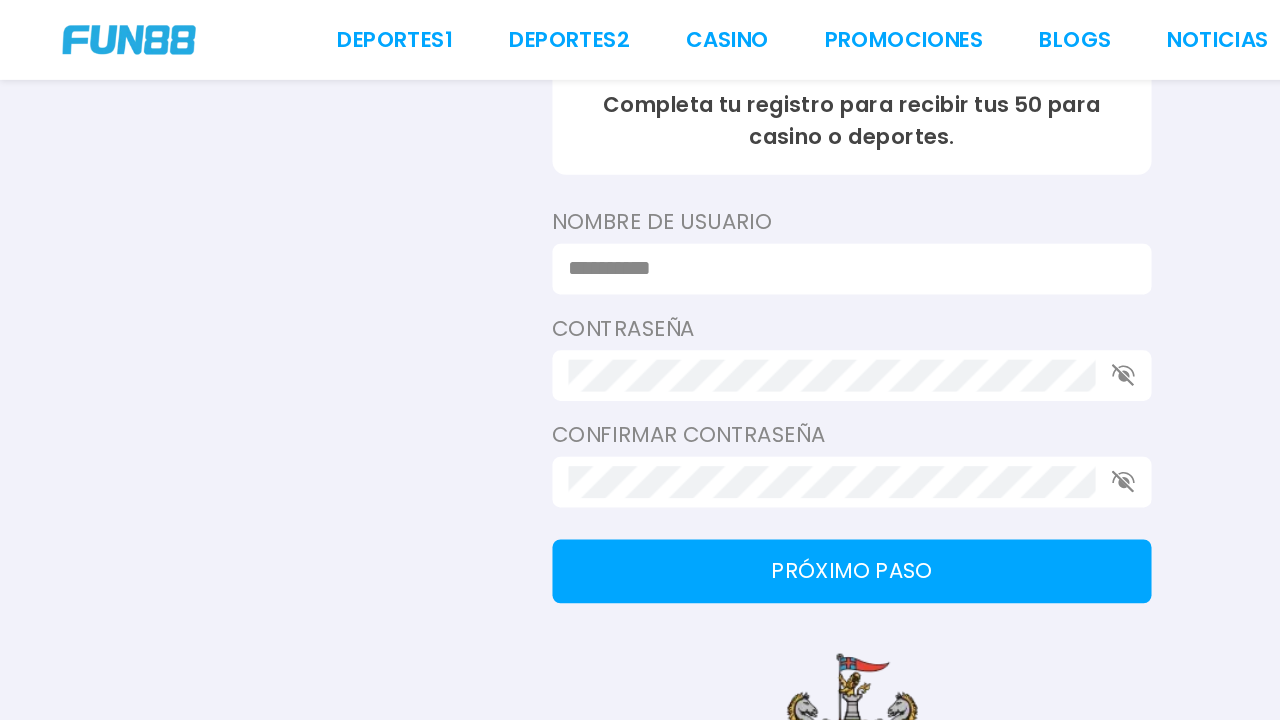 click at bounding box center [634, 202] 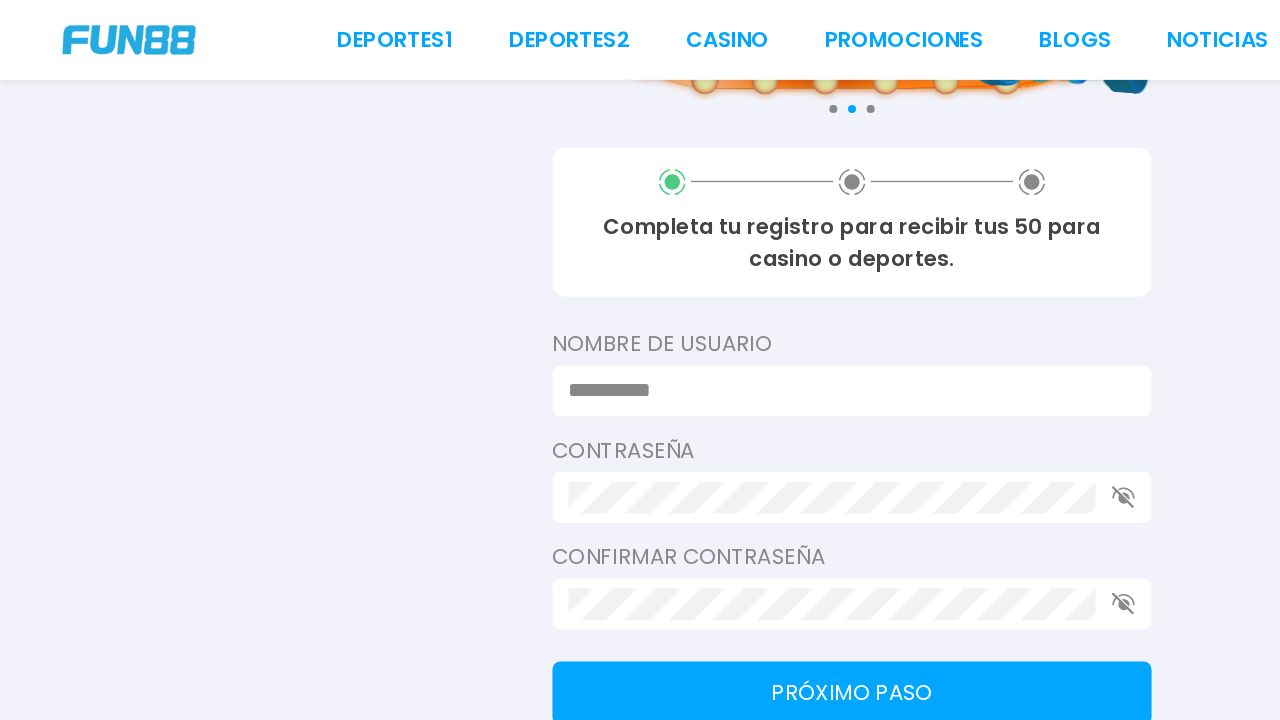 scroll, scrollTop: 229, scrollLeft: 0, axis: vertical 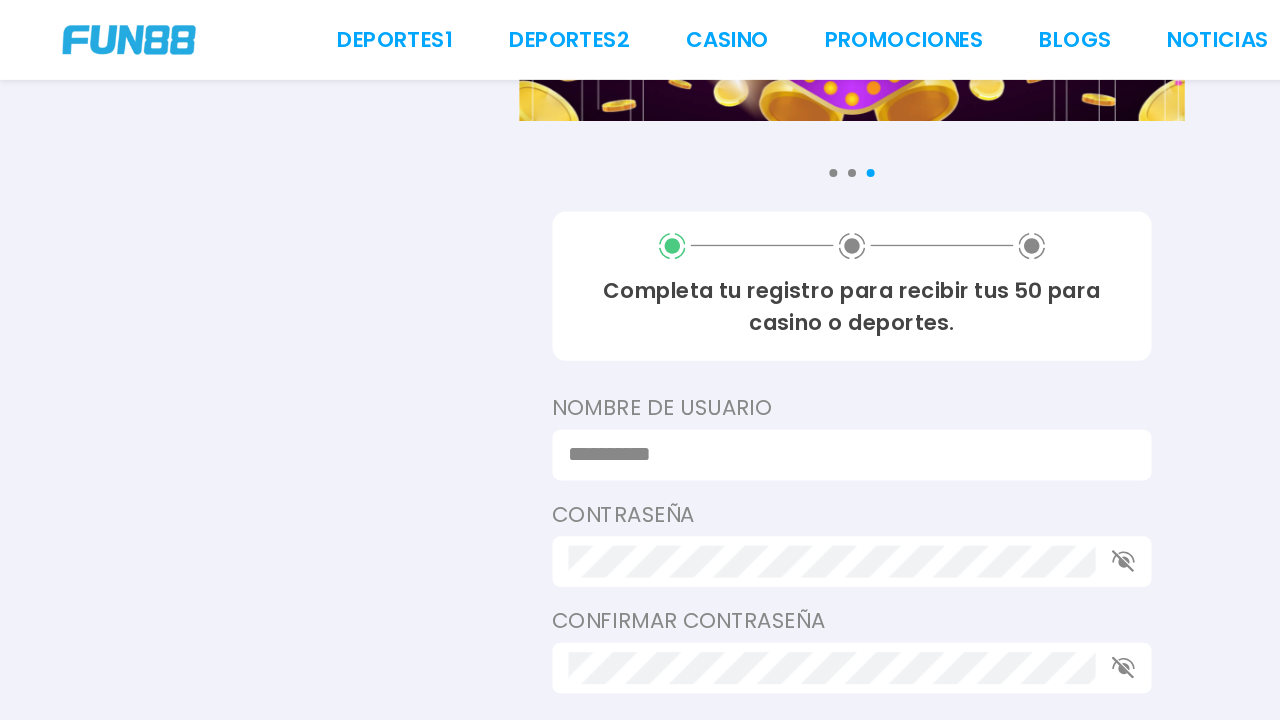 click at bounding box center (634, 342) 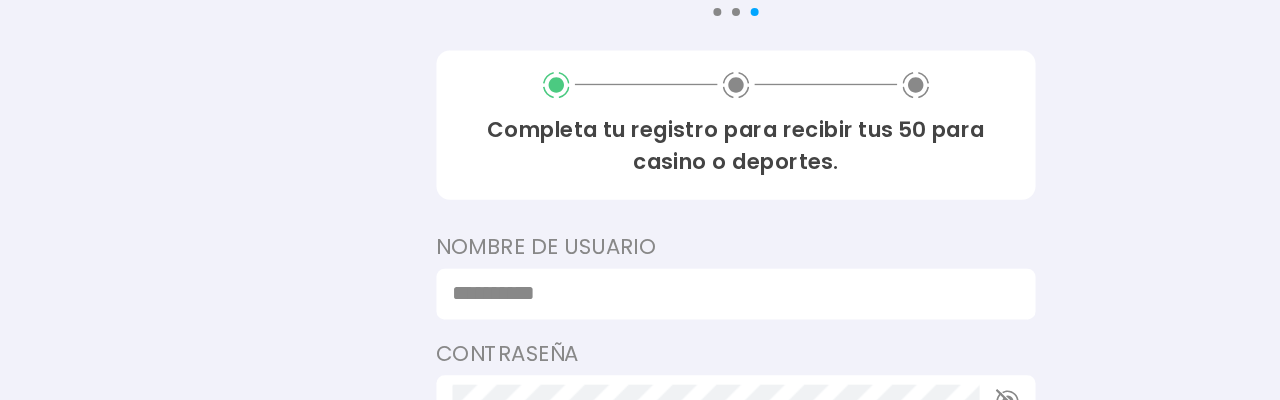 scroll, scrollTop: 319, scrollLeft: 0, axis: vertical 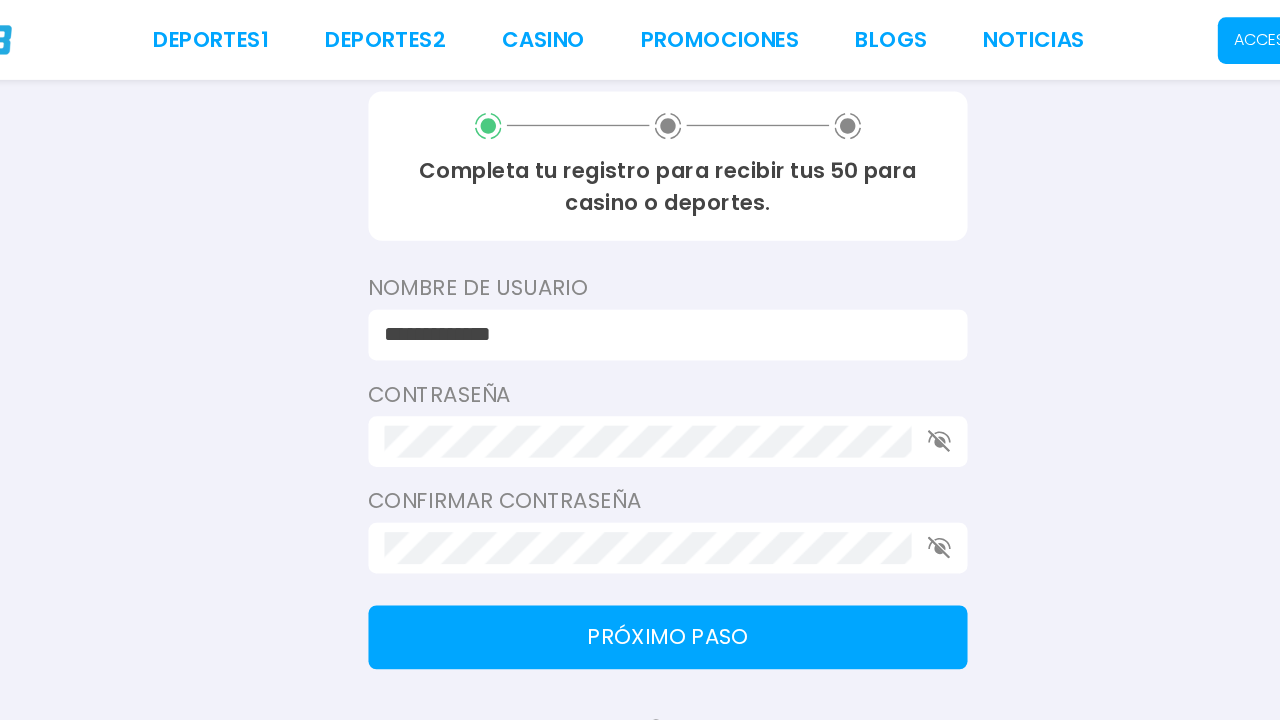 click at bounding box center [640, 332] 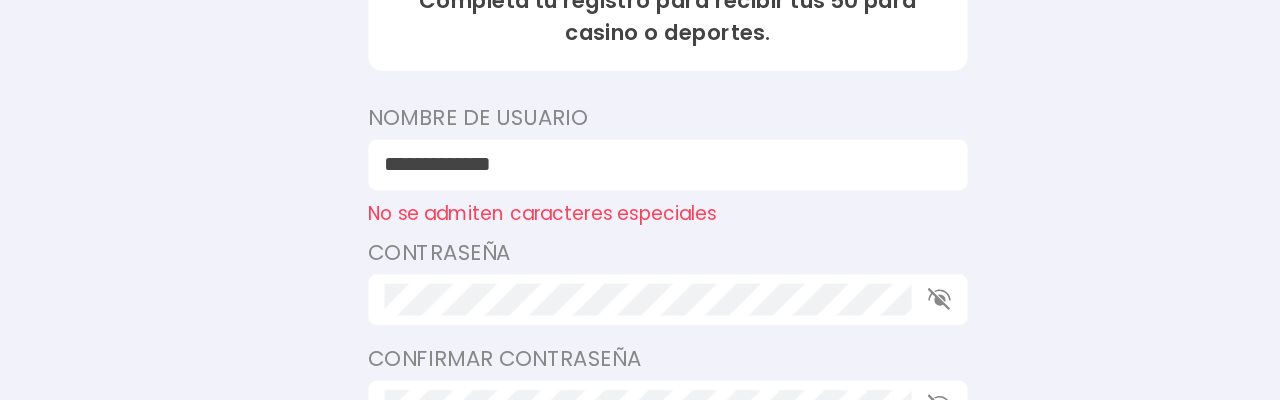 scroll, scrollTop: 420, scrollLeft: 0, axis: vertical 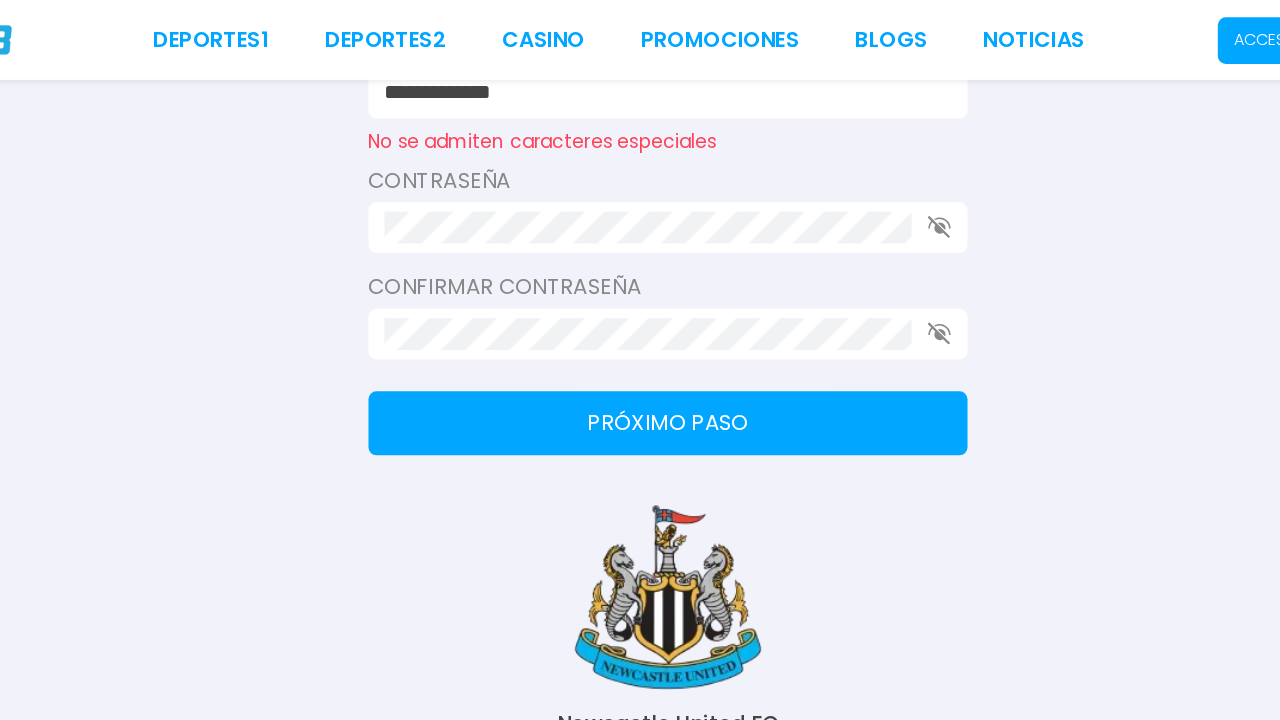 click on "**********" at bounding box center [634, 70] 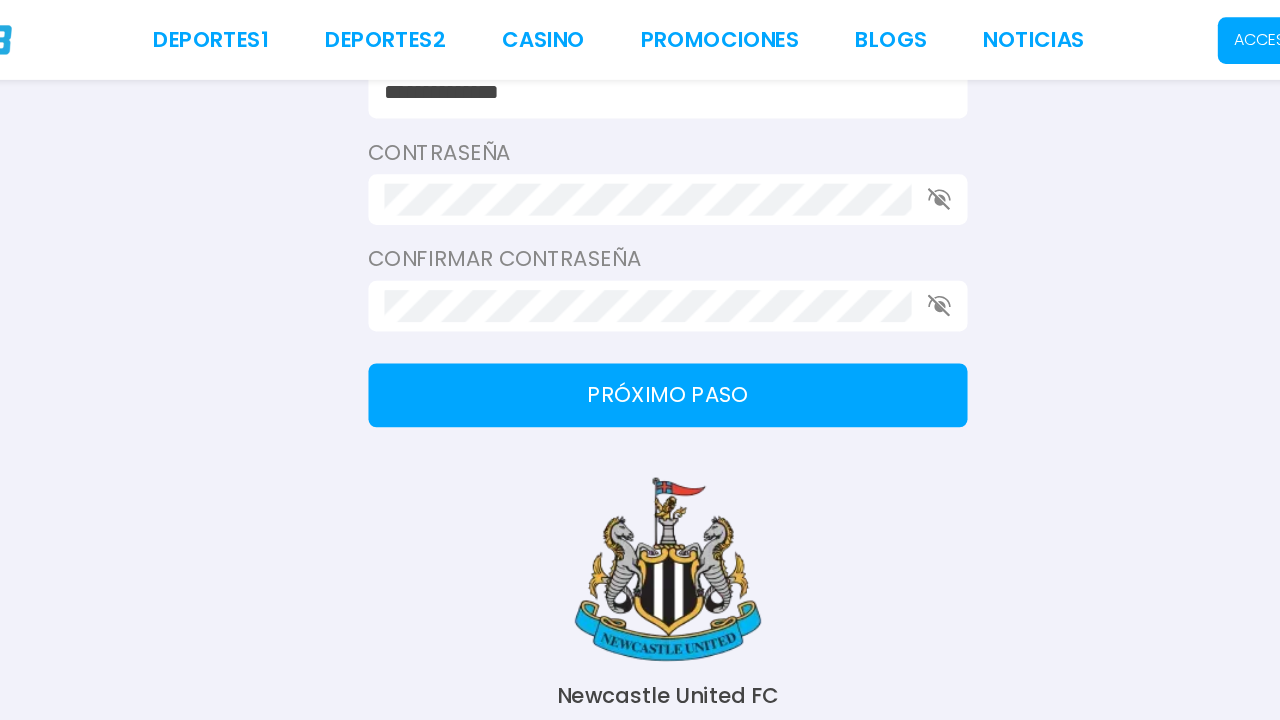 click on "**********" at bounding box center [640, 104] 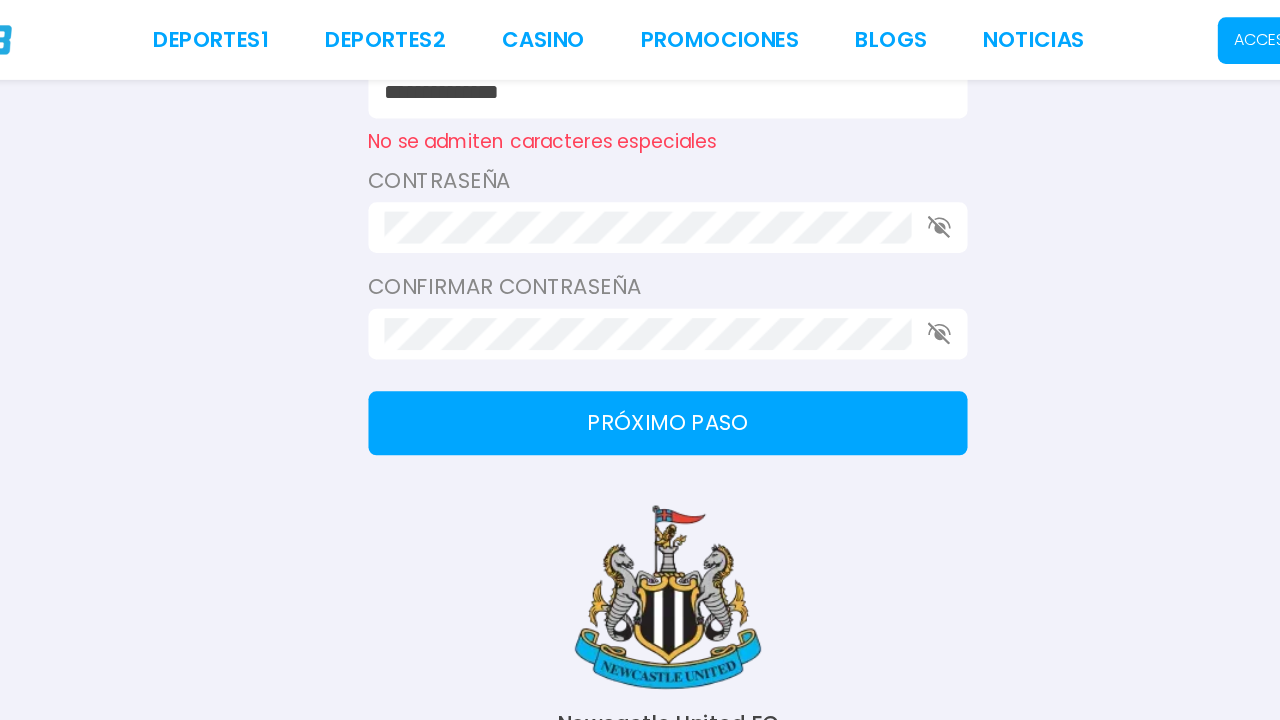 scroll, scrollTop: 492, scrollLeft: 0, axis: vertical 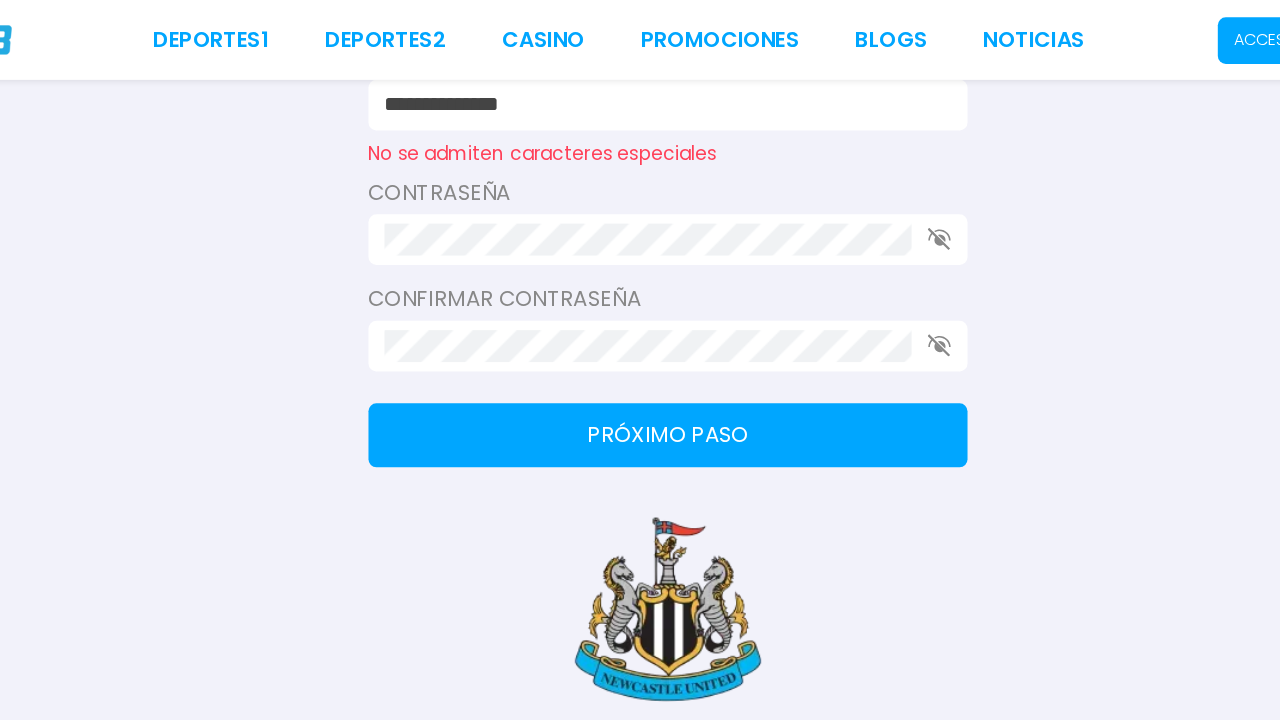 click on "**********" at bounding box center (634, 79) 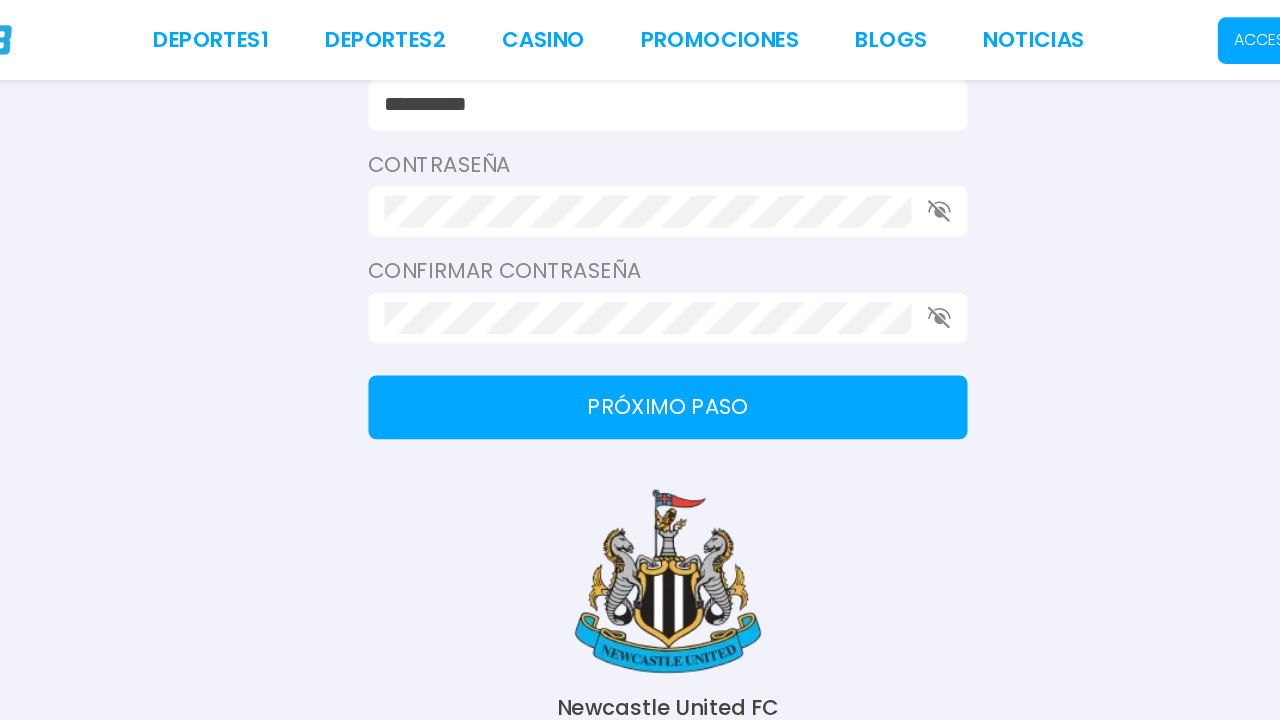 click on "Próximo paso" at bounding box center (640, 306) 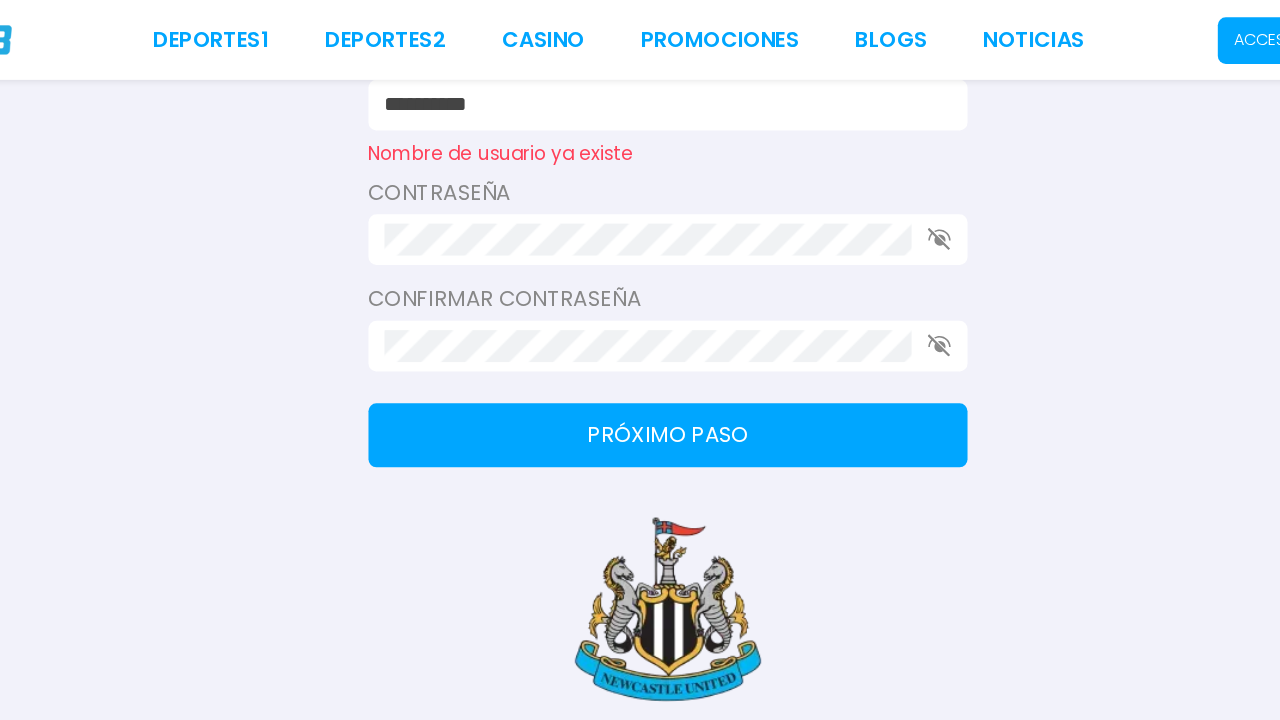 click on "**********" at bounding box center [634, 79] 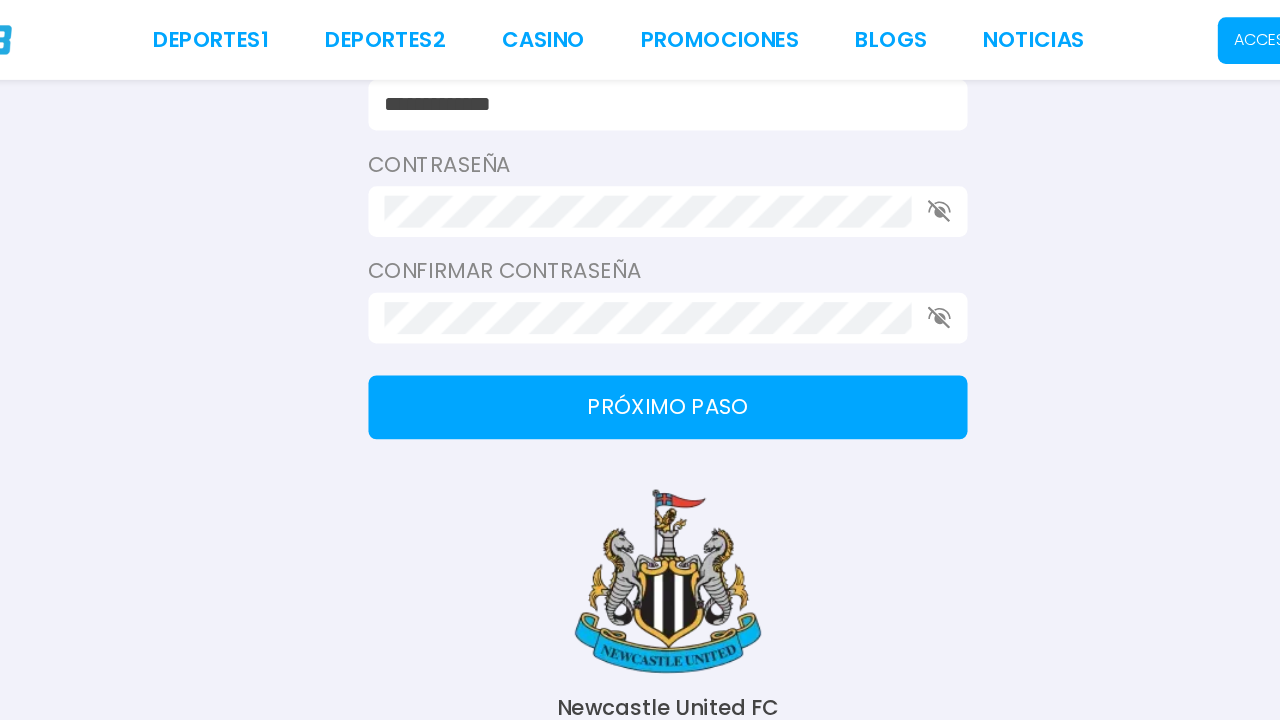click on "Próximo paso" at bounding box center (640, 306) 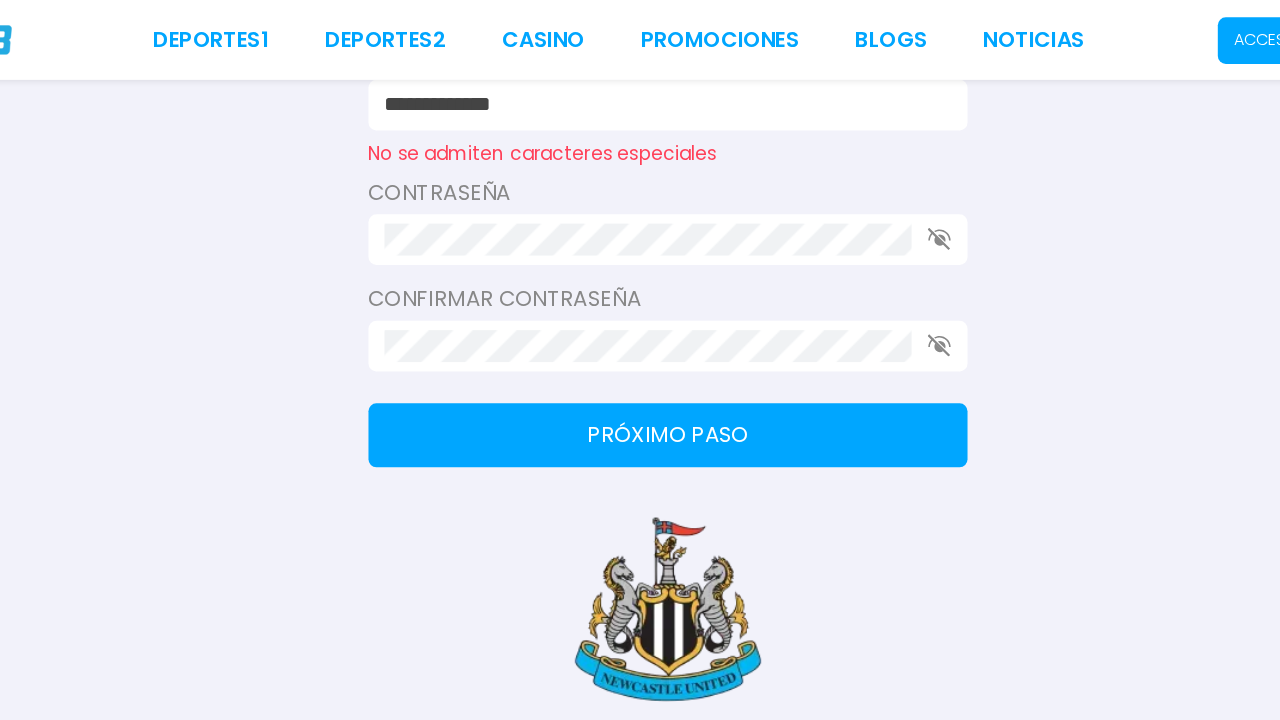 click on "**********" at bounding box center (634, 79) 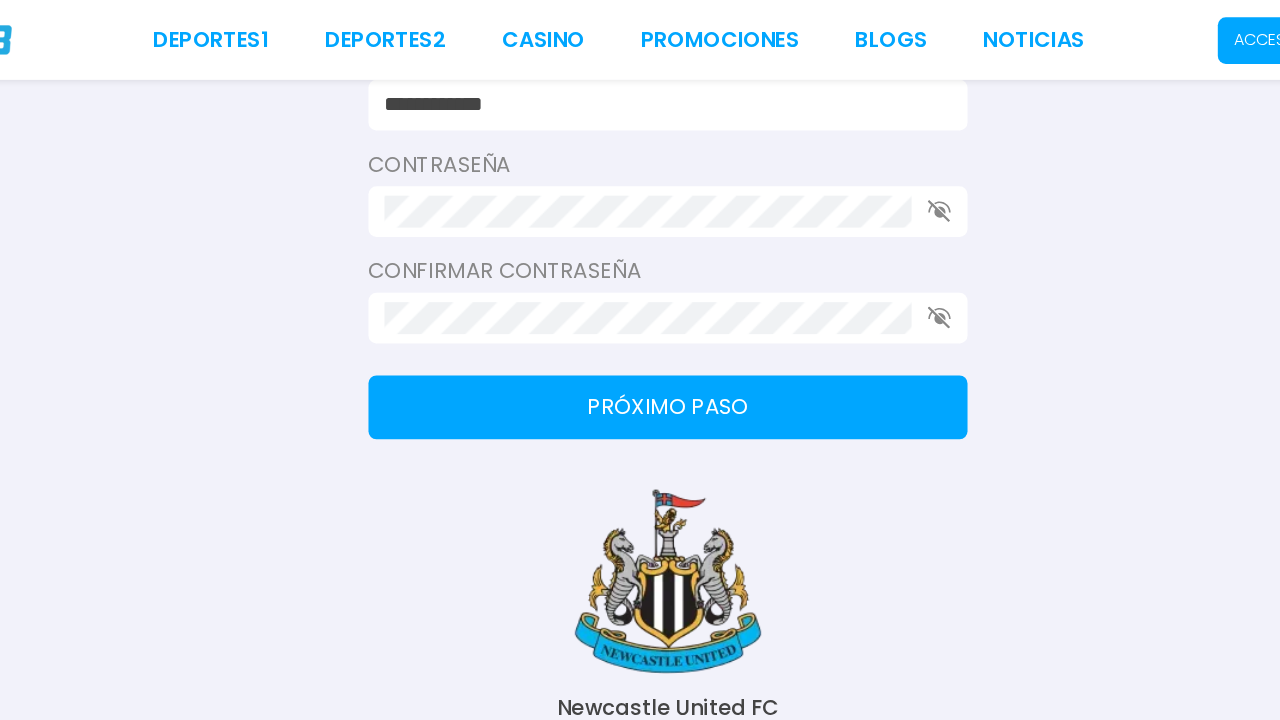 type on "**********" 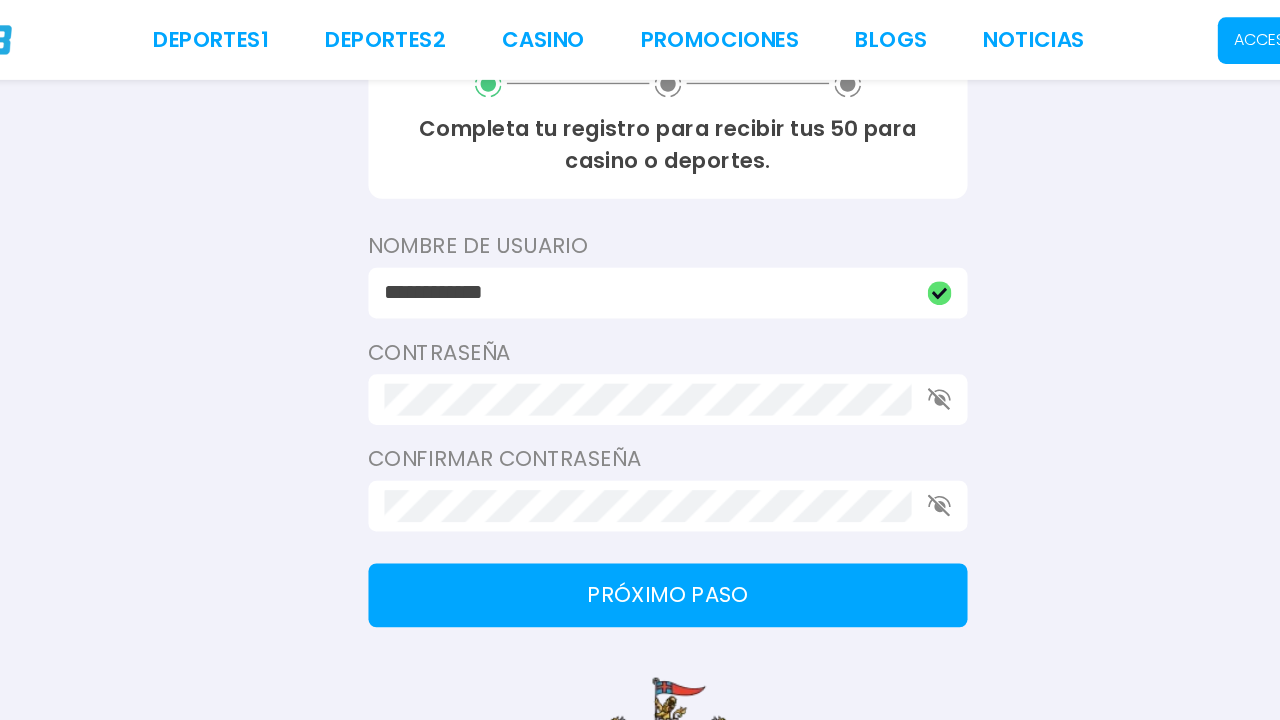 scroll, scrollTop: 346, scrollLeft: 0, axis: vertical 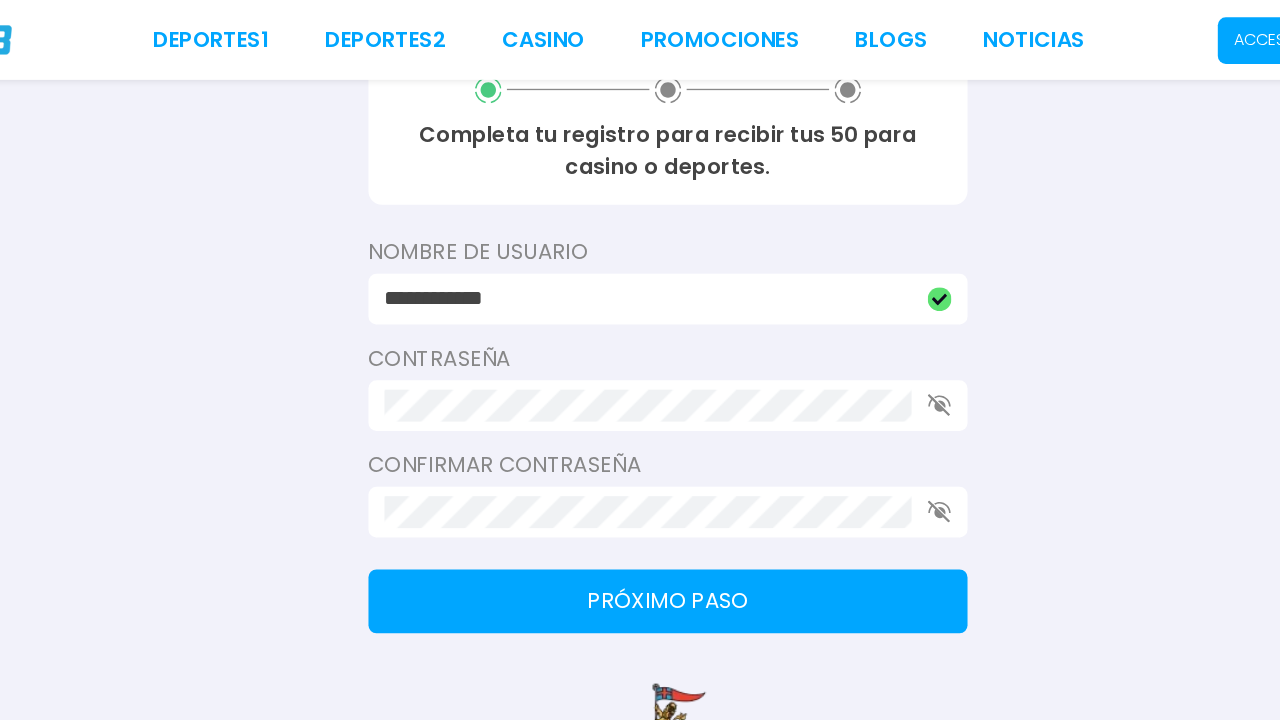 click on "**********" at bounding box center [640, 172] 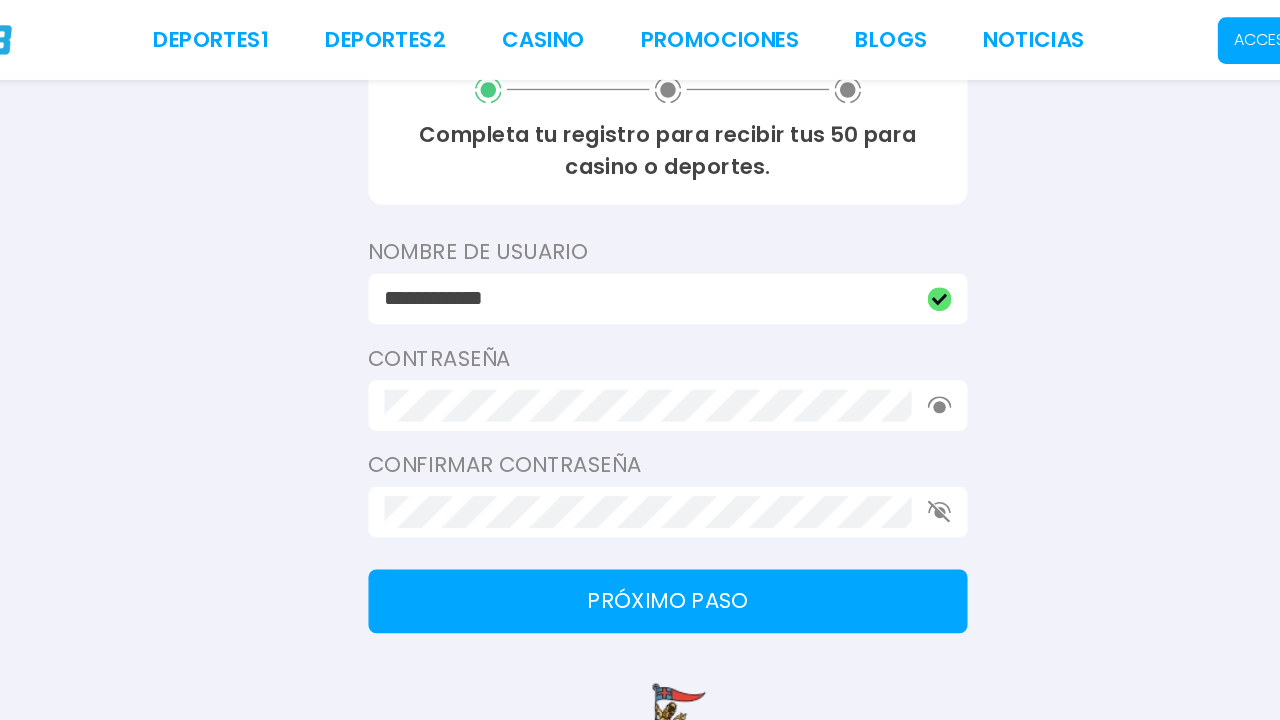 click 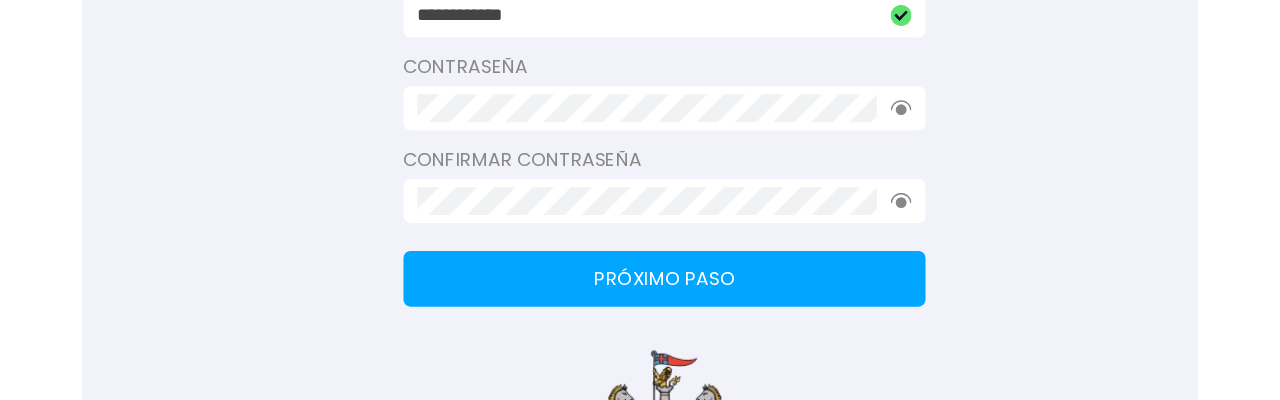 scroll, scrollTop: 443, scrollLeft: 0, axis: vertical 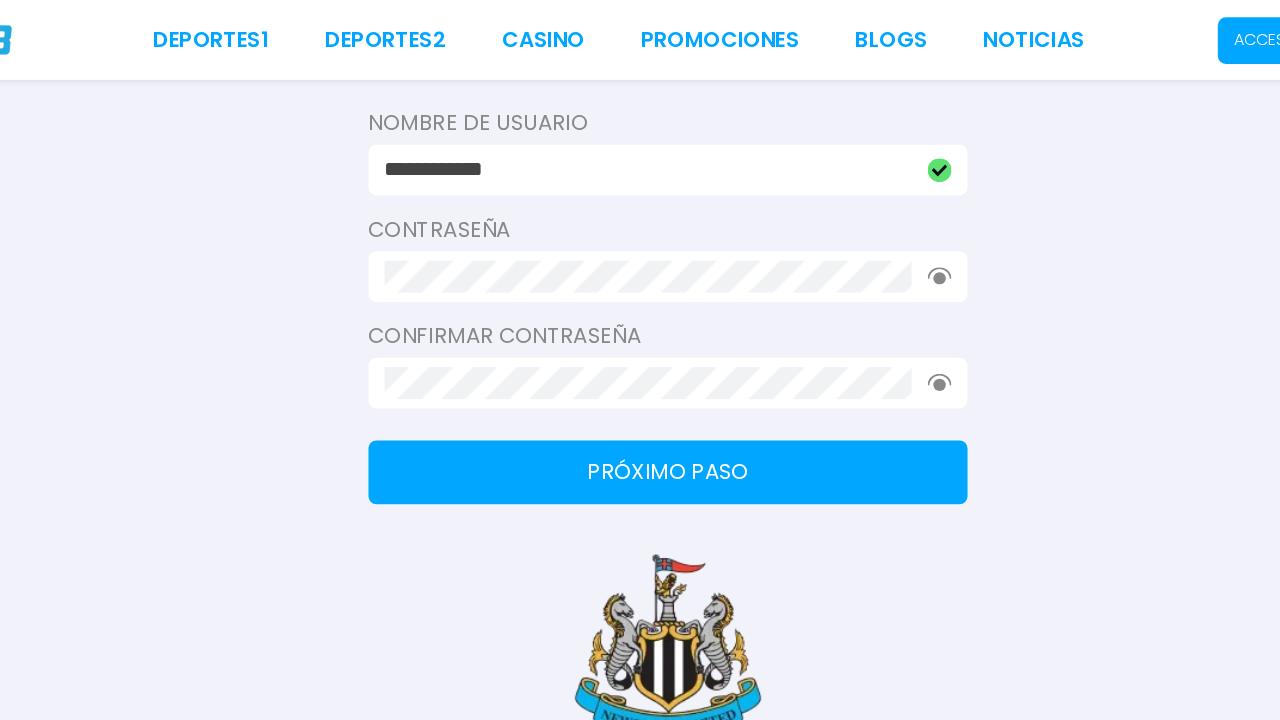 click on "Próximo paso" at bounding box center (640, 355) 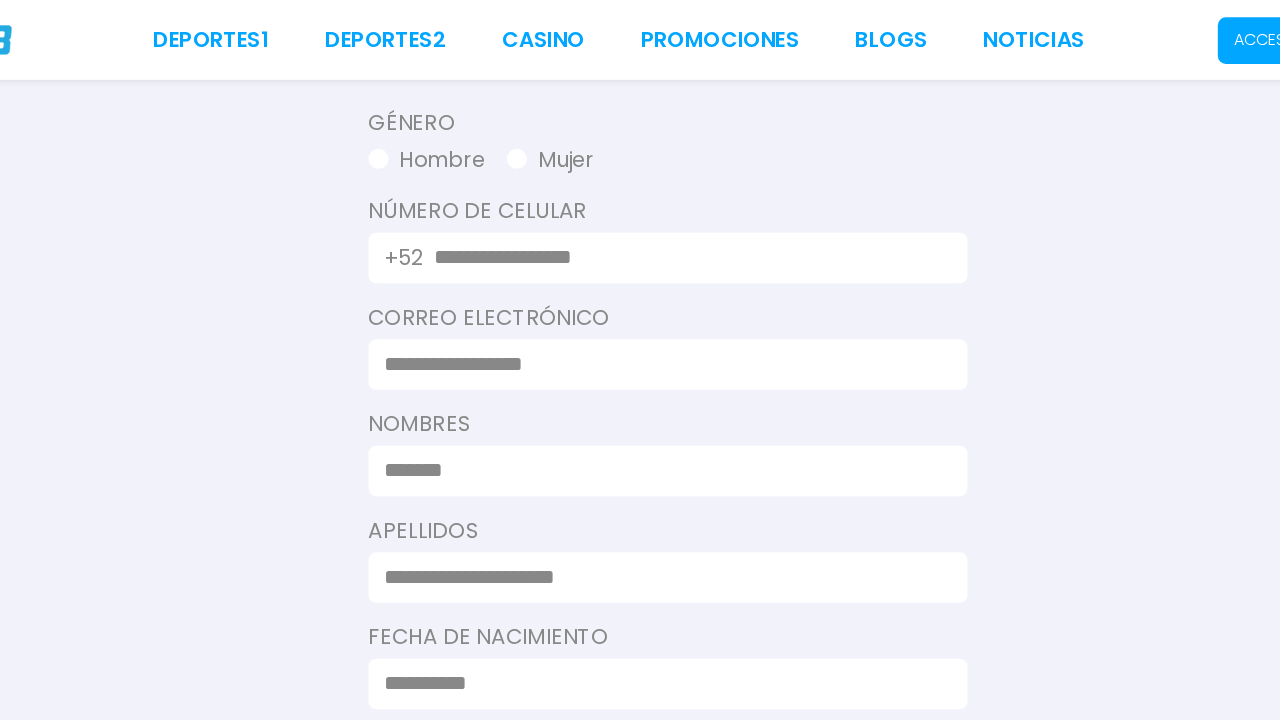 click on "Hombre" at bounding box center [459, 121] 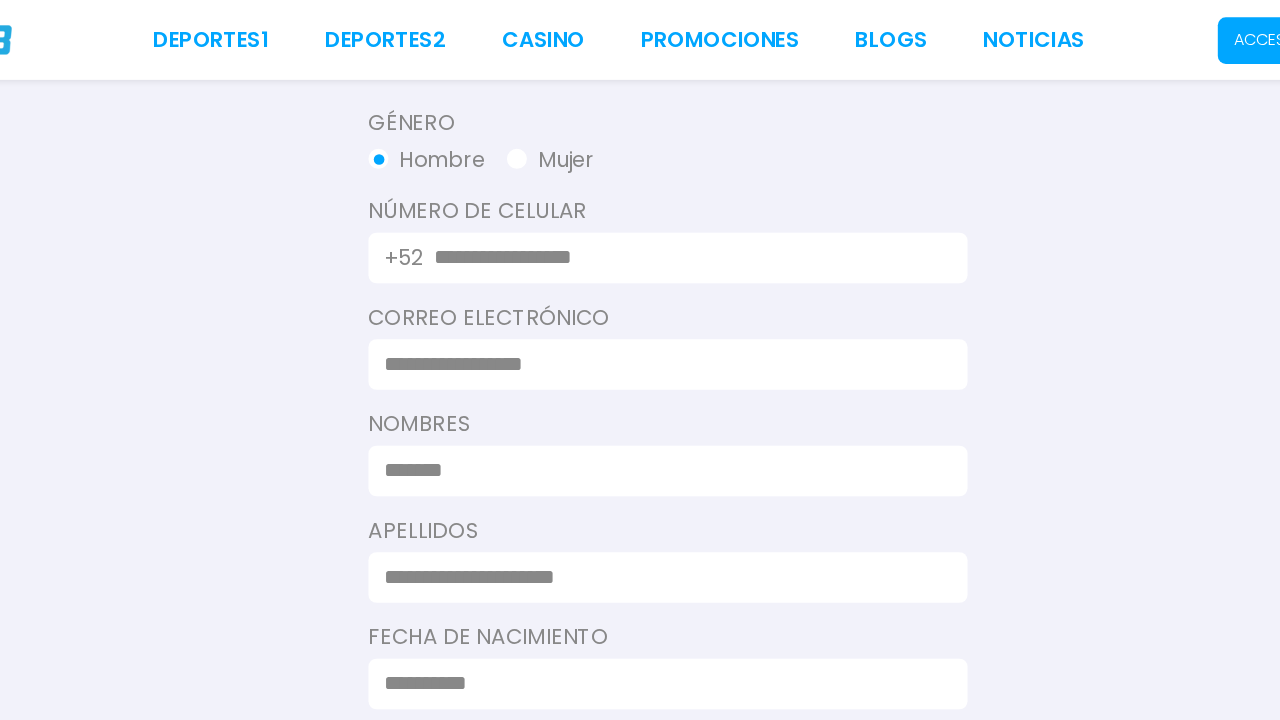 click at bounding box center (652, 194) 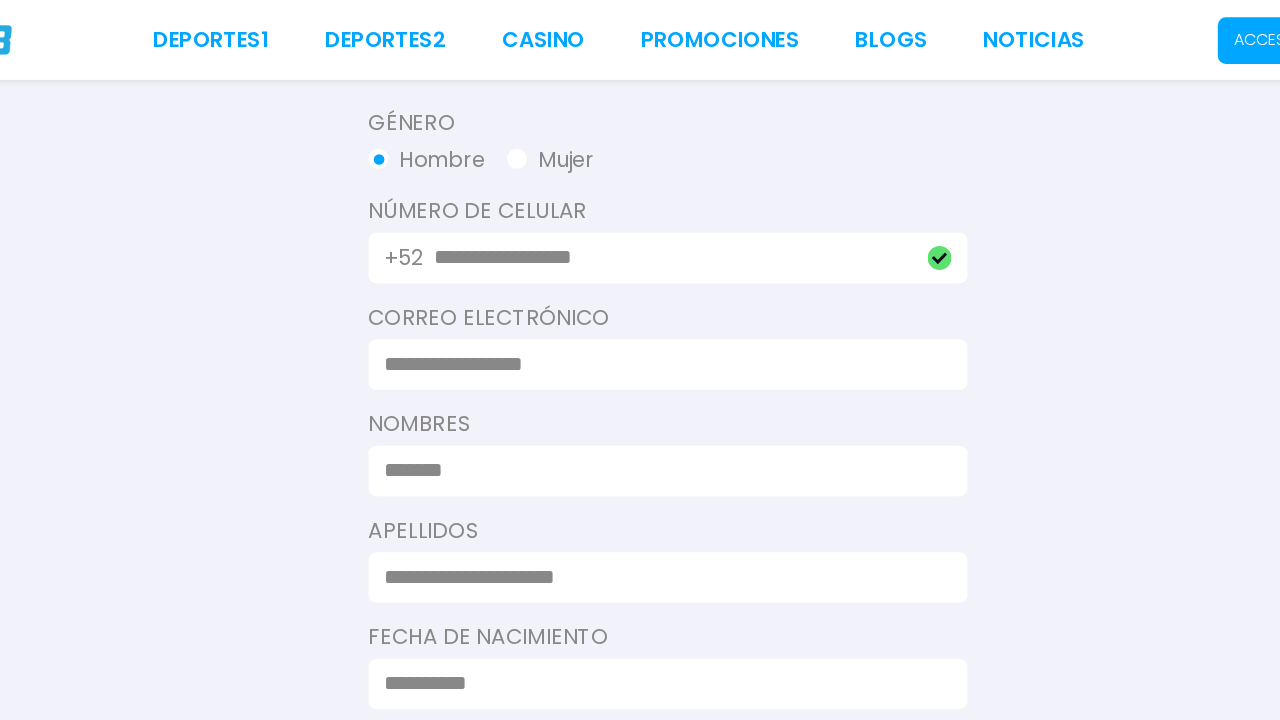 click at bounding box center [634, 274] 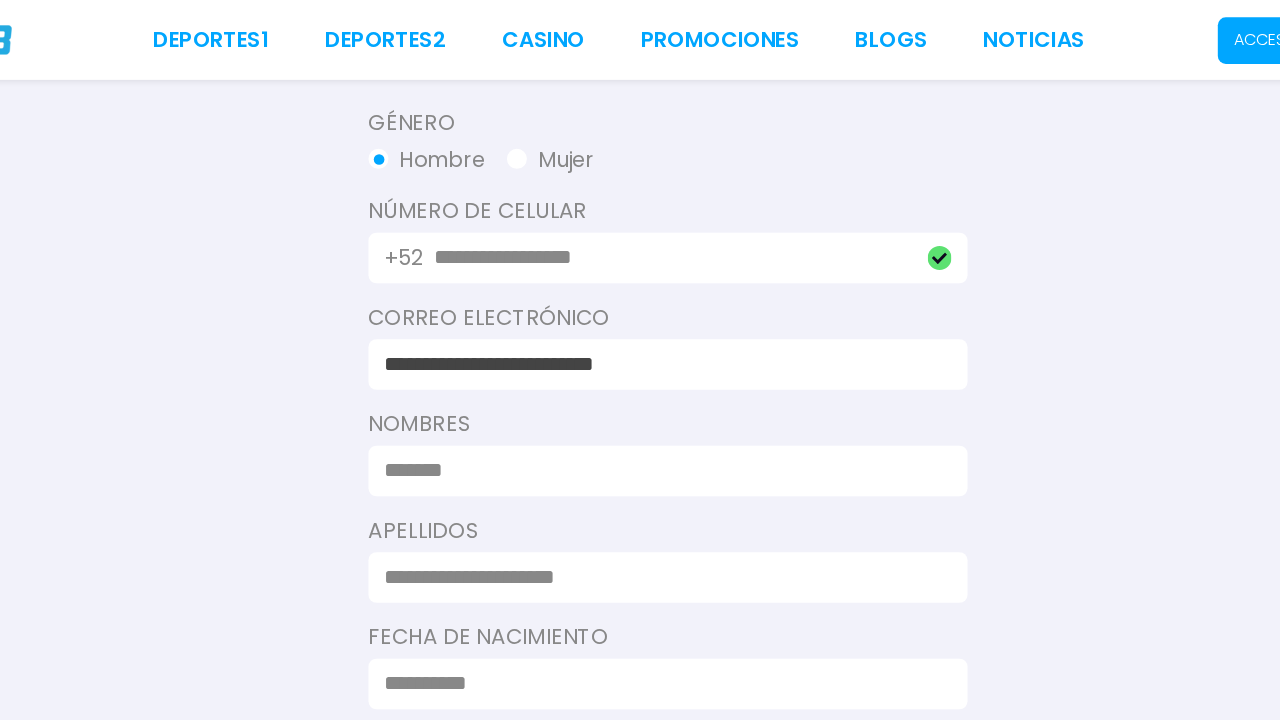 type on "**********" 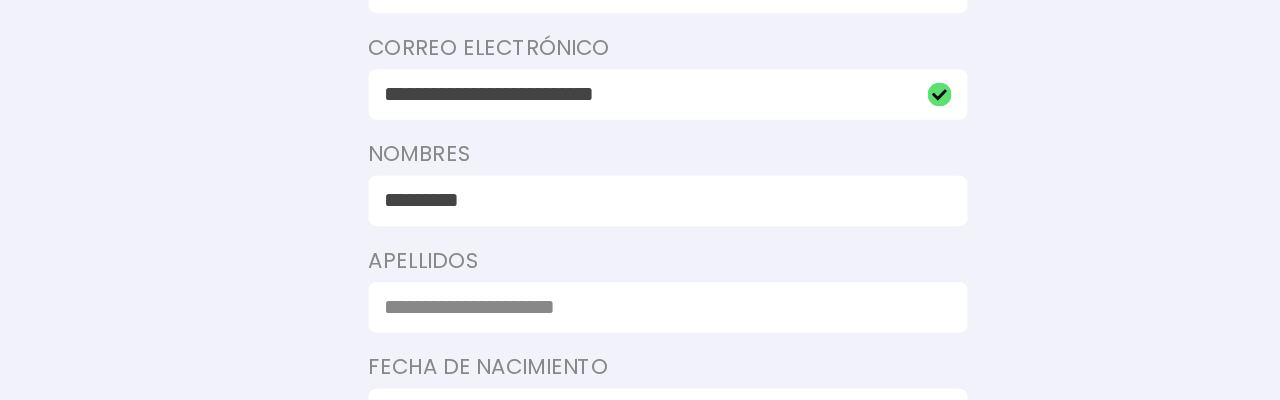 scroll, scrollTop: 546, scrollLeft: 0, axis: vertical 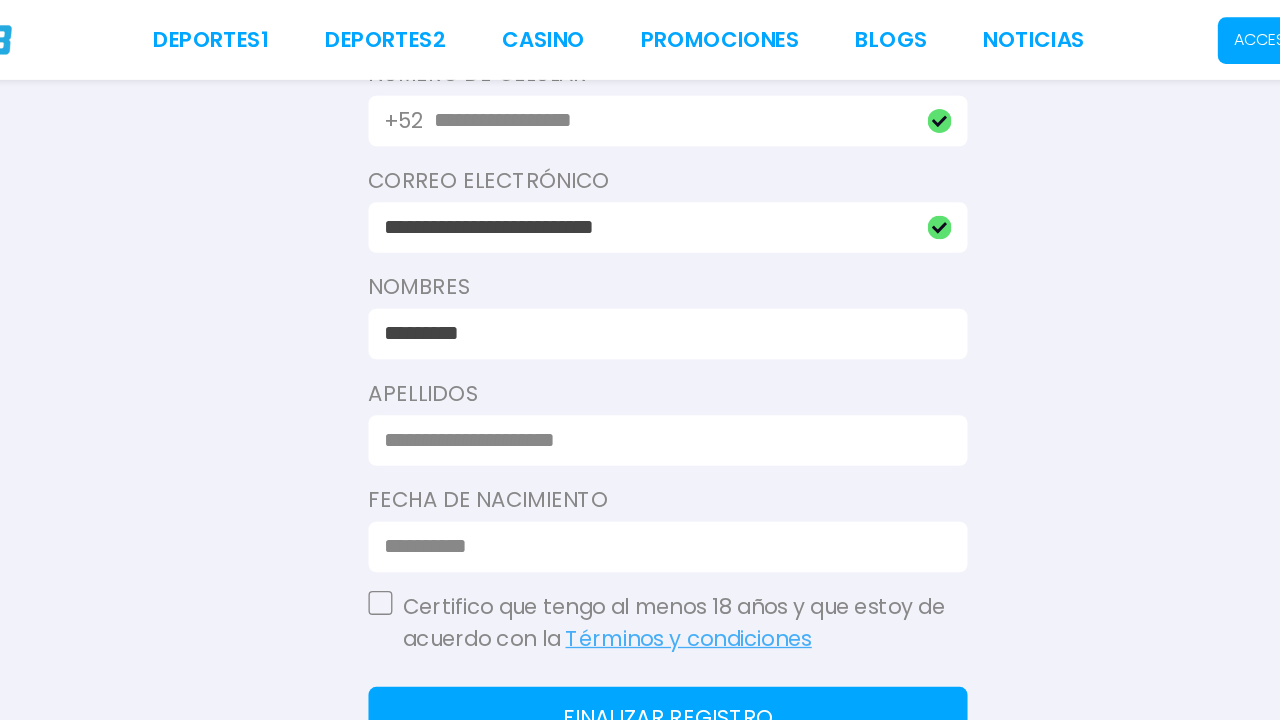 type on "********" 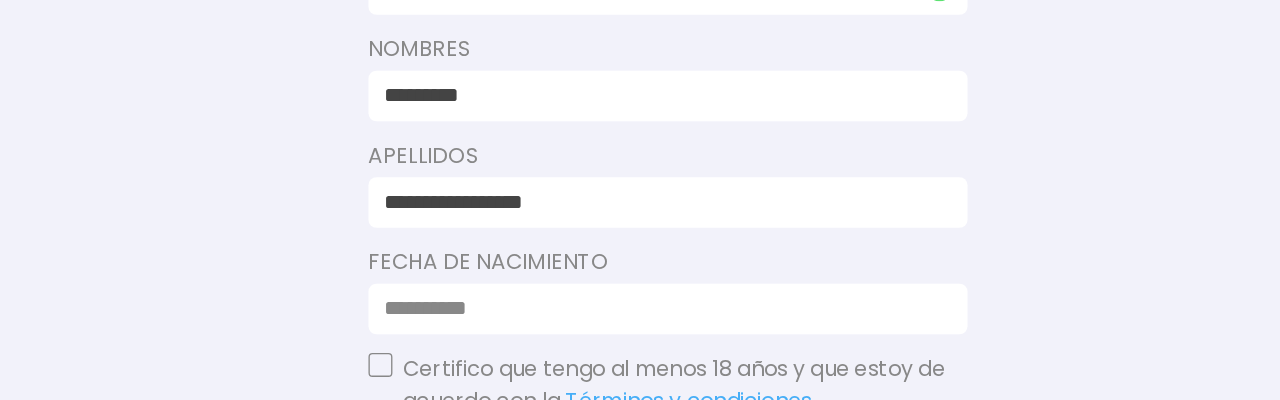 scroll, scrollTop: 625, scrollLeft: 0, axis: vertical 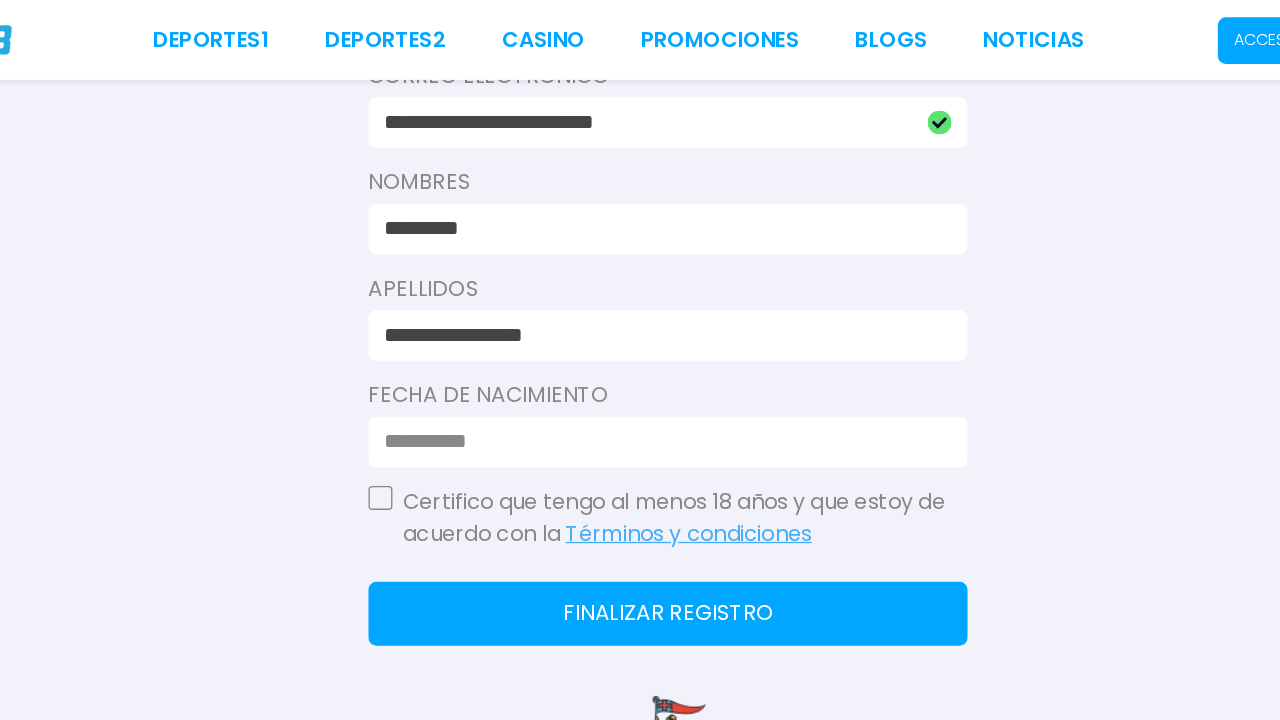 type on "**********" 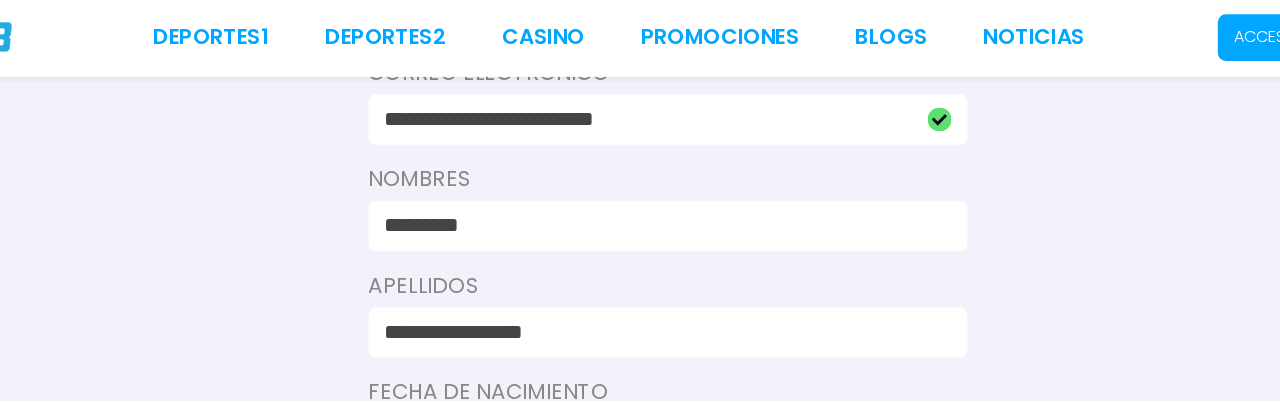 scroll, scrollTop: 705, scrollLeft: 0, axis: vertical 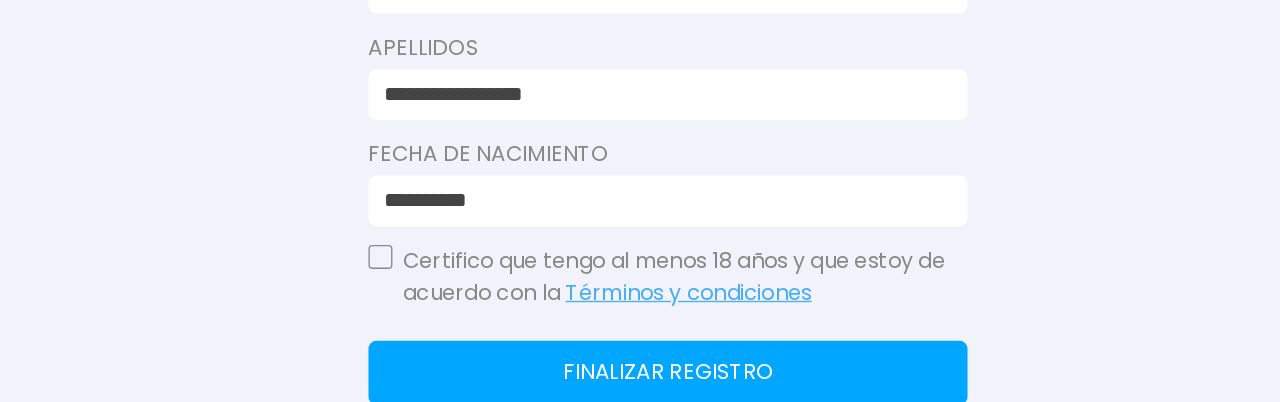 type on "**********" 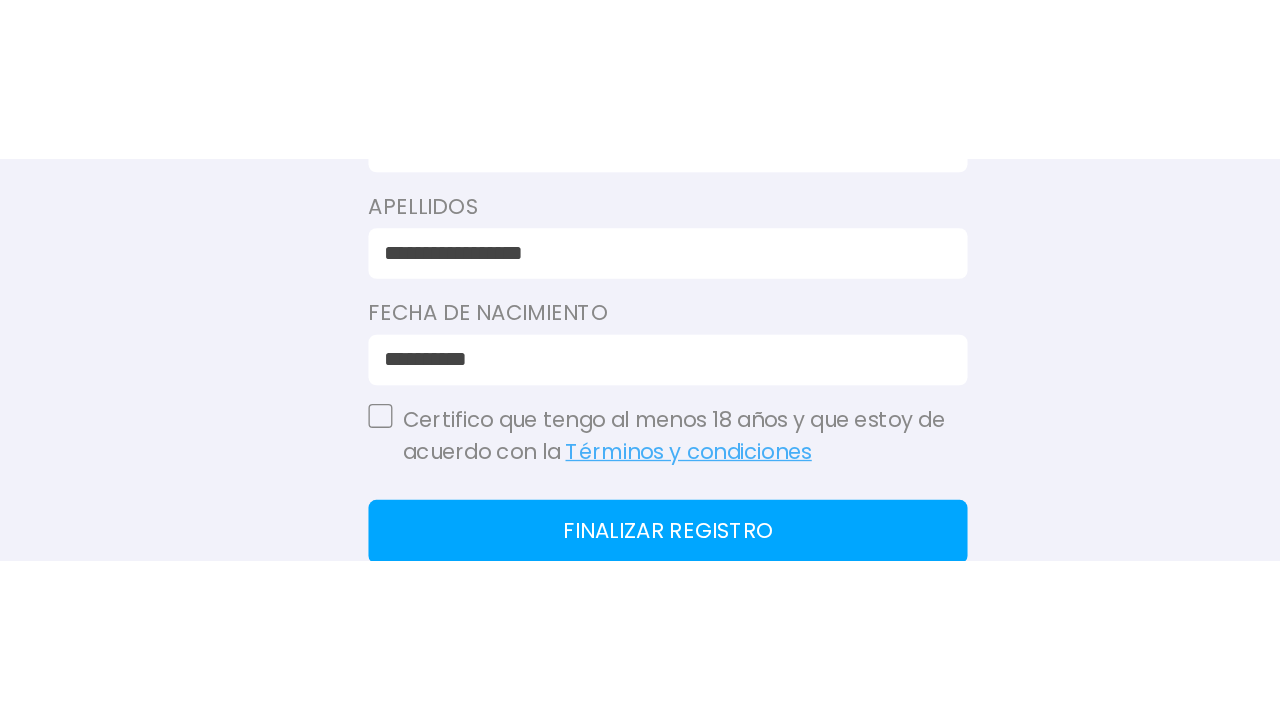 scroll, scrollTop: 705, scrollLeft: 0, axis: vertical 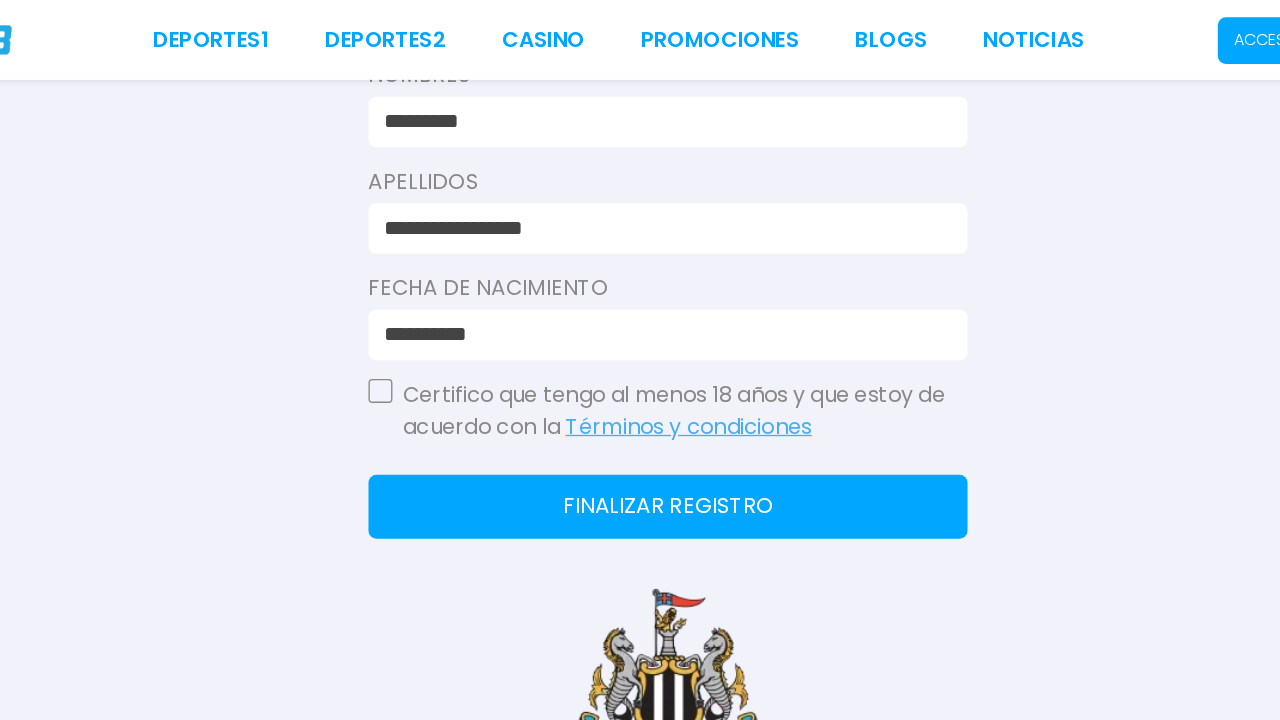 click on "**********" at bounding box center (640, -43) 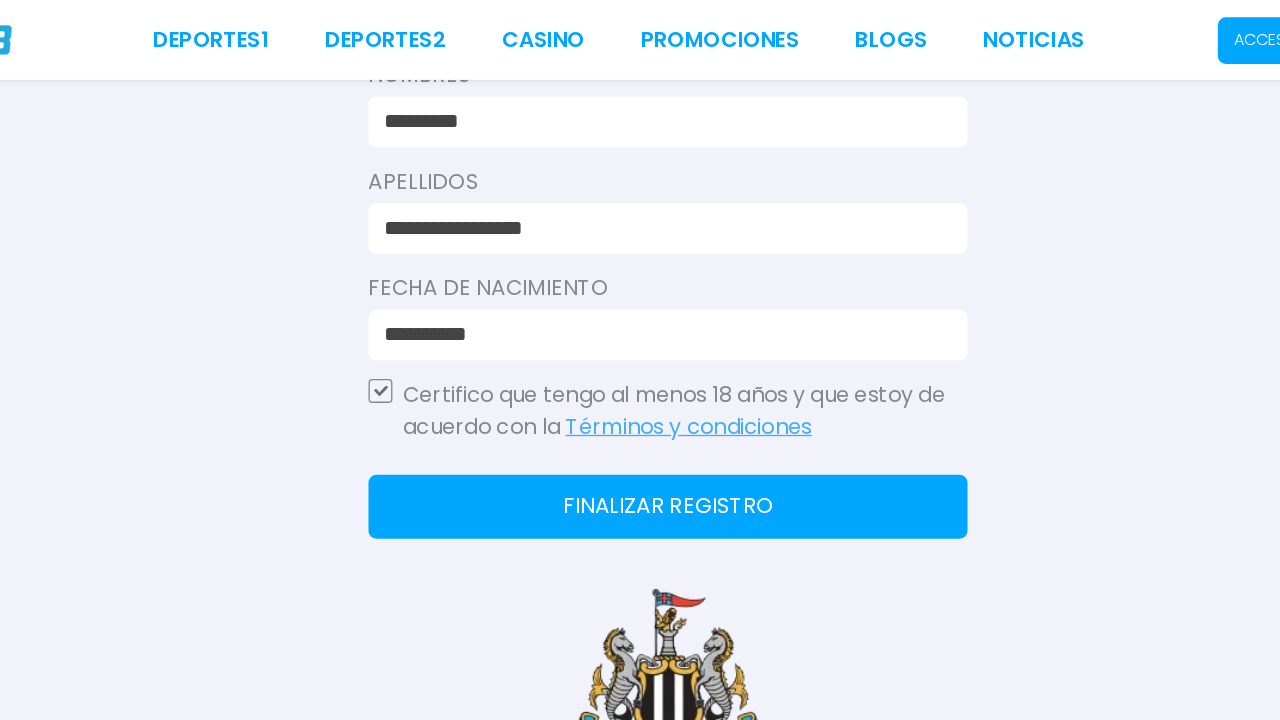 click on "Finalizar registro" 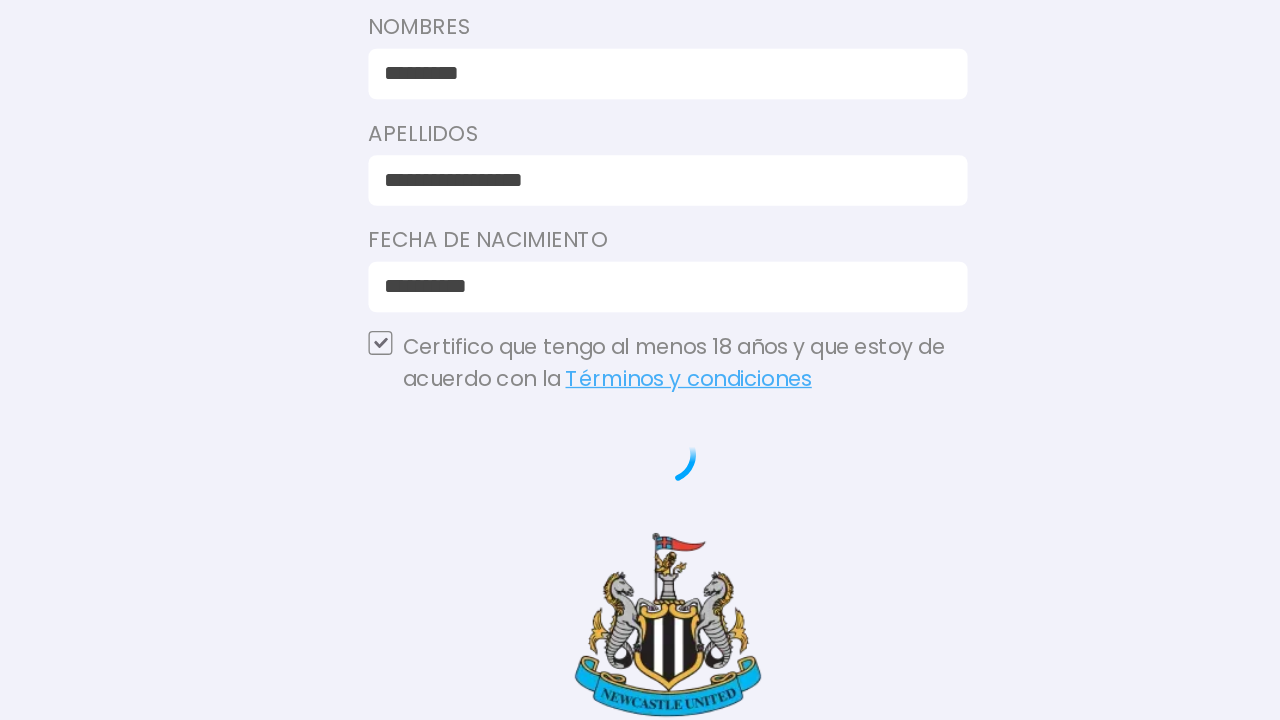 scroll, scrollTop: 582, scrollLeft: 0, axis: vertical 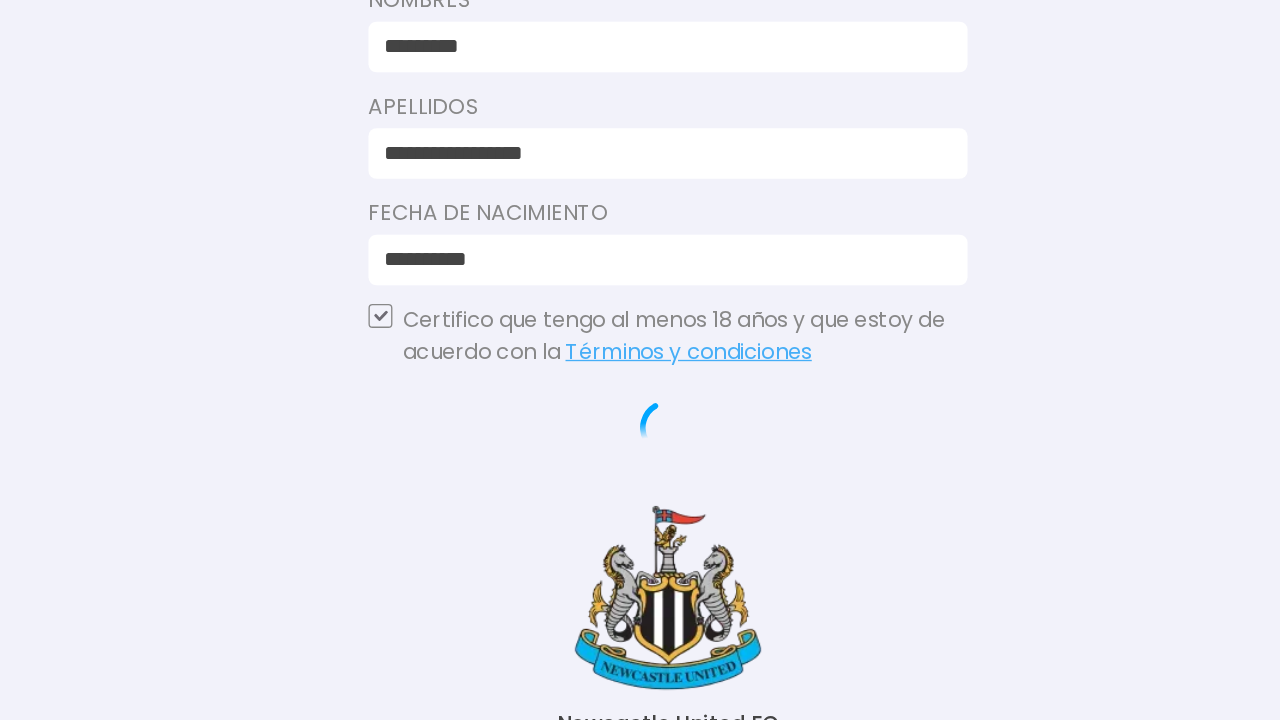 click on "**********" at bounding box center (640, 77) 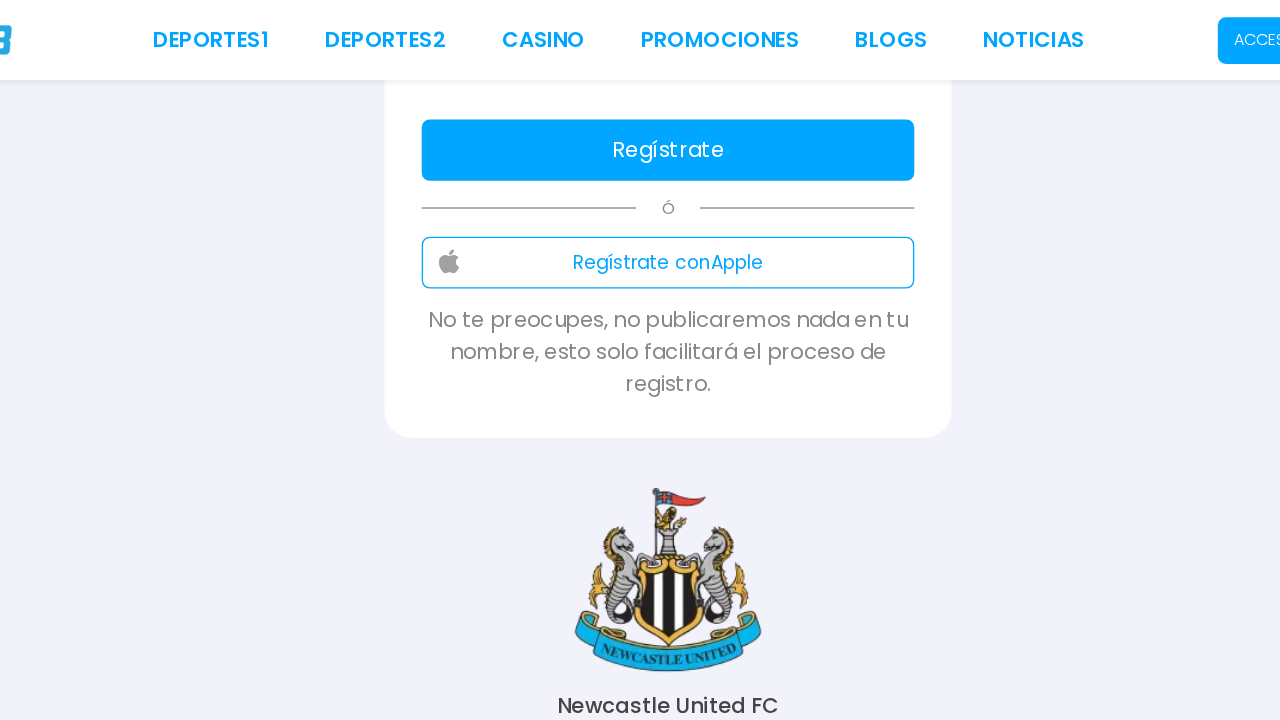 scroll, scrollTop: 407, scrollLeft: 0, axis: vertical 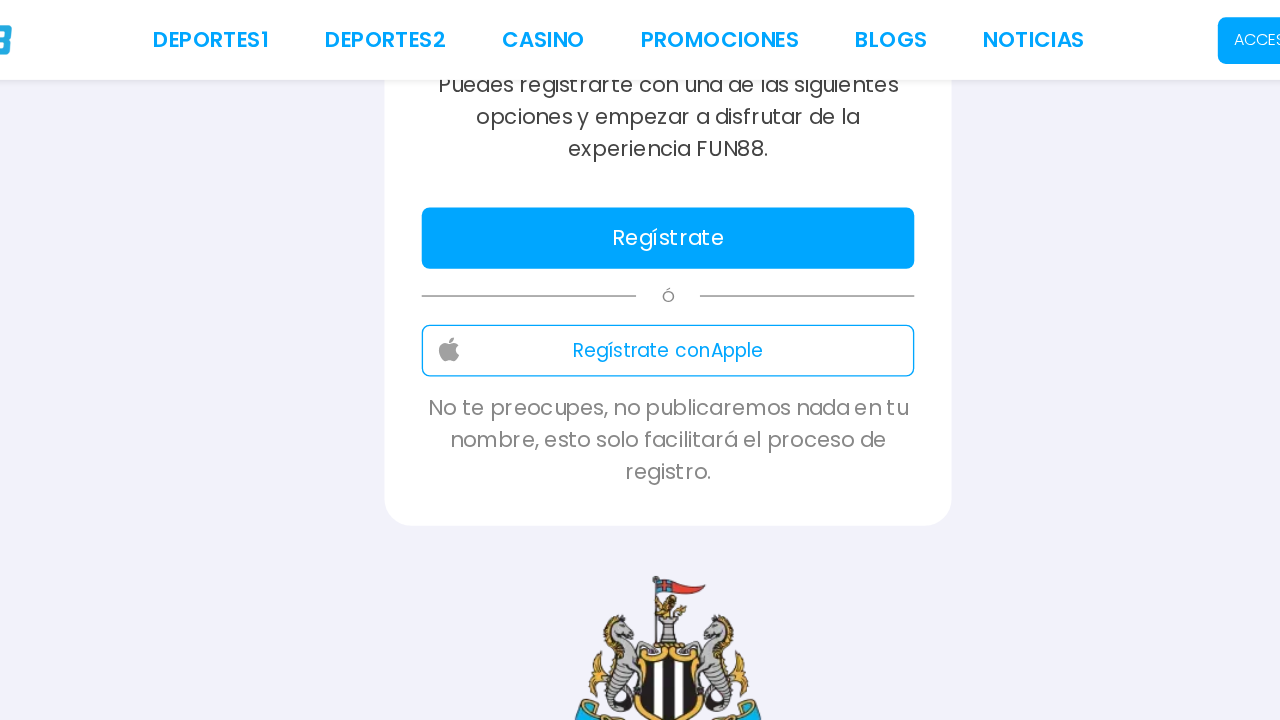click on "Regístrate" at bounding box center (640, 179) 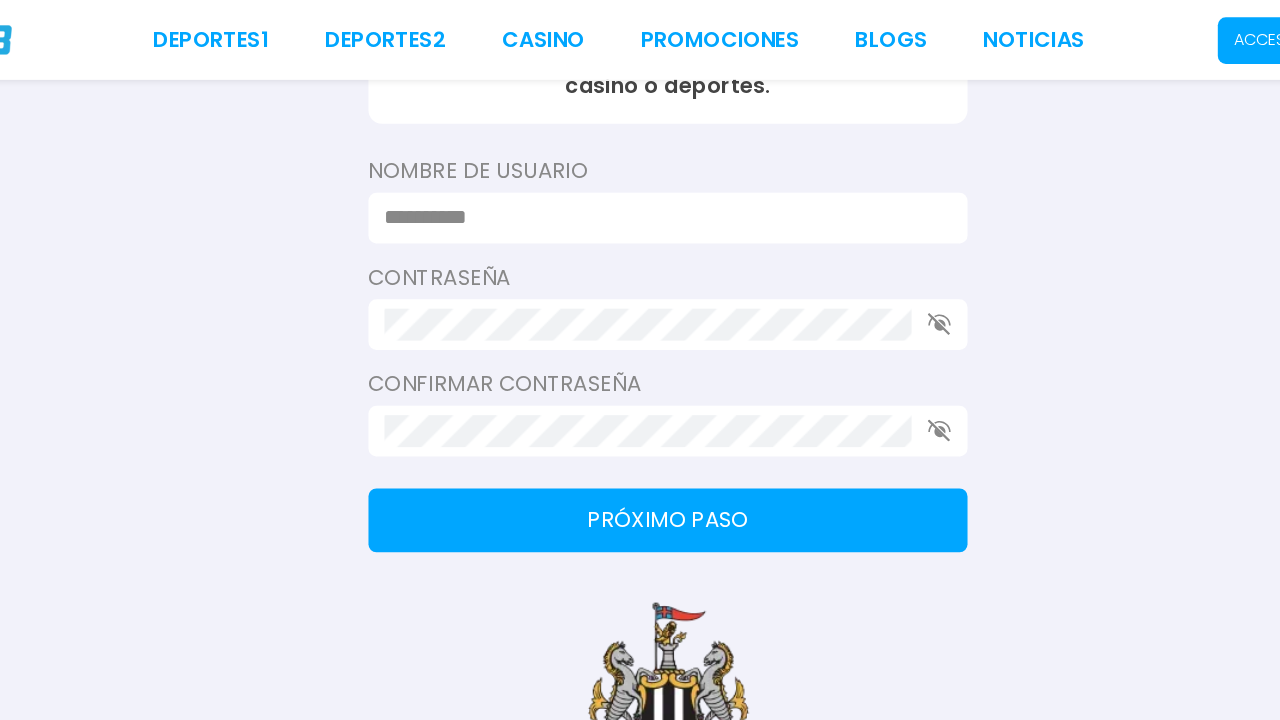 click on "Nombre de usuario" at bounding box center (640, 129) 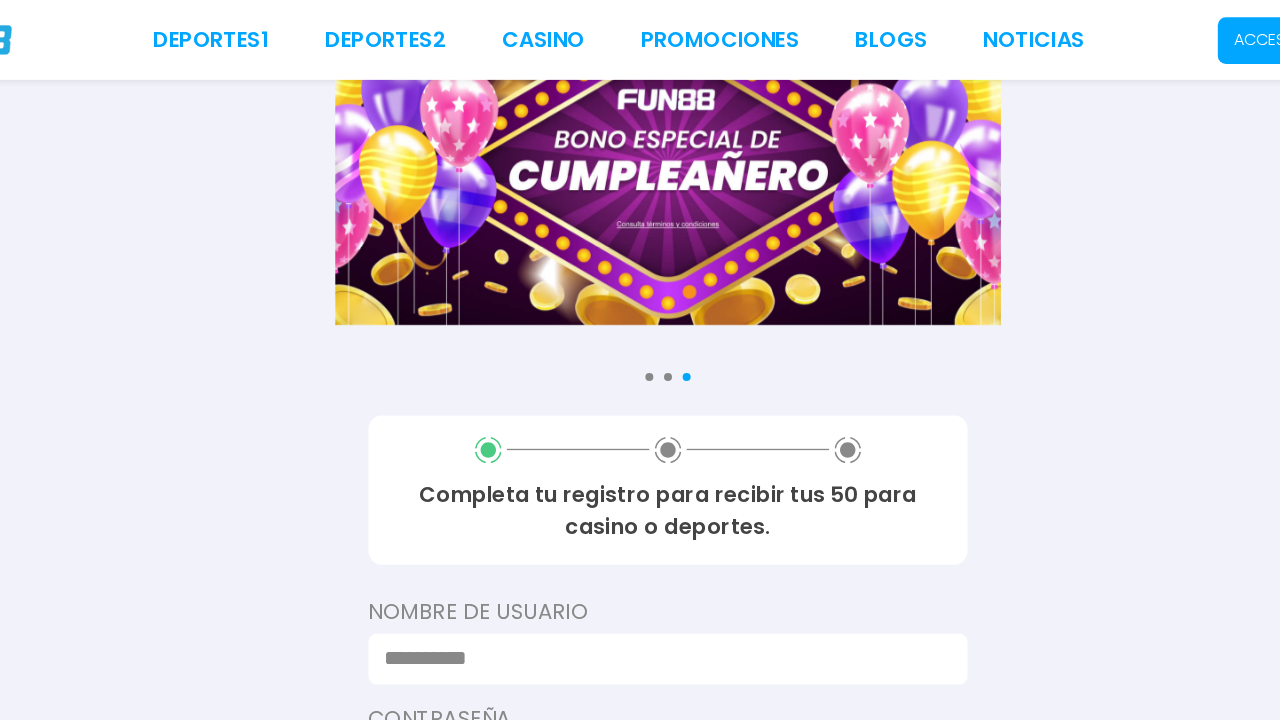 scroll, scrollTop: 0, scrollLeft: 0, axis: both 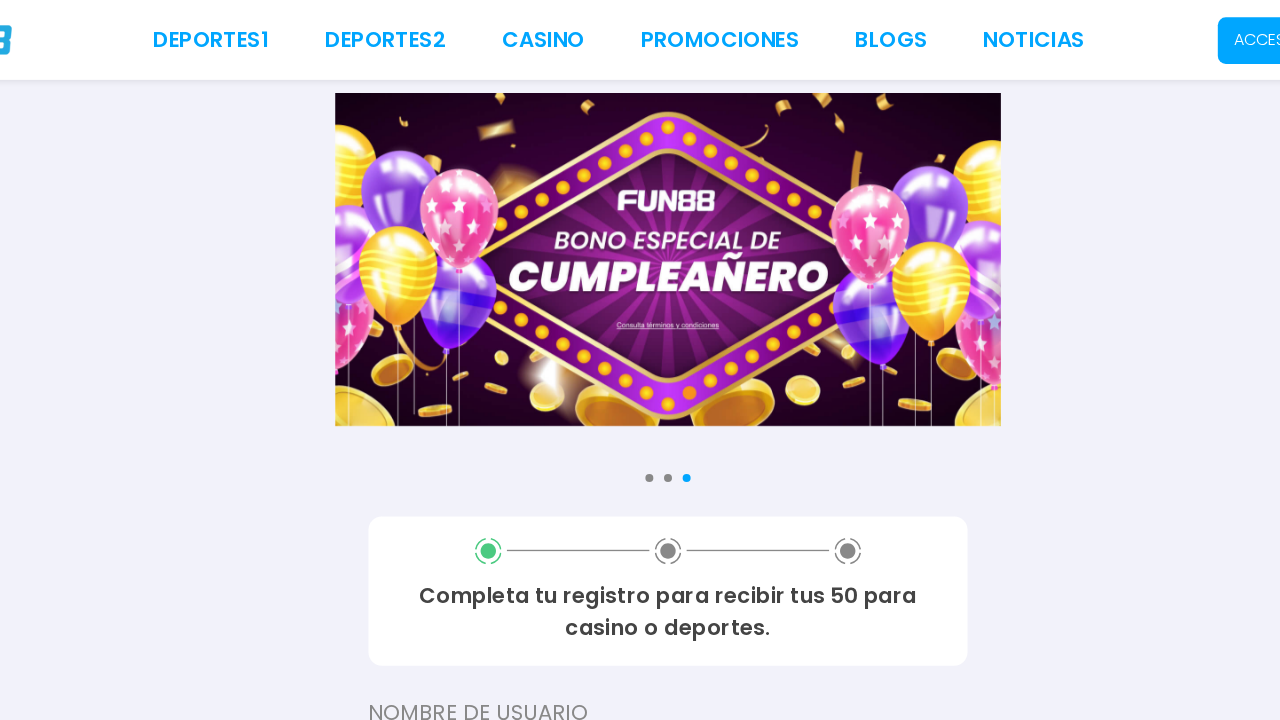 click at bounding box center (640, 195) 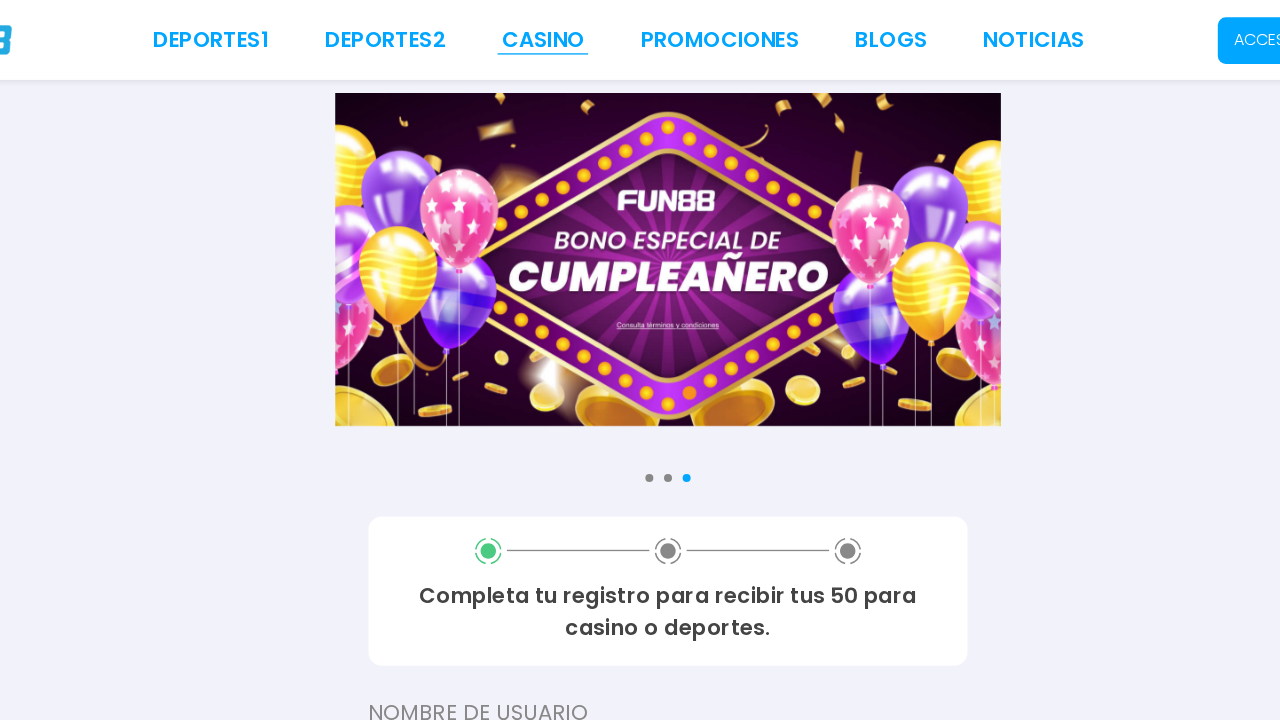 click on "CASINO" at bounding box center [546, 30] 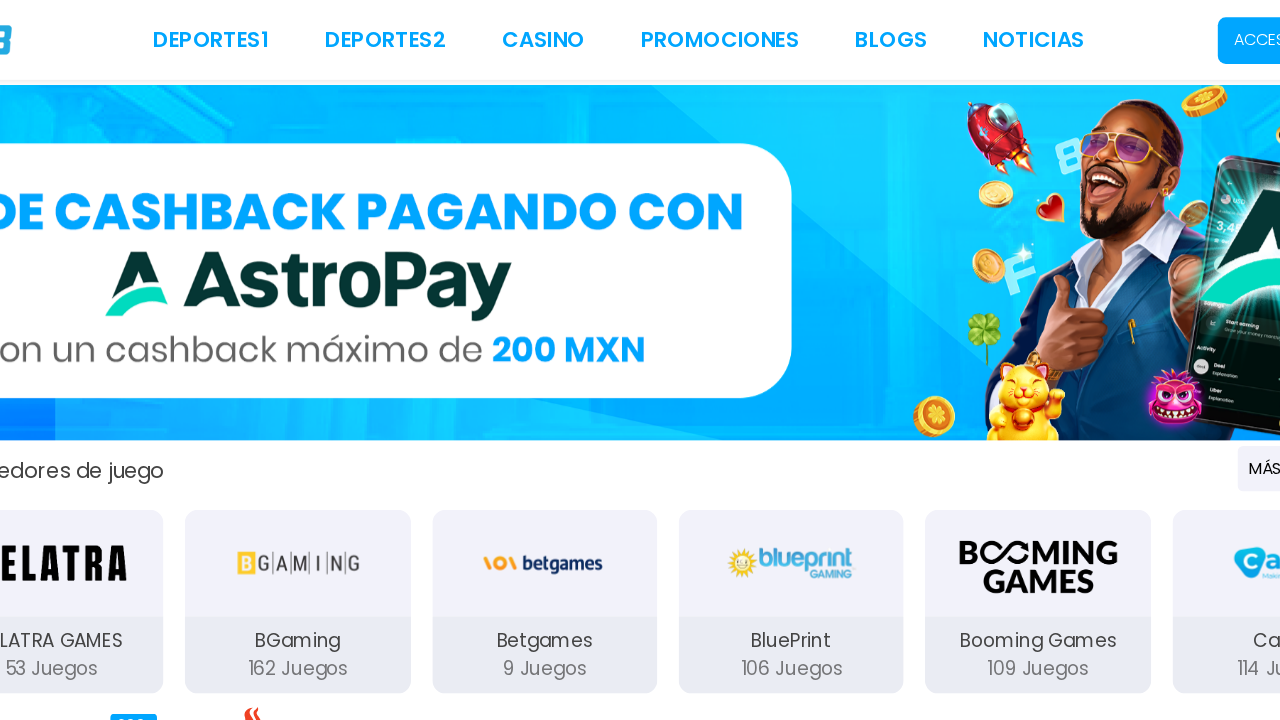 scroll, scrollTop: 0, scrollLeft: 0, axis: both 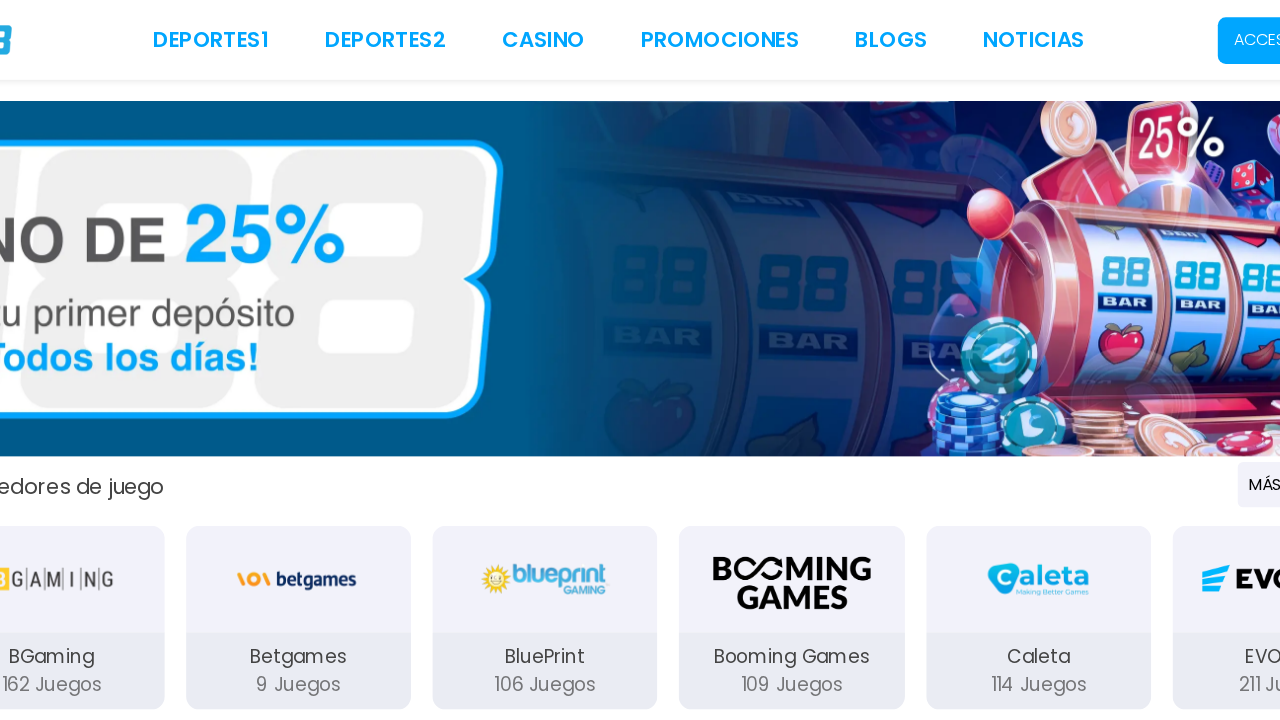 click at bounding box center (640, 209) 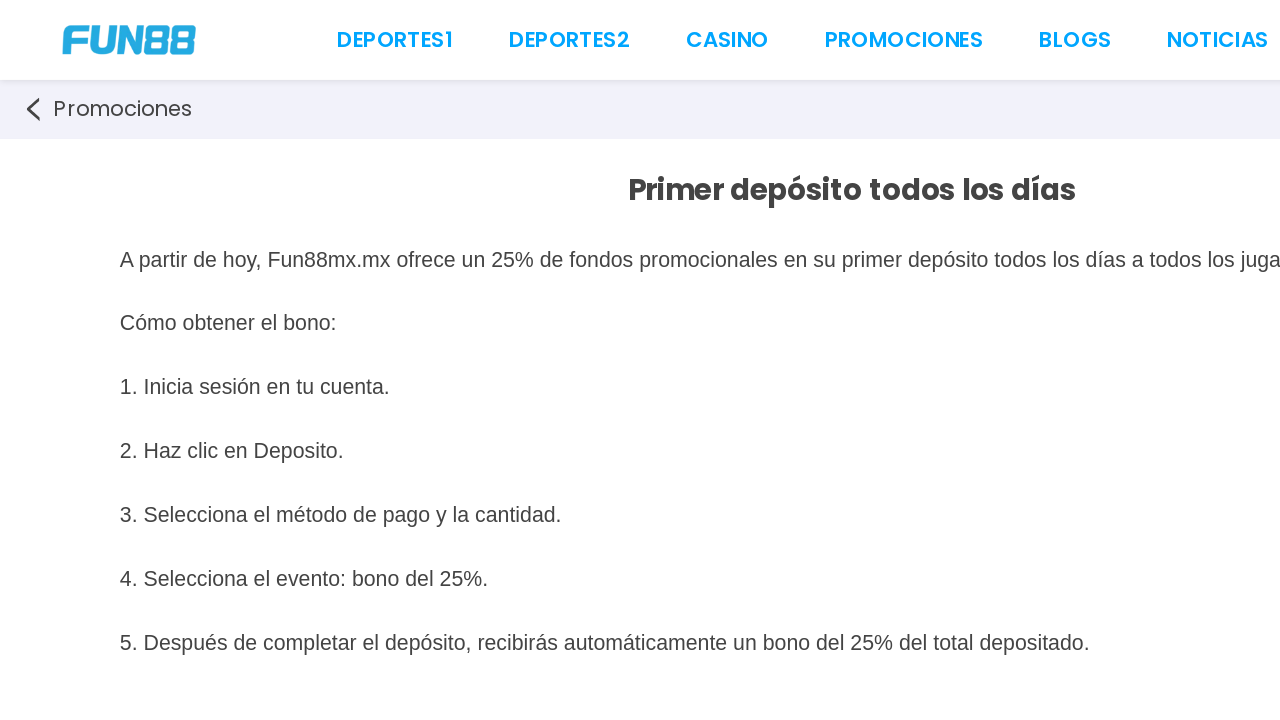scroll, scrollTop: 0, scrollLeft: 0, axis: both 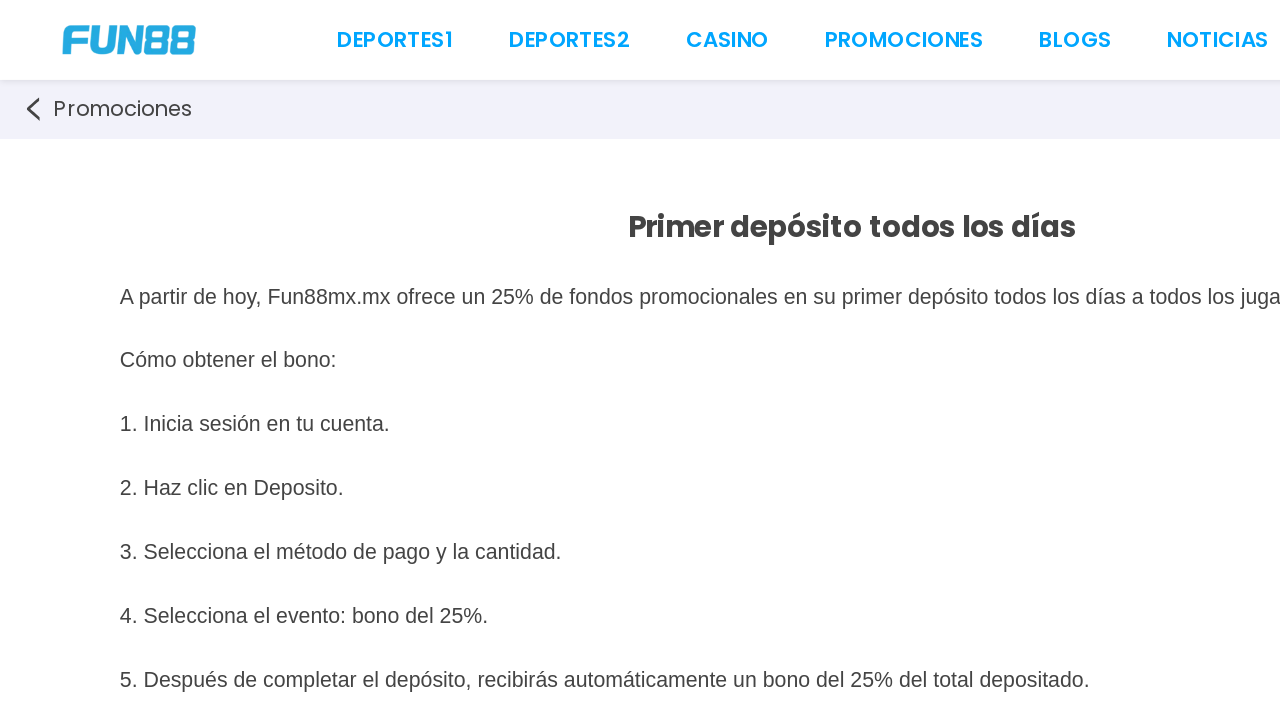 click at bounding box center [97, 30] 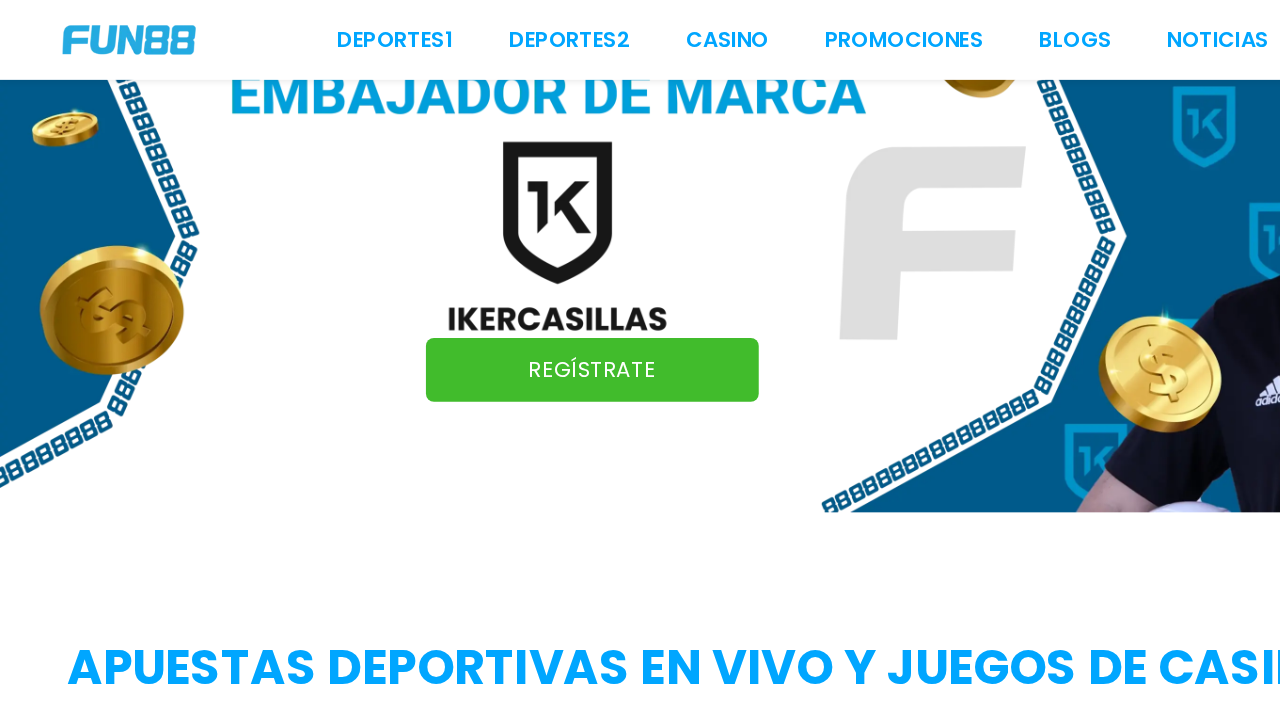 scroll, scrollTop: 0, scrollLeft: 0, axis: both 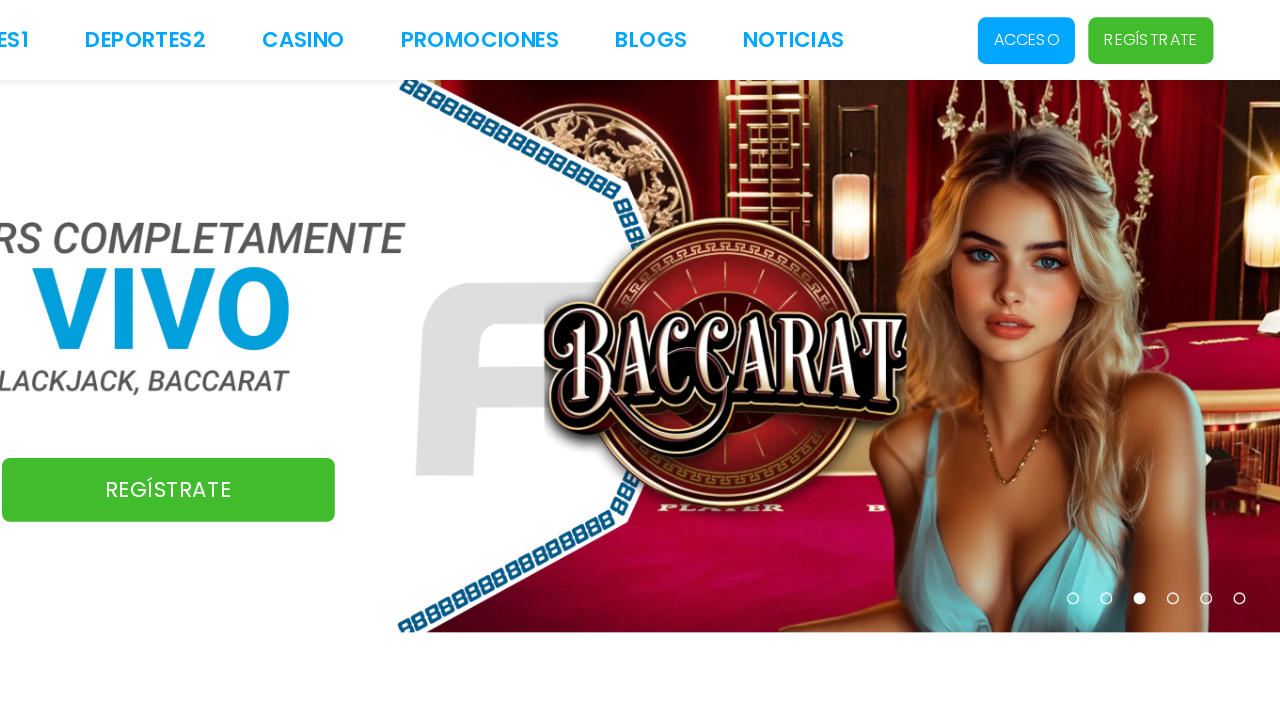 click on "Regístrate" at bounding box center [1183, 30] 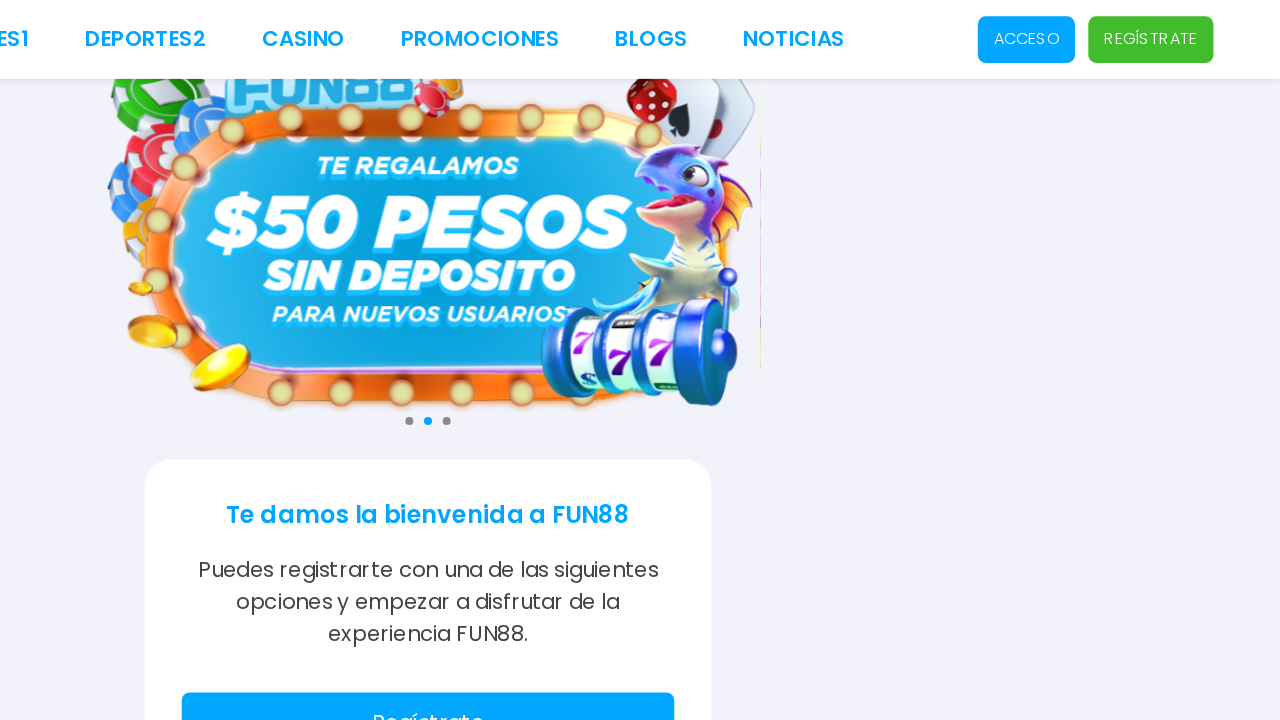 scroll, scrollTop: 0, scrollLeft: 0, axis: both 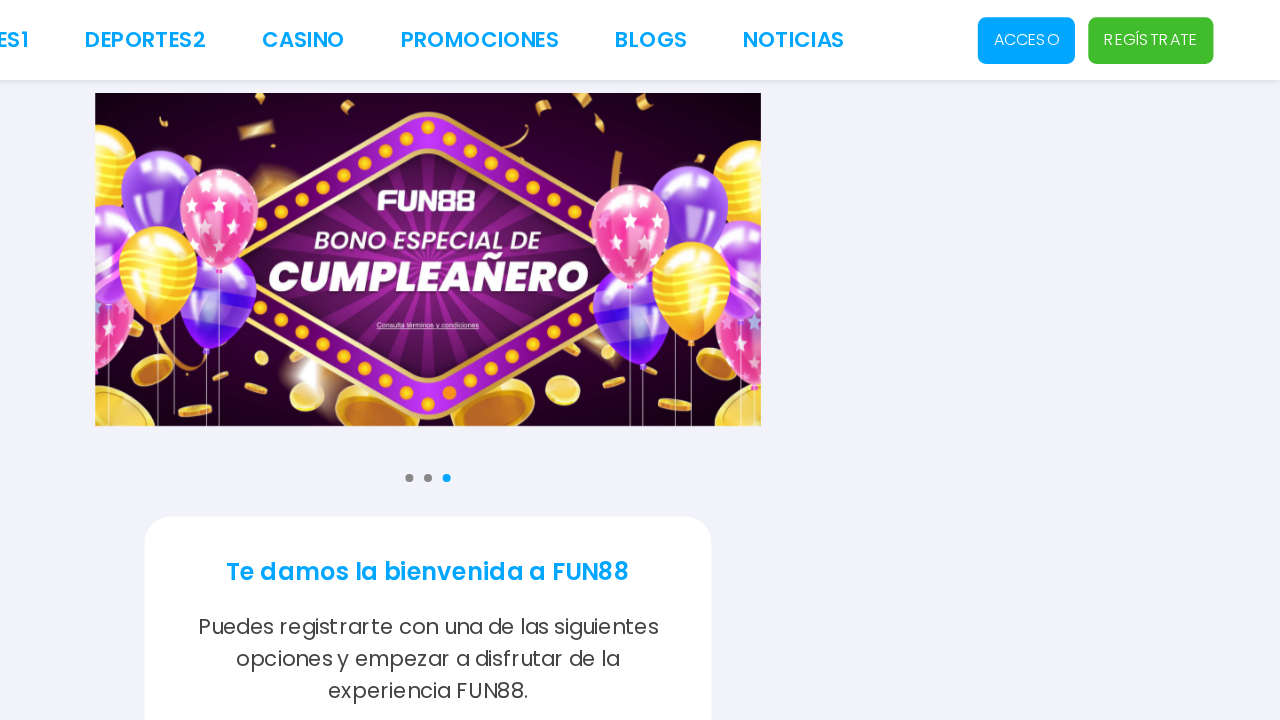 click on "Acceso" at bounding box center (1089, 30) 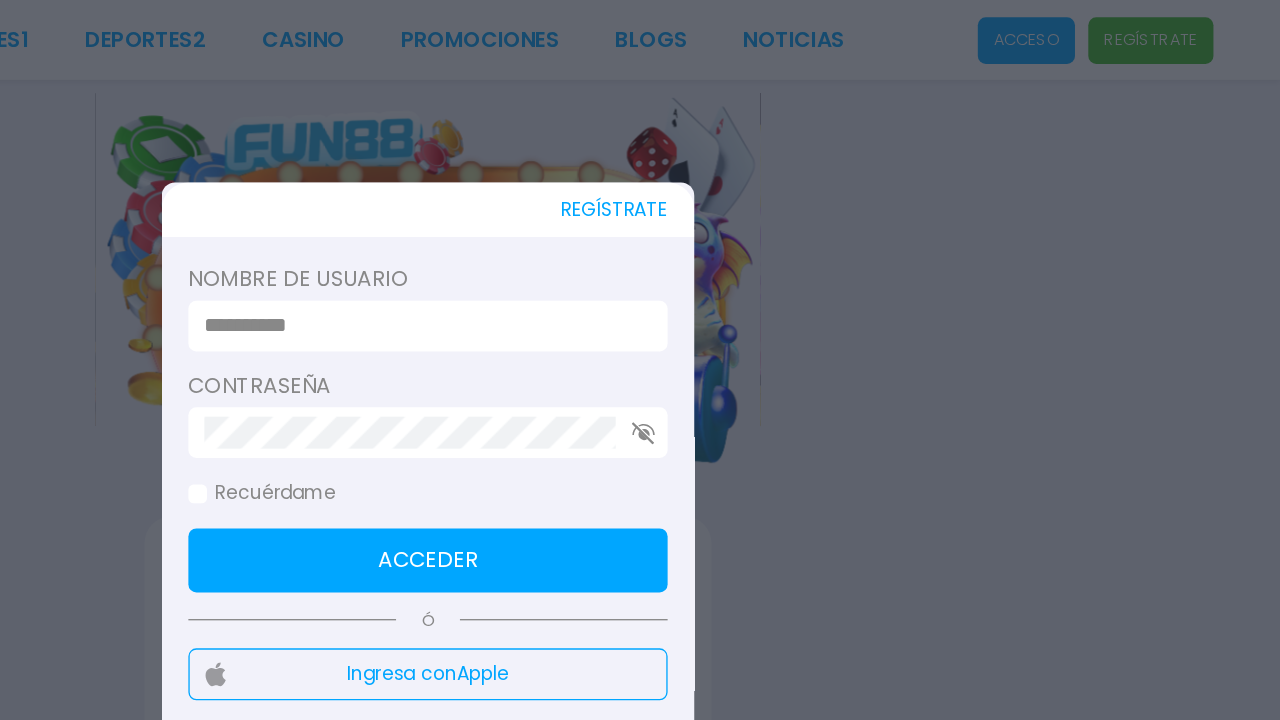 click on "Recuérdame" 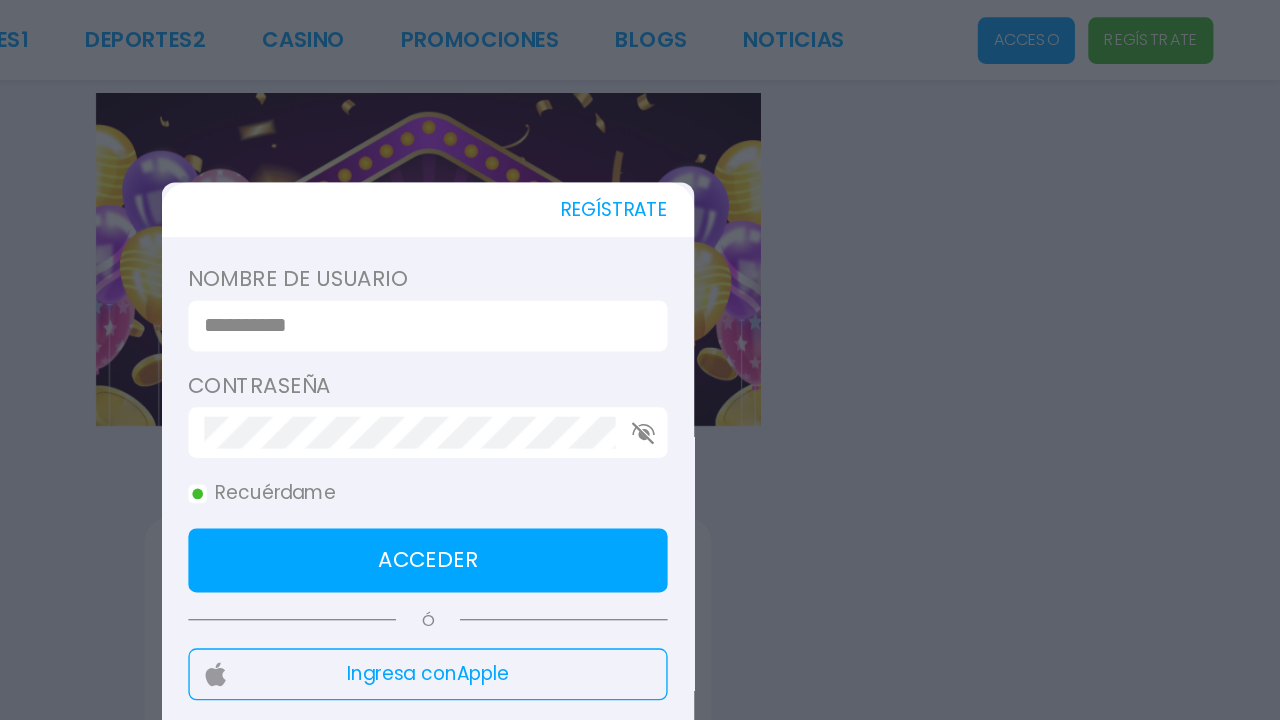click at bounding box center (634, 245) 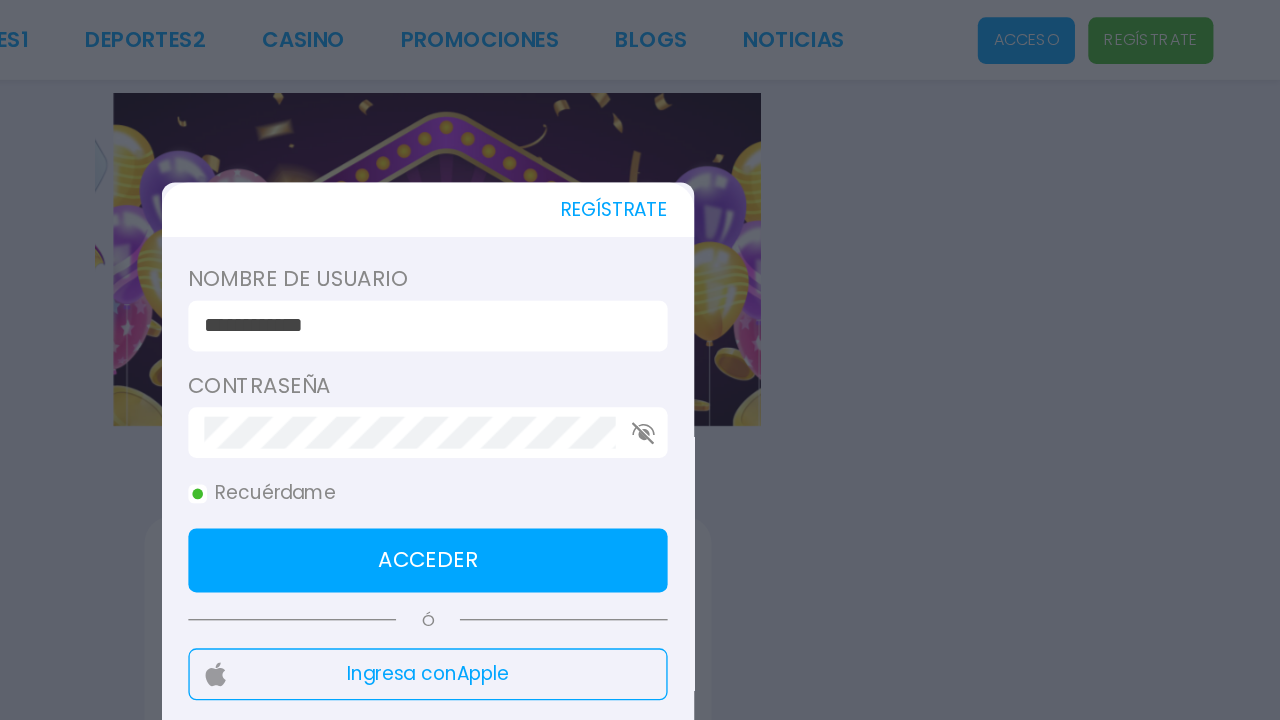 type on "**********" 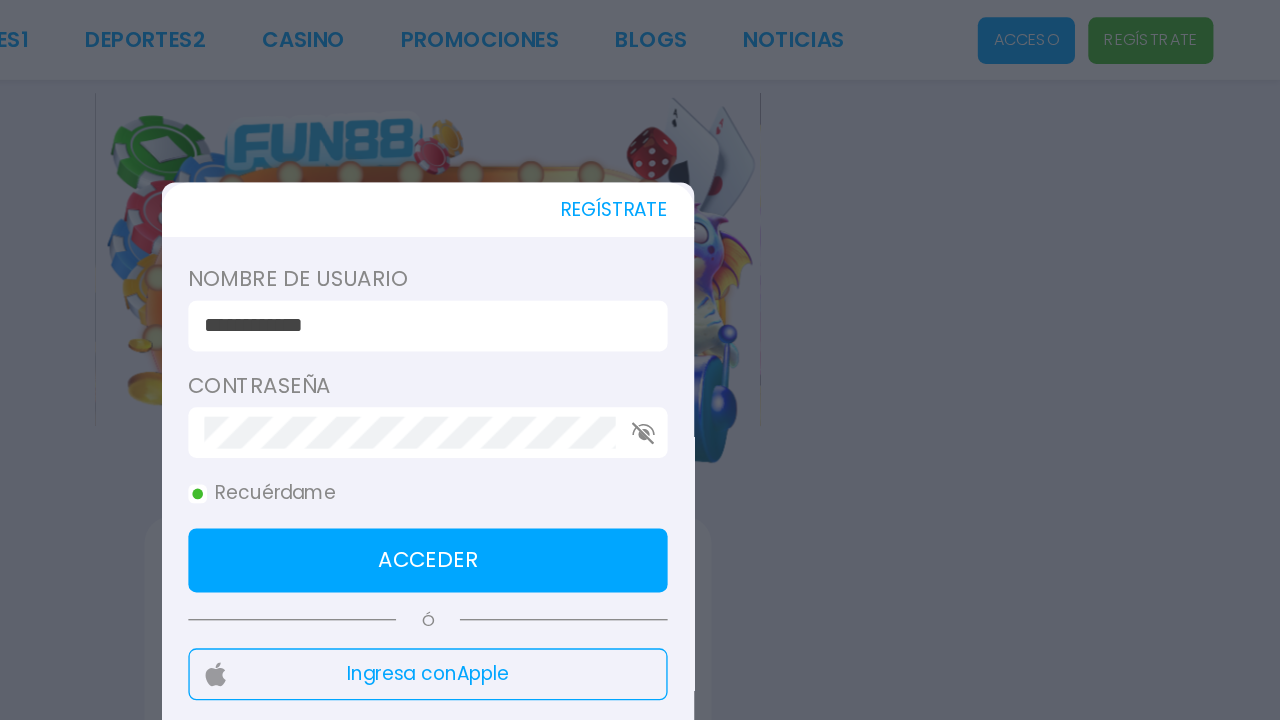 click 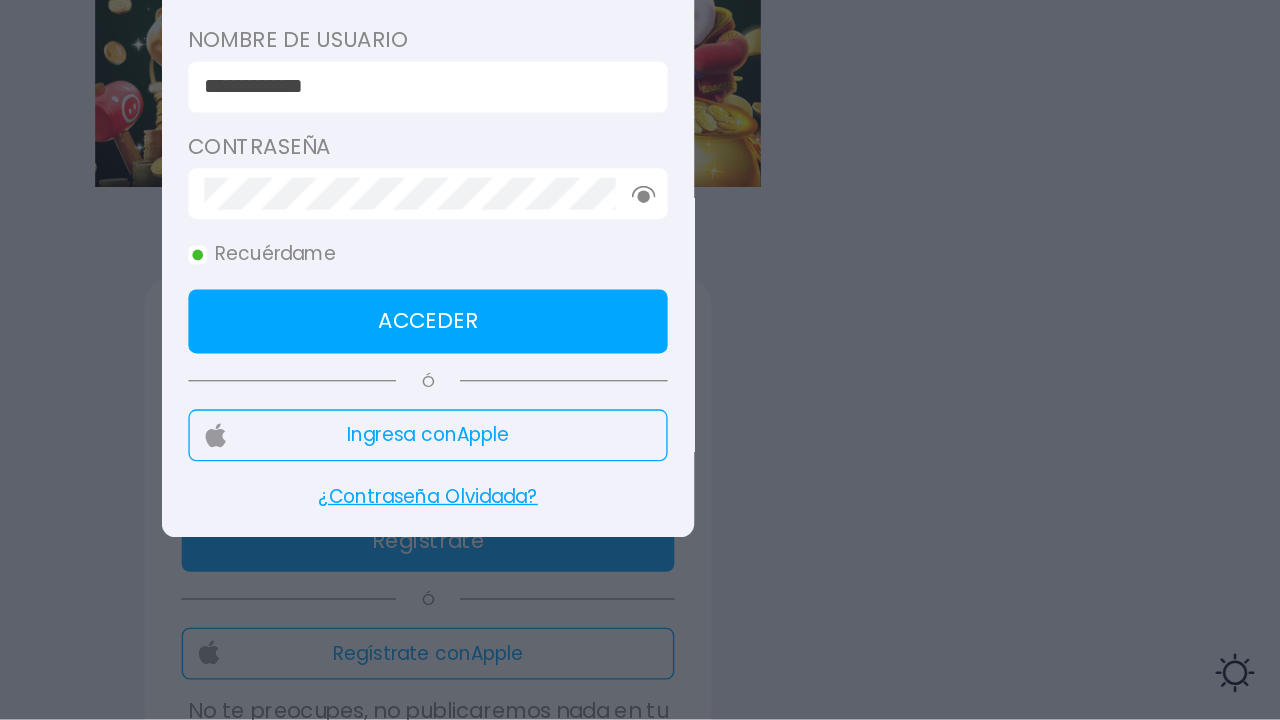 click on "Acceder" at bounding box center [640, 421] 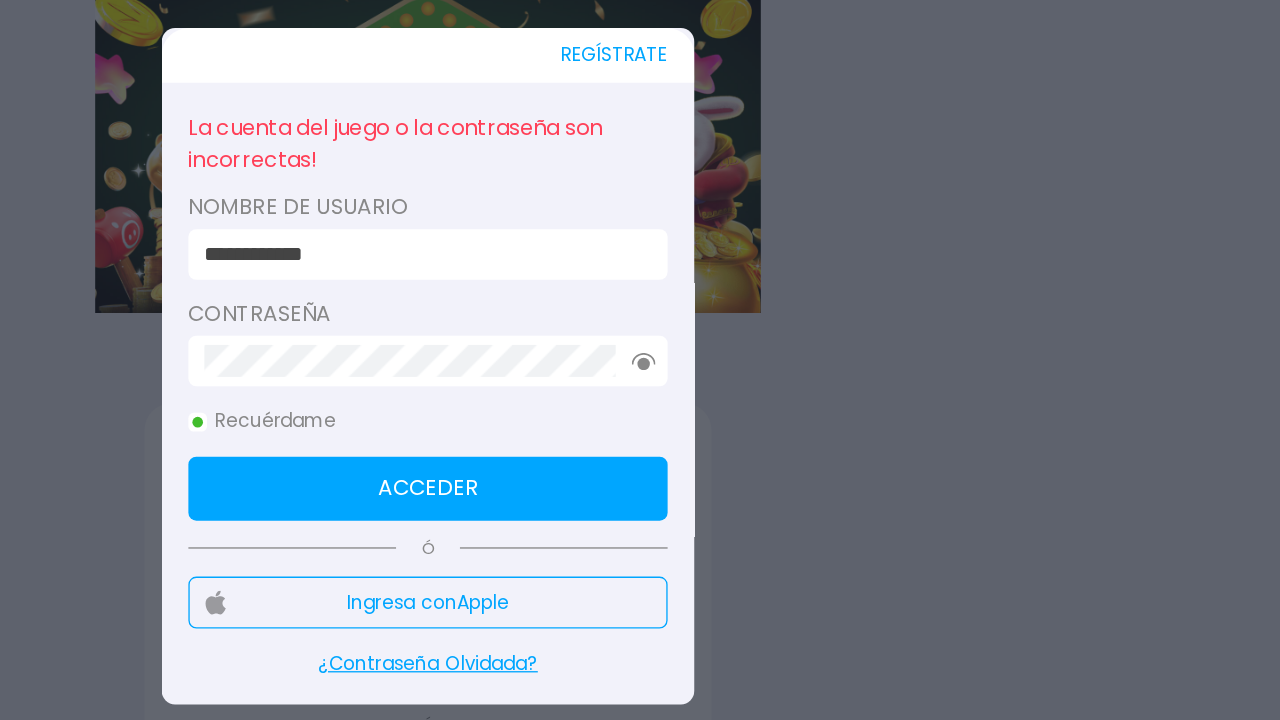 click on "Ingresa con  Apple" at bounding box center [640, 537] 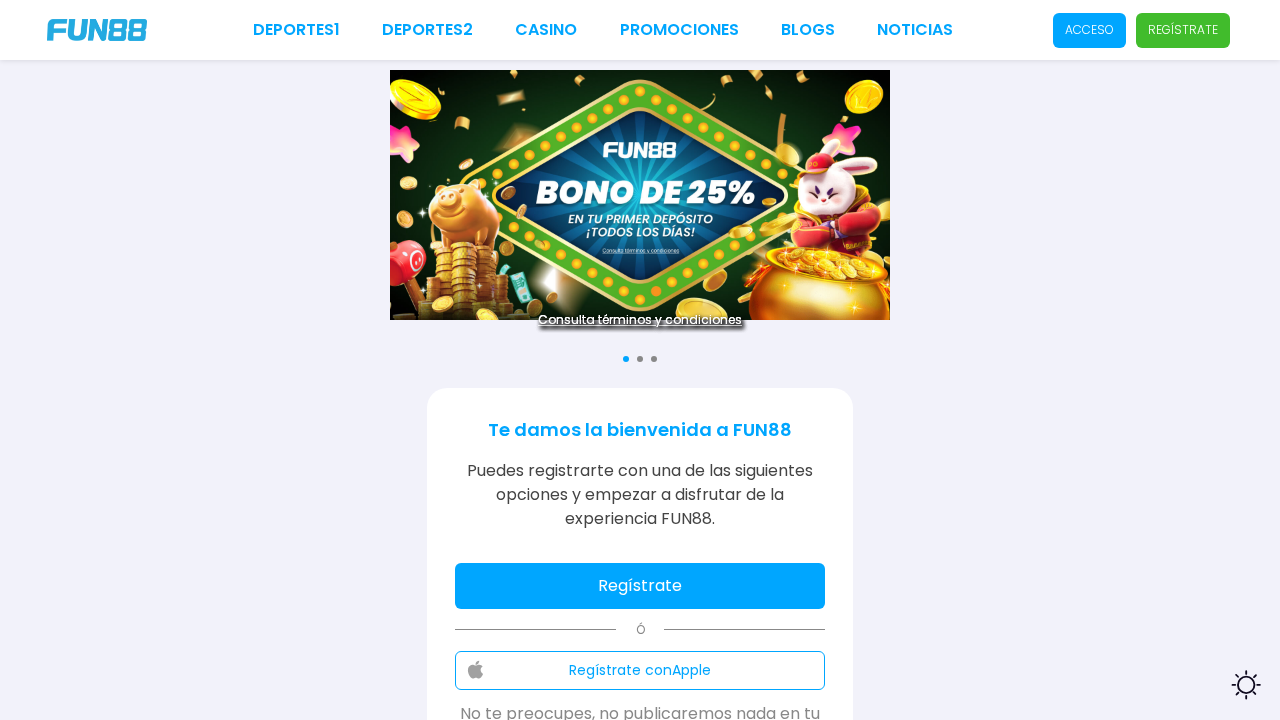 scroll, scrollTop: 0, scrollLeft: 0, axis: both 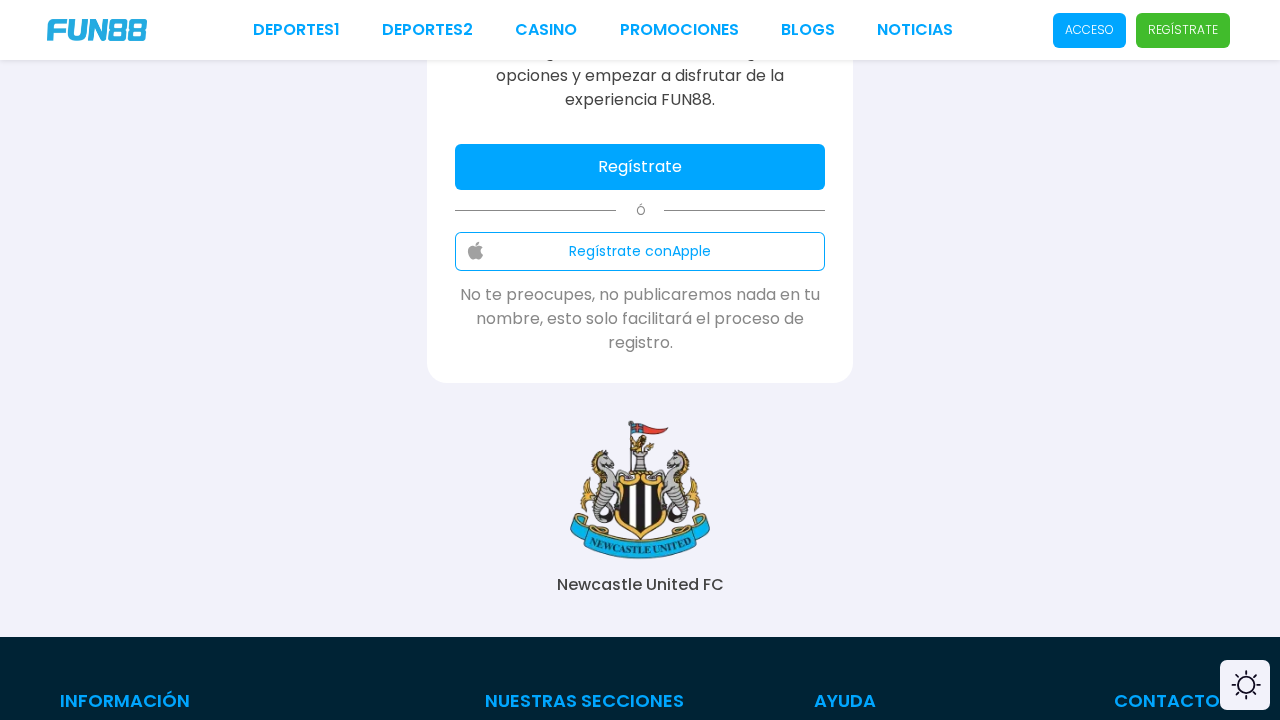 click on "Regístrate con  Apple" at bounding box center (640, 251) 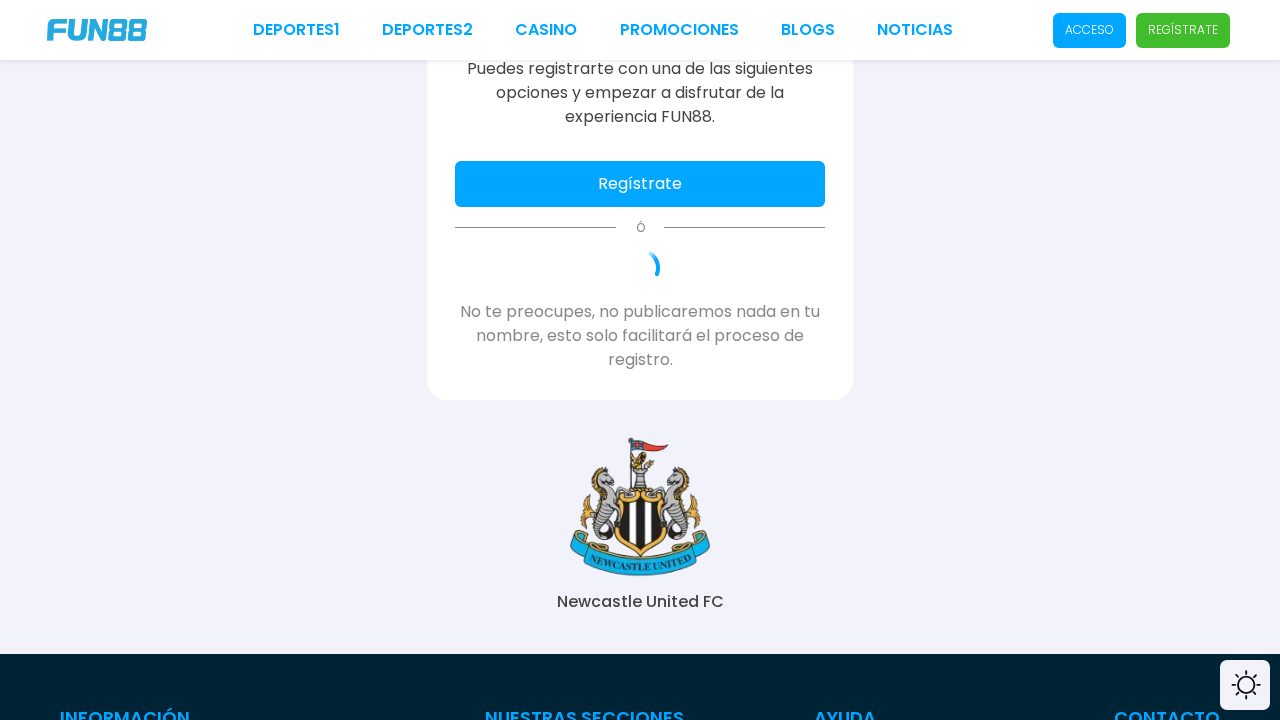 scroll, scrollTop: 378, scrollLeft: 0, axis: vertical 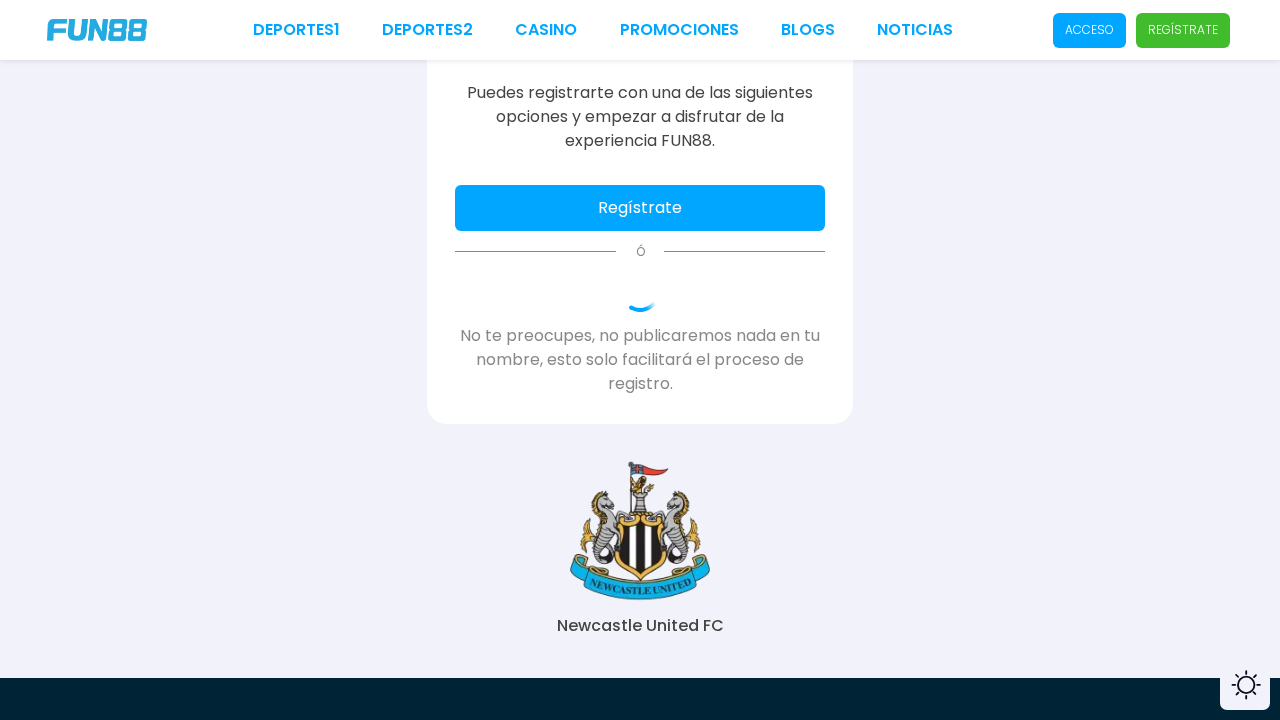 click on "Regístrate" at bounding box center (640, 208) 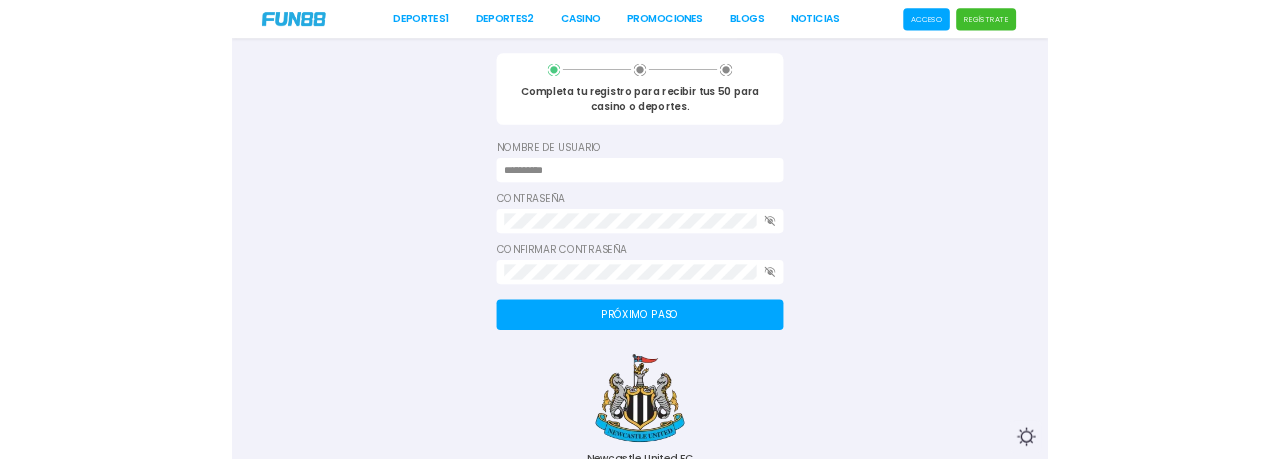 scroll, scrollTop: 277, scrollLeft: 0, axis: vertical 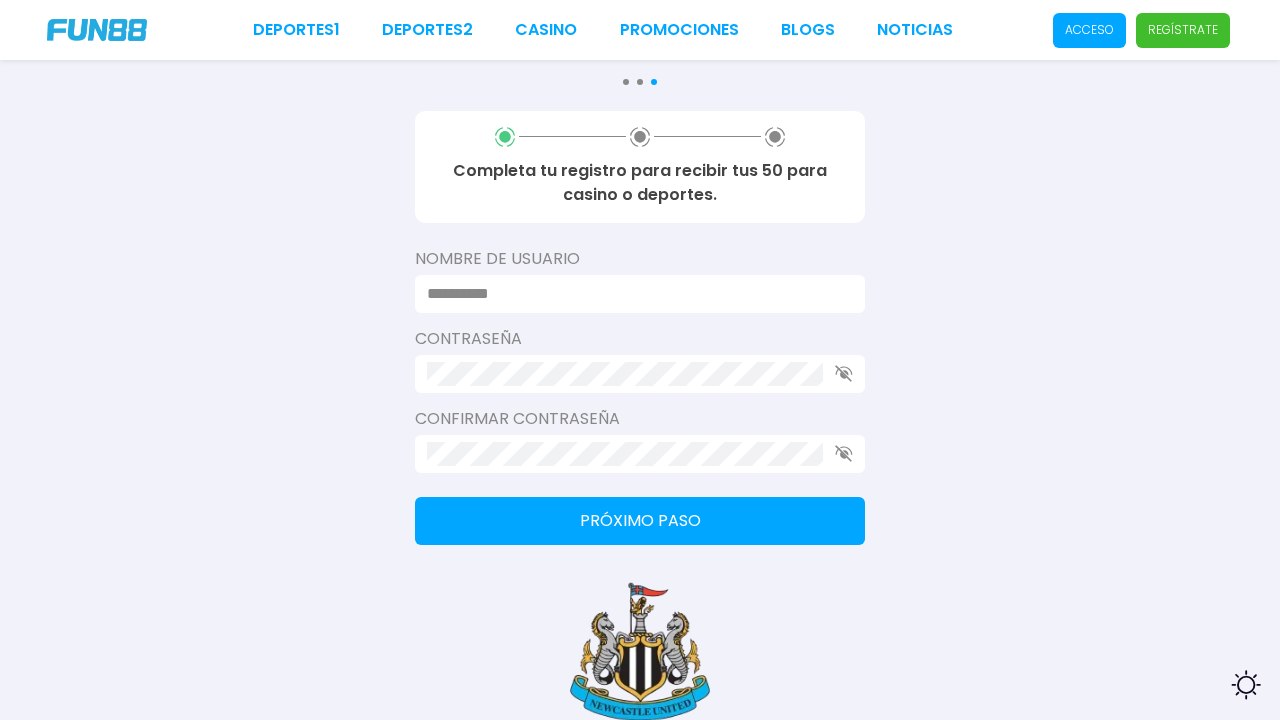 click at bounding box center [634, 294] 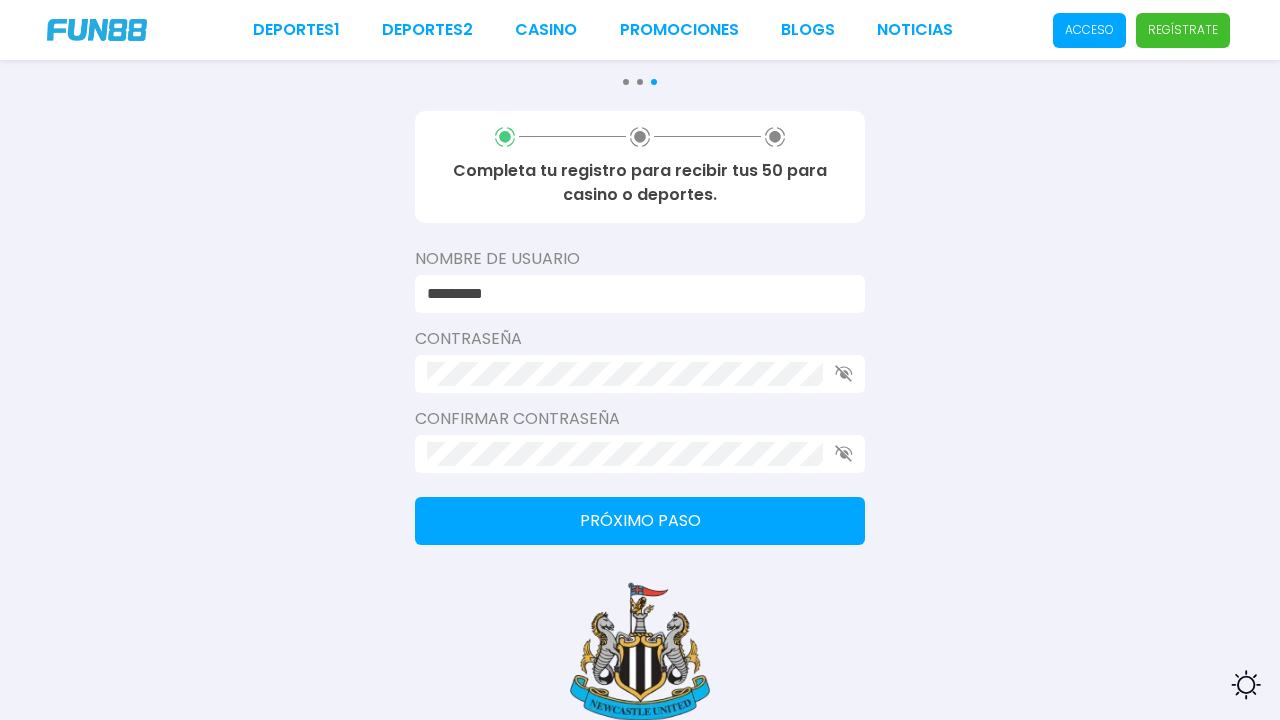 type on "*********" 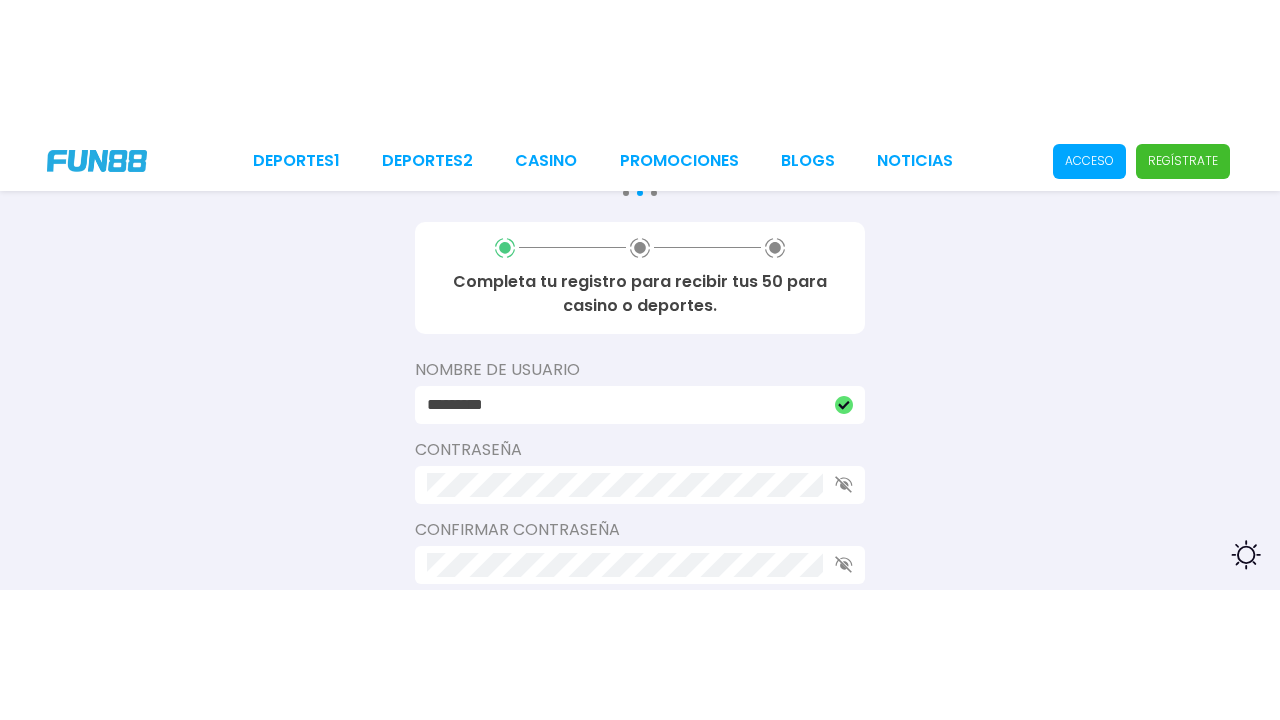 scroll, scrollTop: 500, scrollLeft: 0, axis: vertical 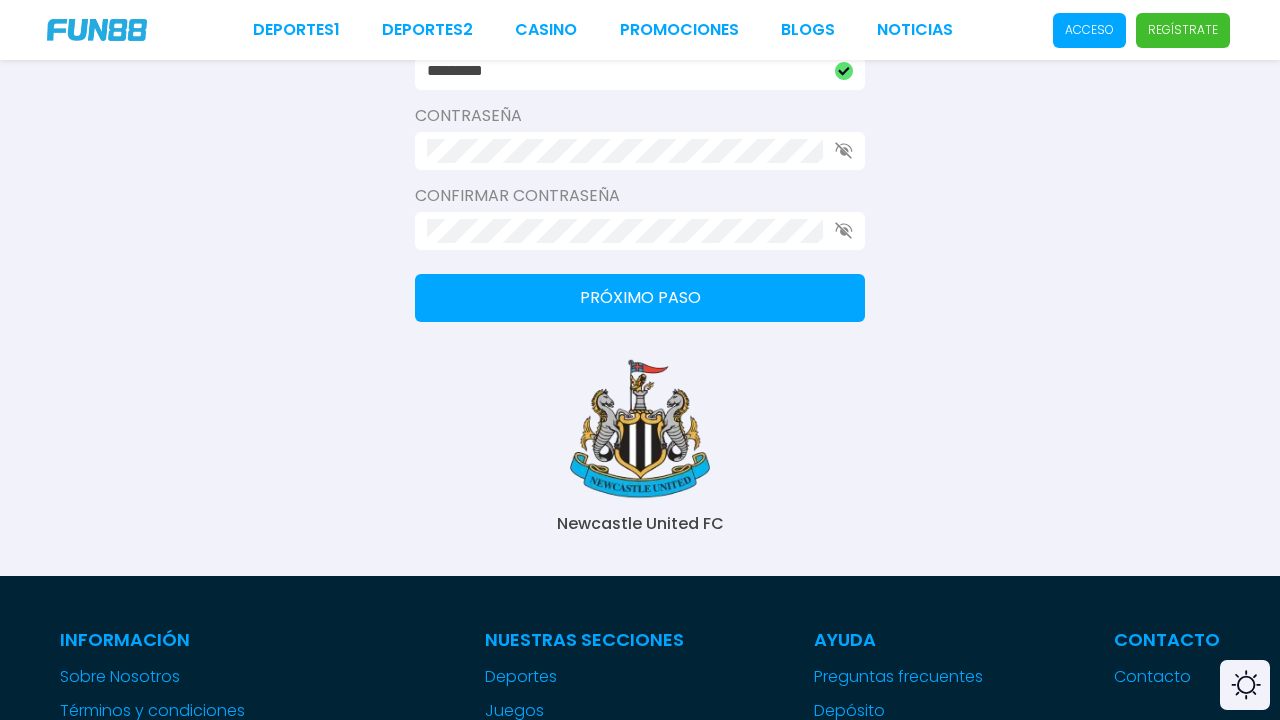 click 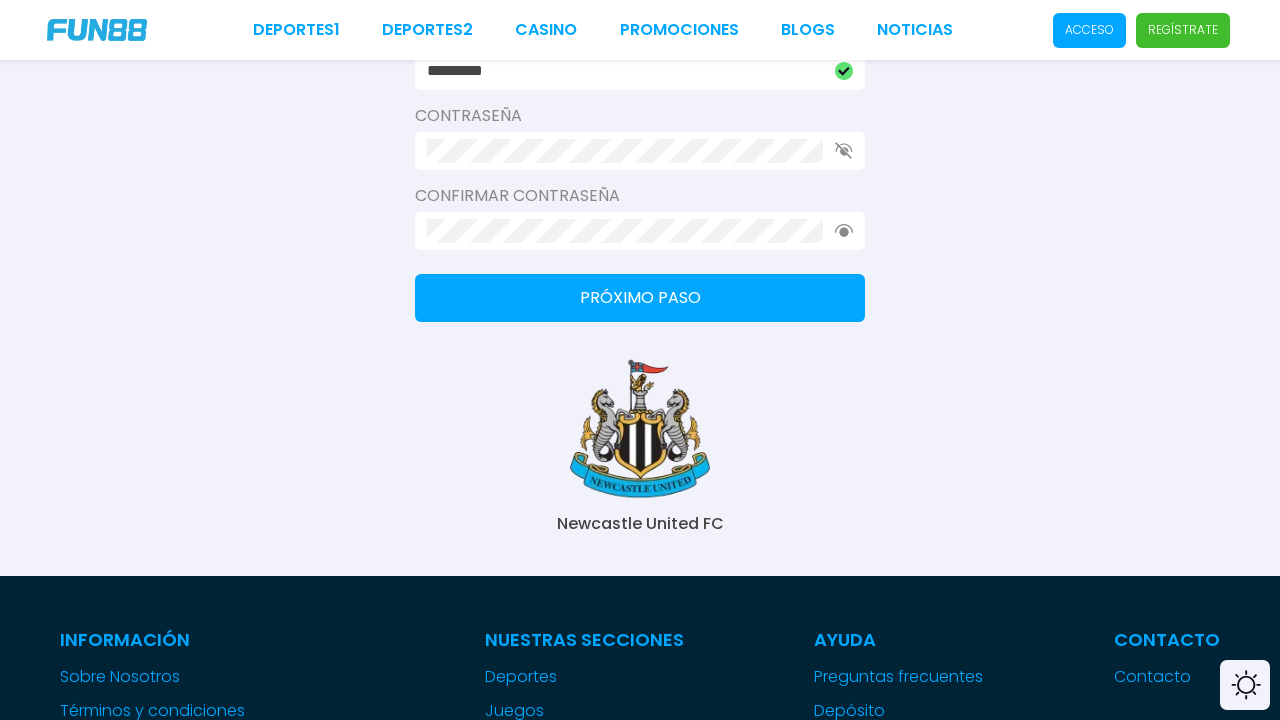 click 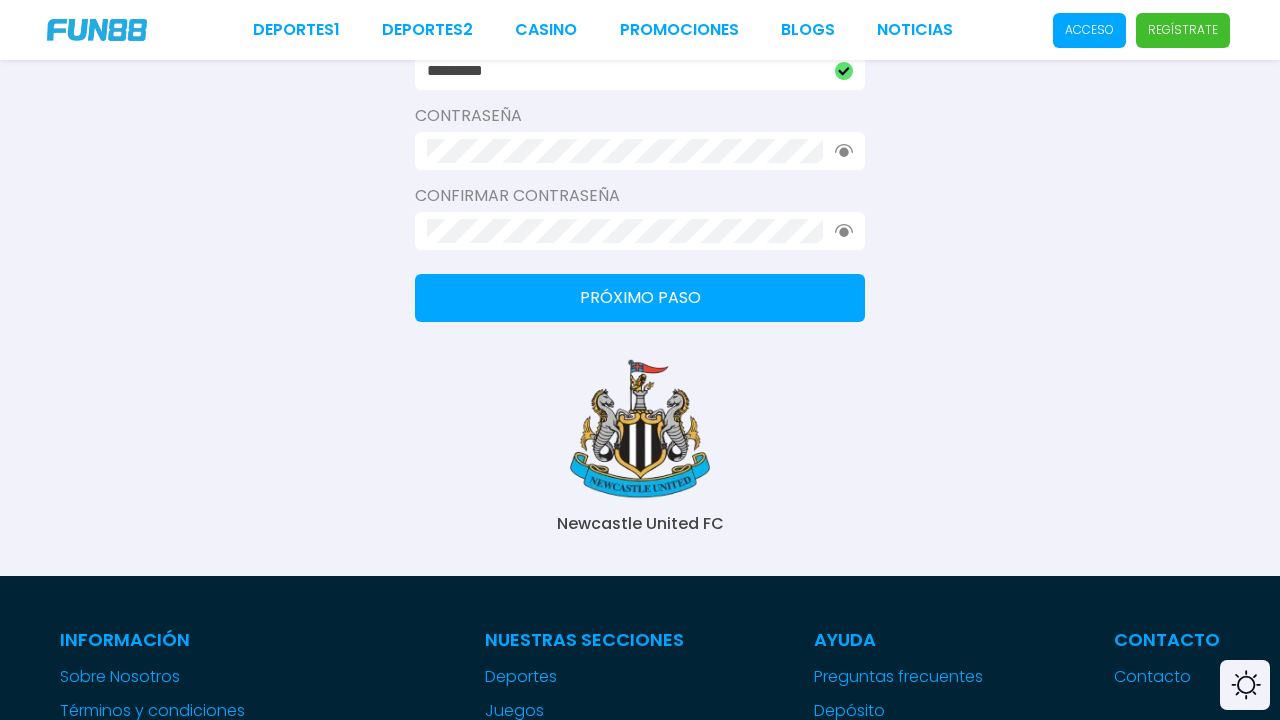 click on "Próximo paso" at bounding box center (640, 298) 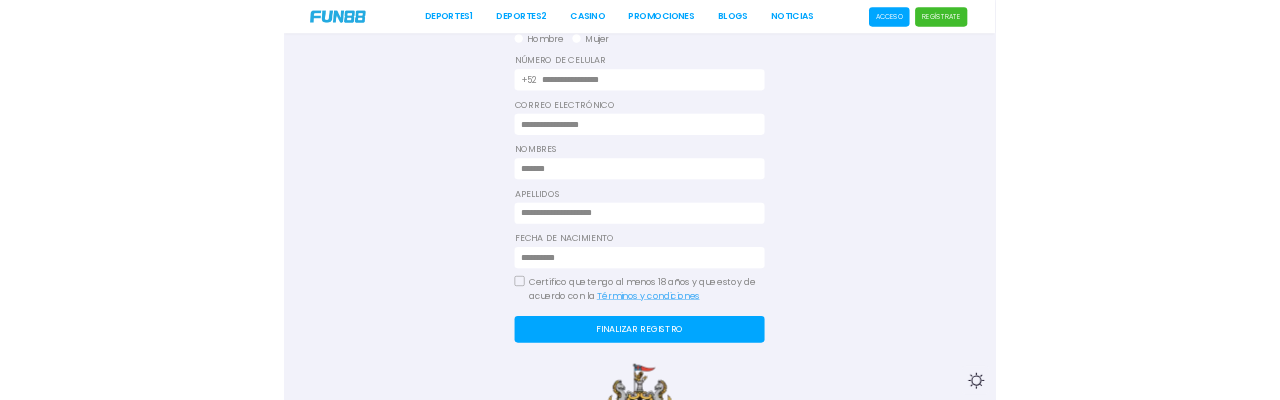 scroll, scrollTop: 467, scrollLeft: 0, axis: vertical 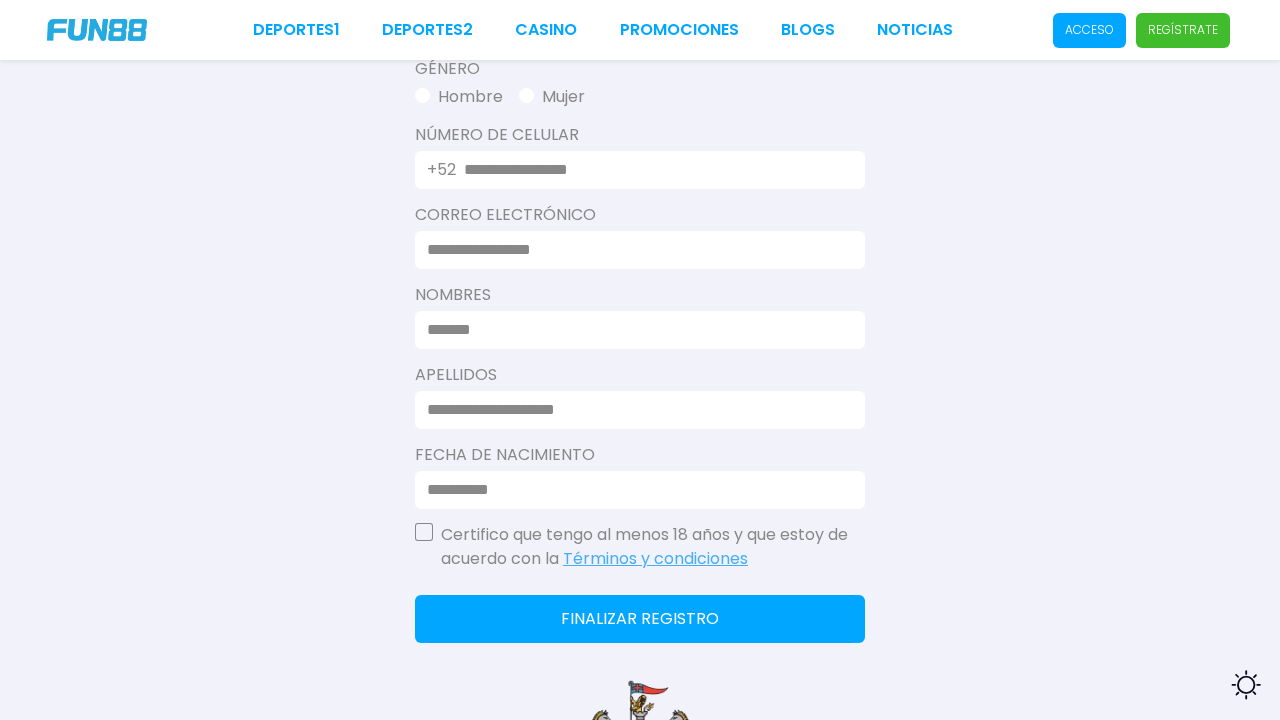 click at bounding box center [422, 95] 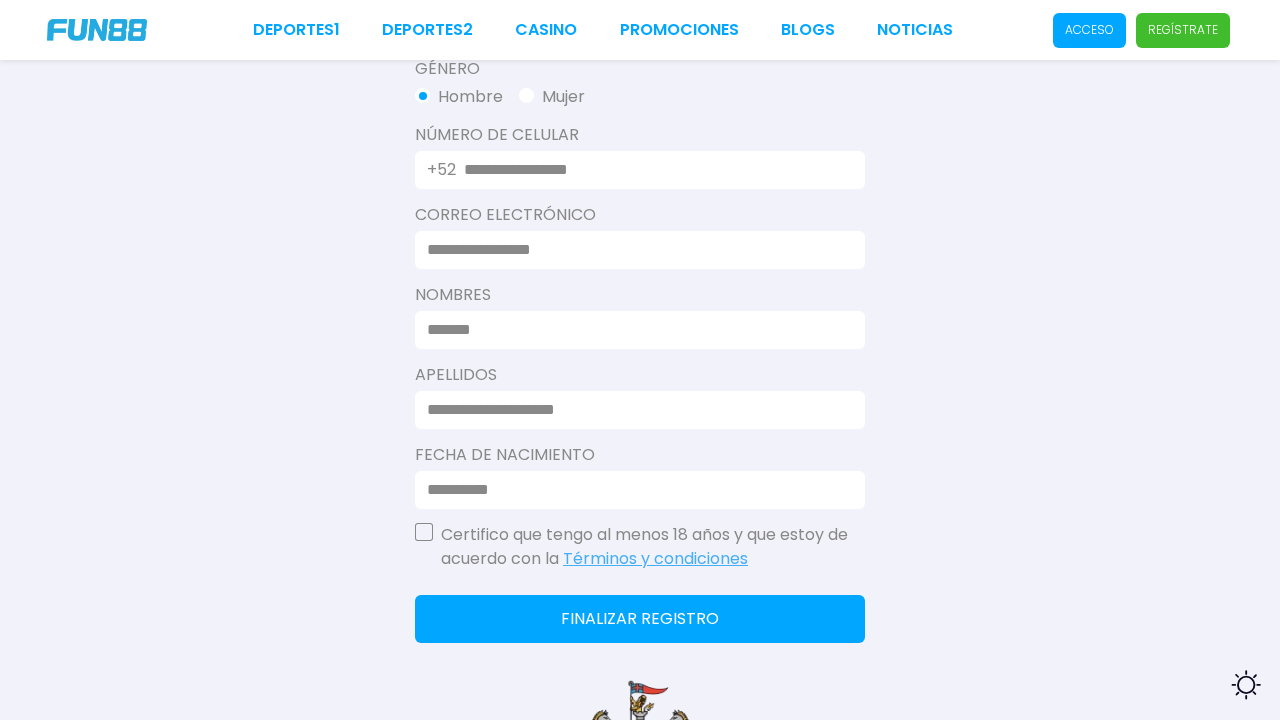 click at bounding box center (652, 170) 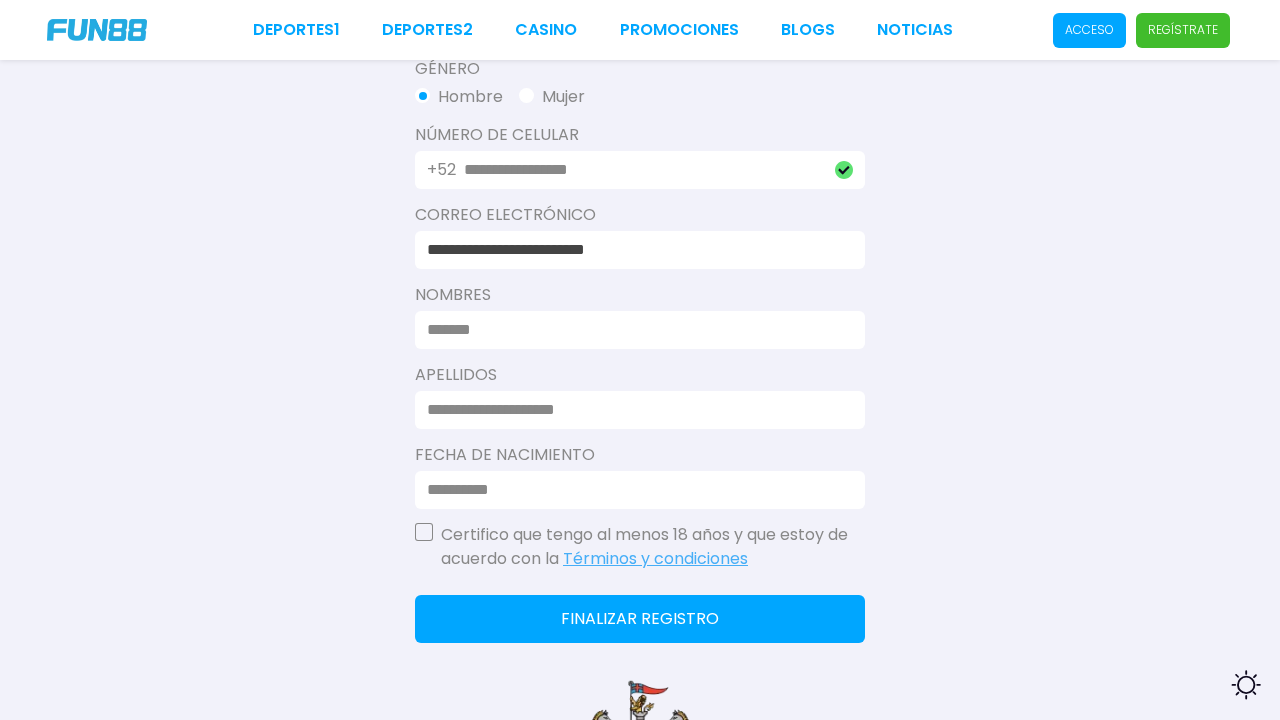 type on "**********" 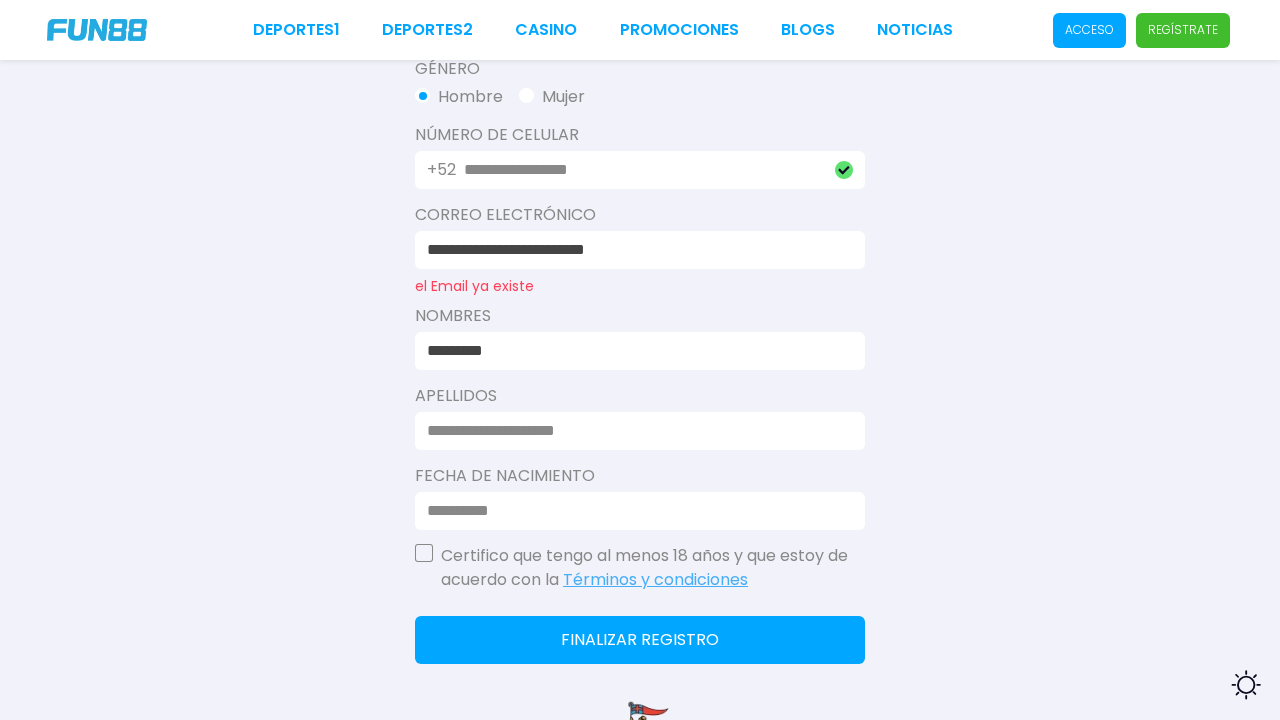 type on "********" 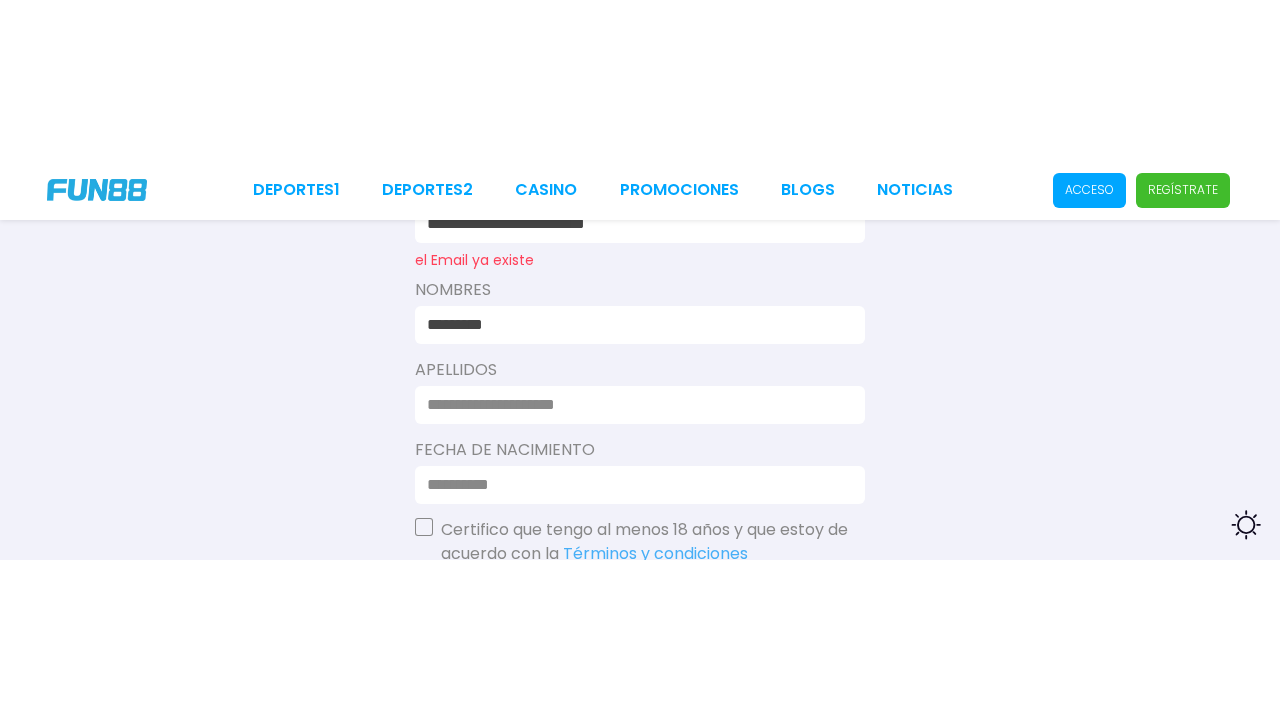 scroll, scrollTop: 697, scrollLeft: 0, axis: vertical 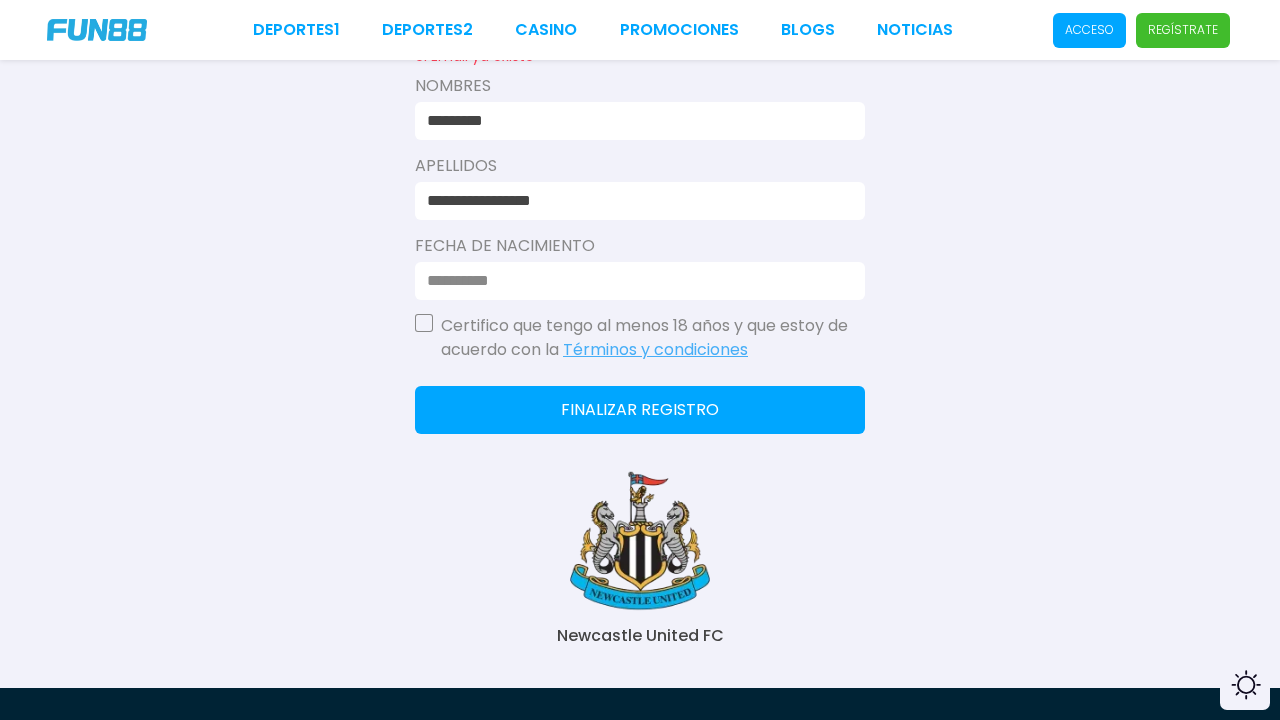 type on "**********" 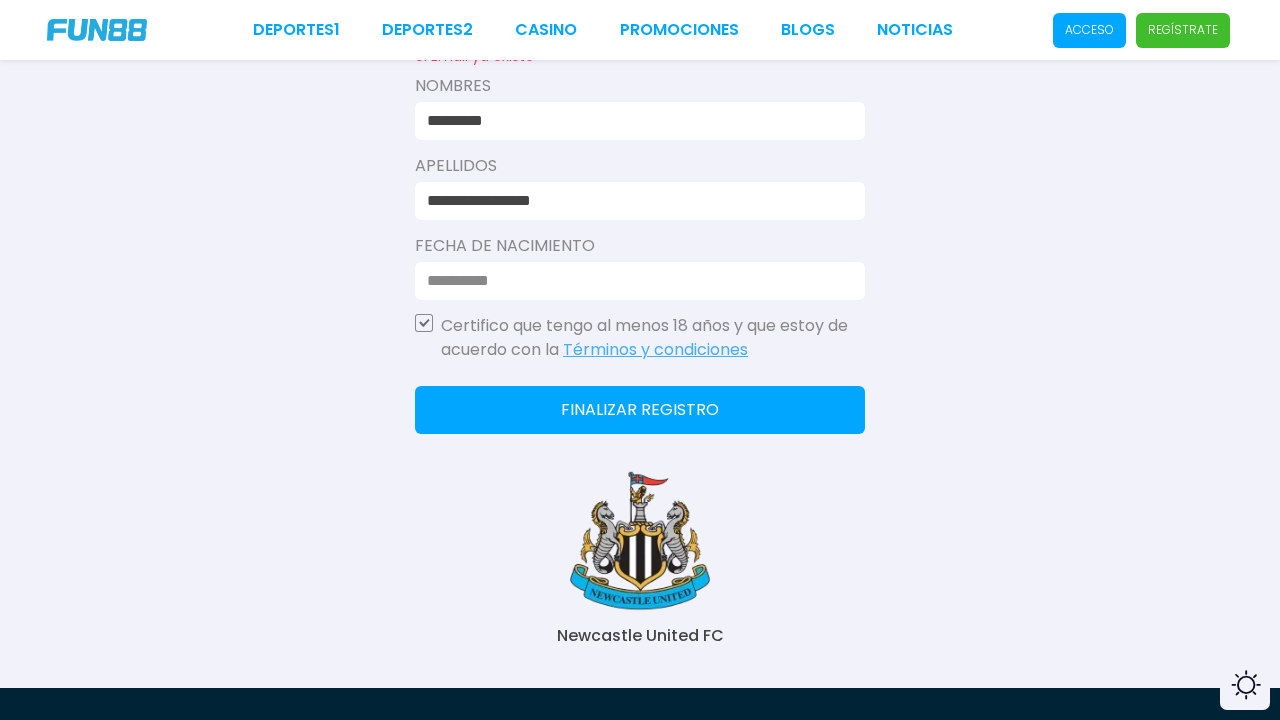 click at bounding box center (634, 281) 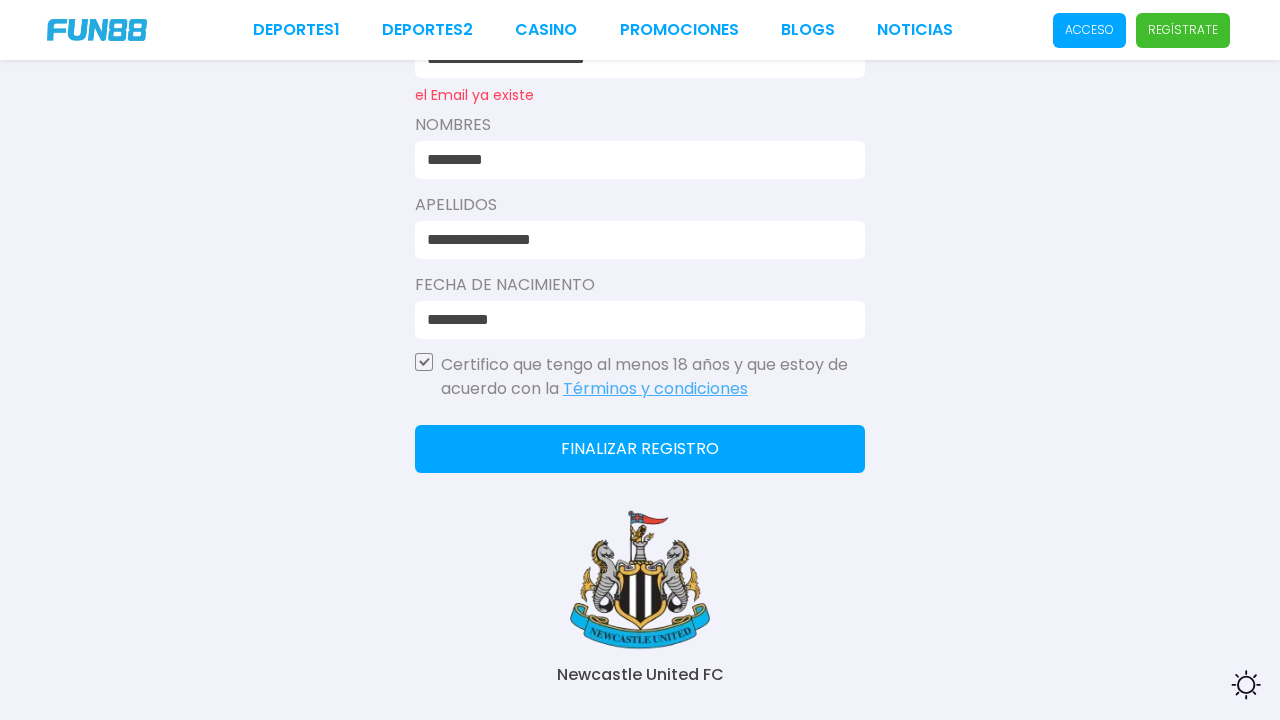 scroll, scrollTop: 594, scrollLeft: 0, axis: vertical 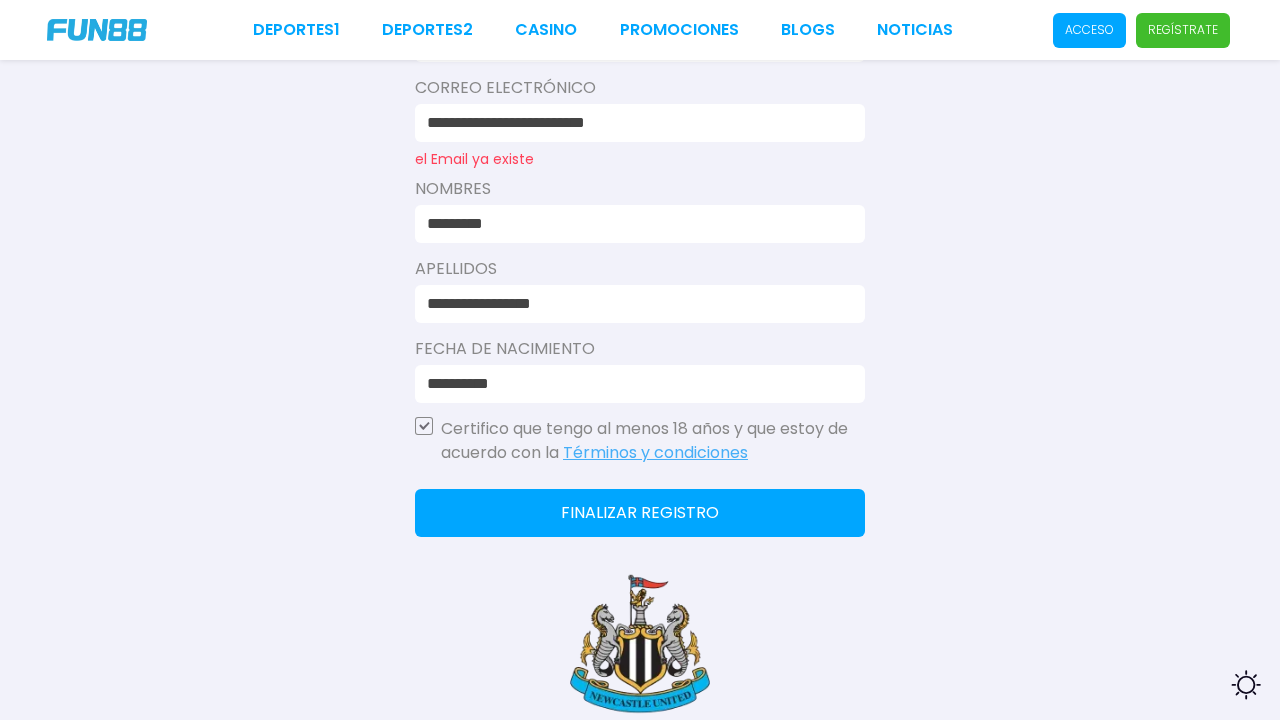 type on "**********" 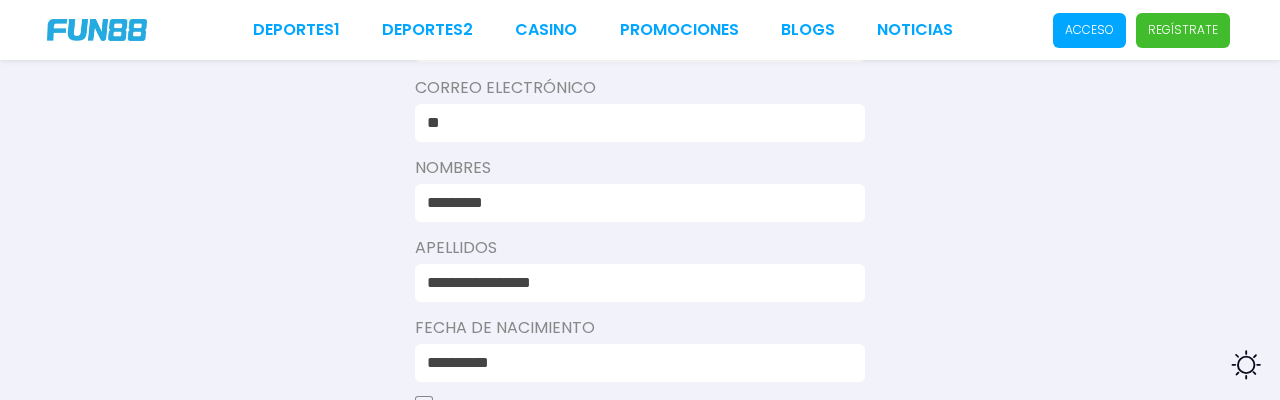 type on "*" 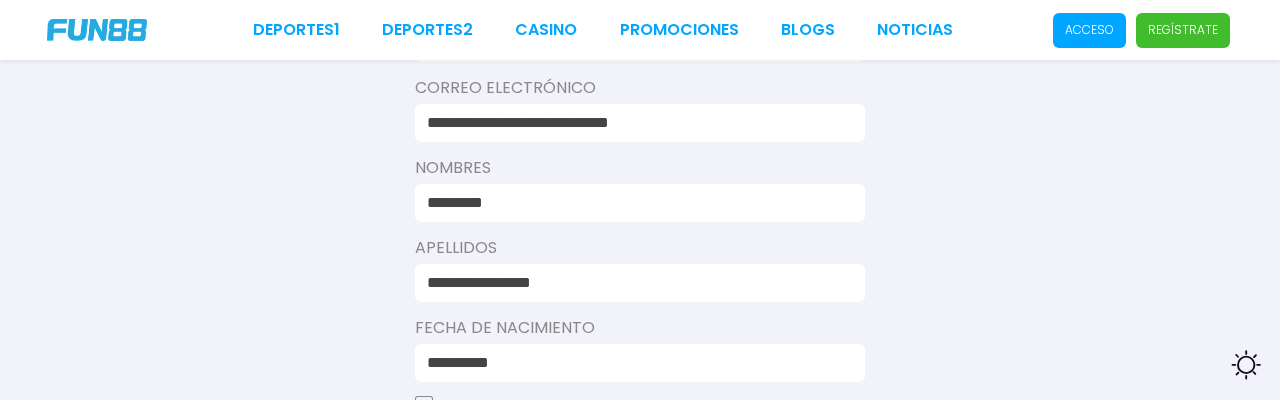 type on "**********" 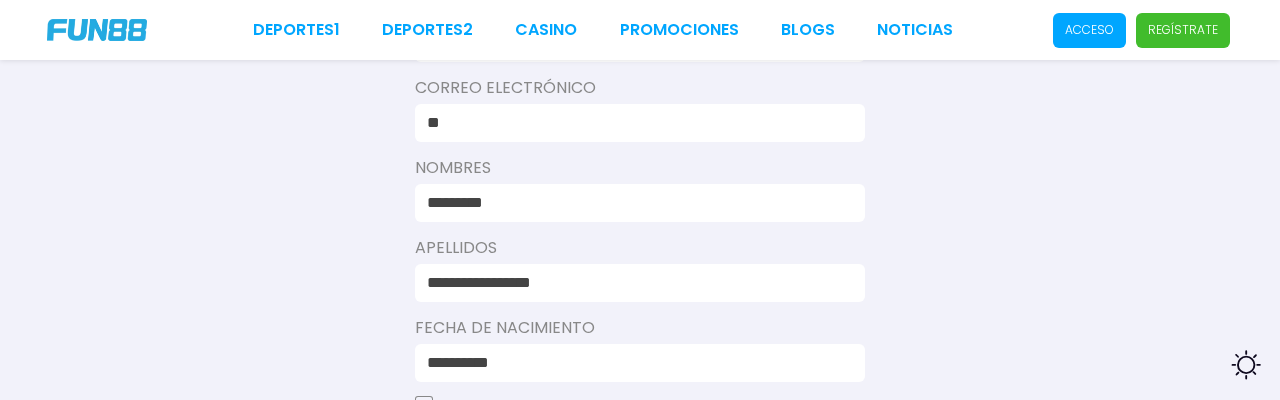 type on "*" 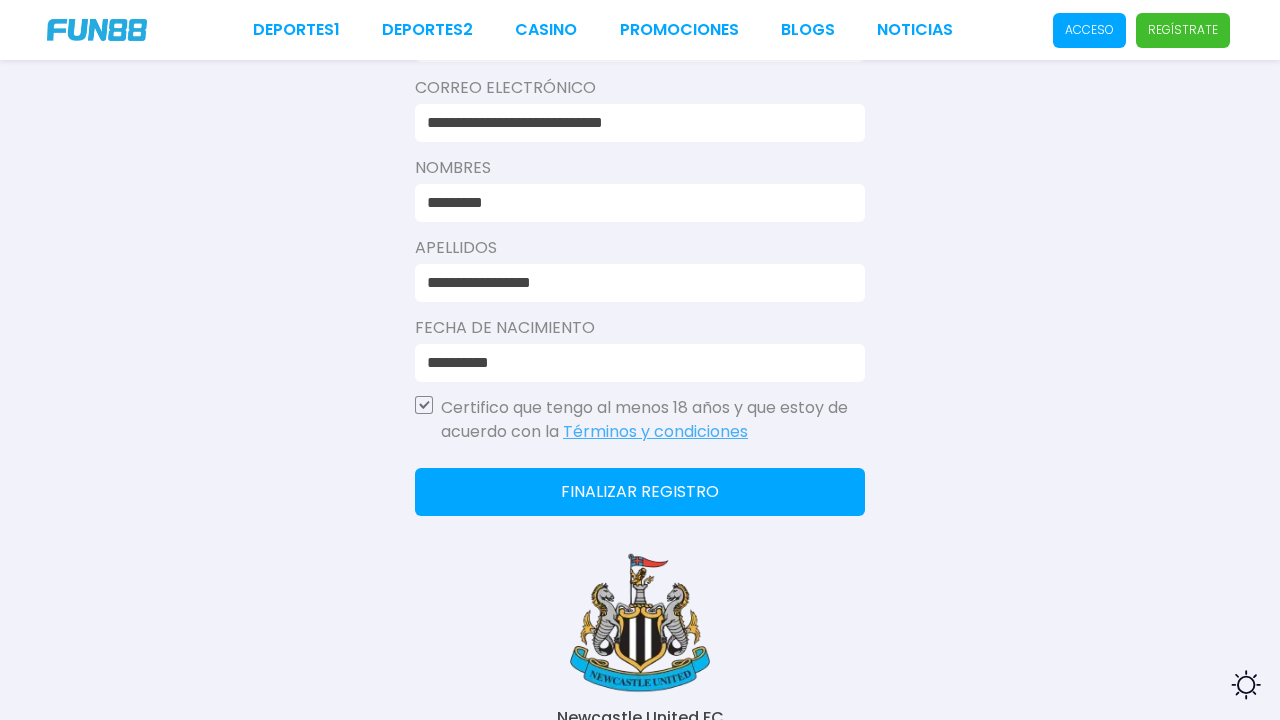 type on "**********" 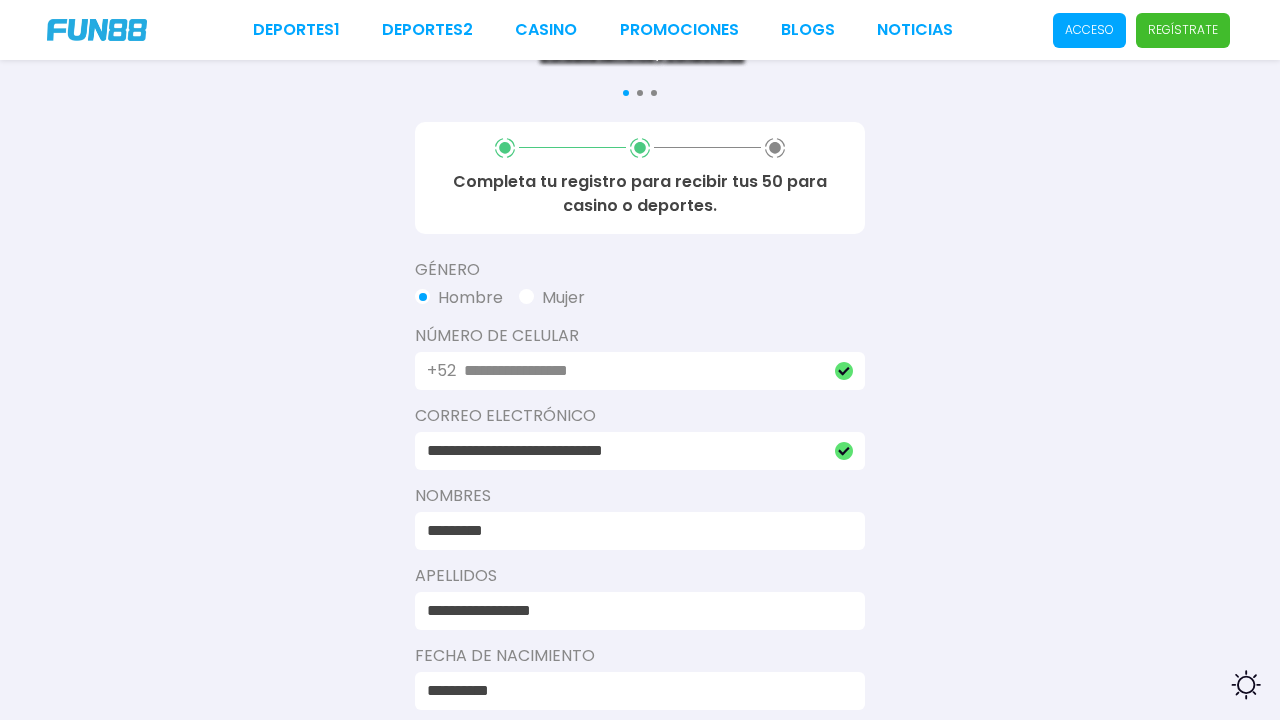 scroll, scrollTop: 254, scrollLeft: 0, axis: vertical 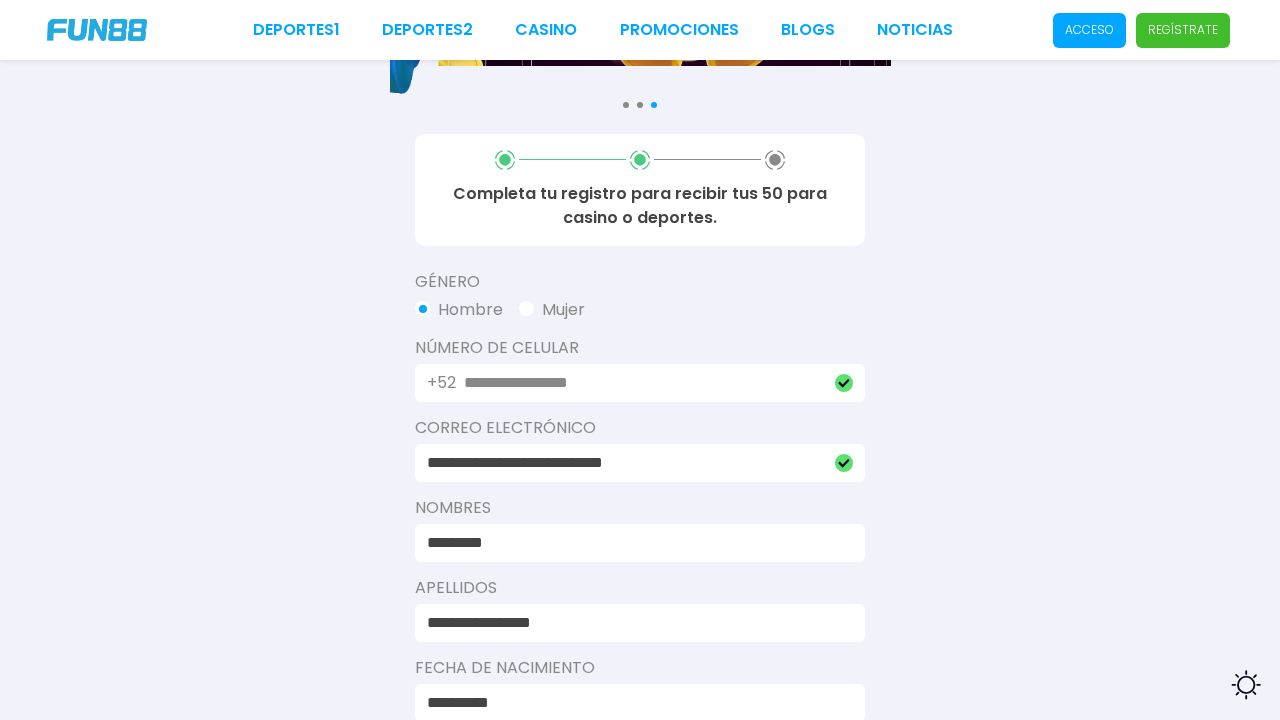 click at bounding box center (422, 308) 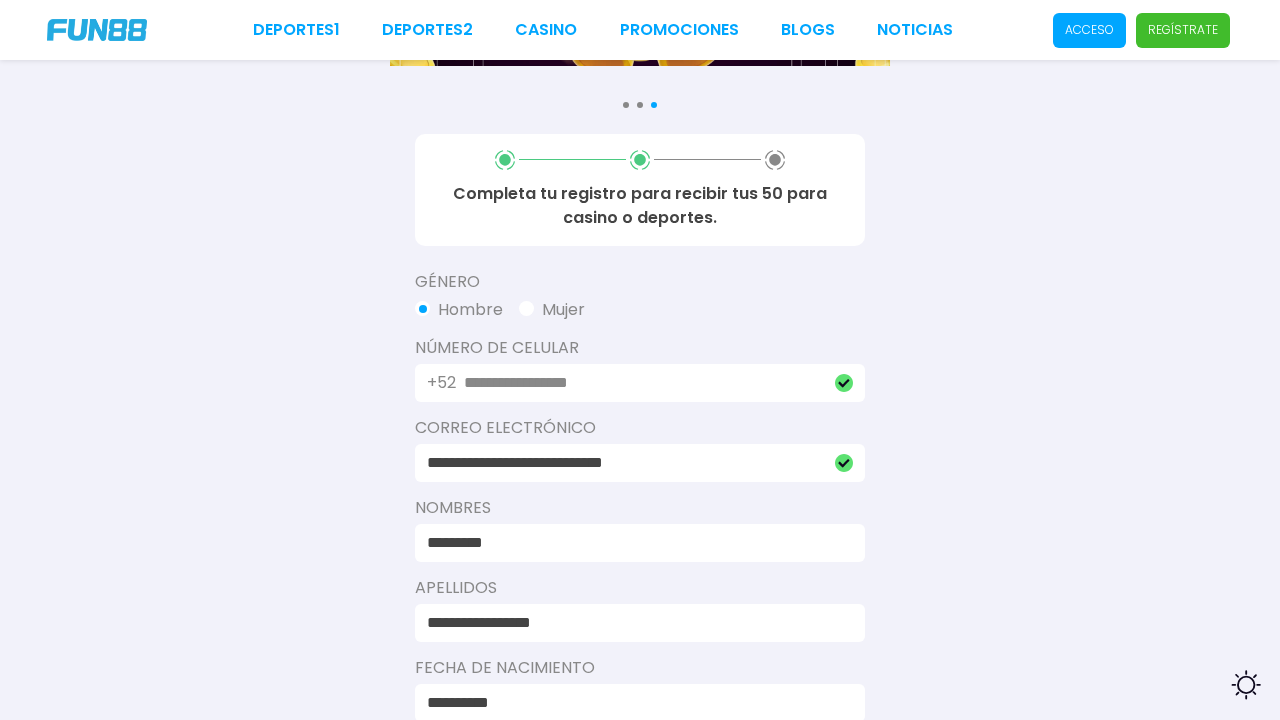 click on "Hombre" at bounding box center [459, 310] 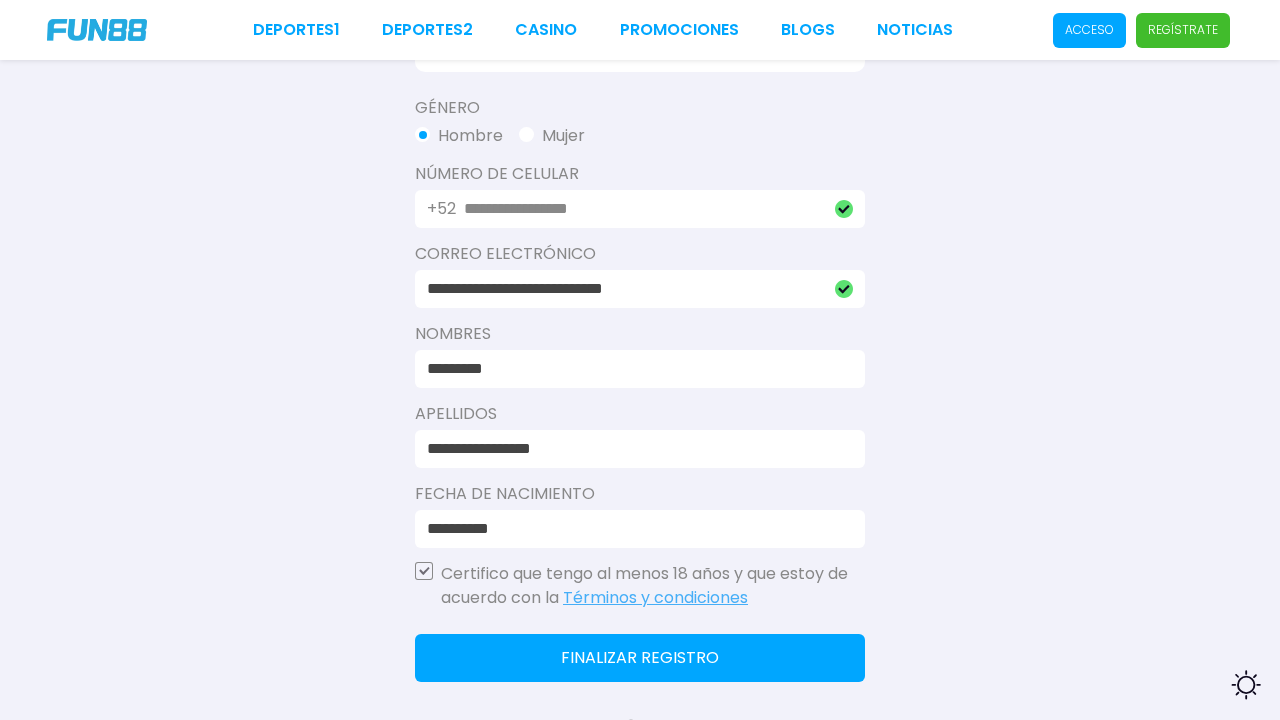 scroll, scrollTop: 513, scrollLeft: 0, axis: vertical 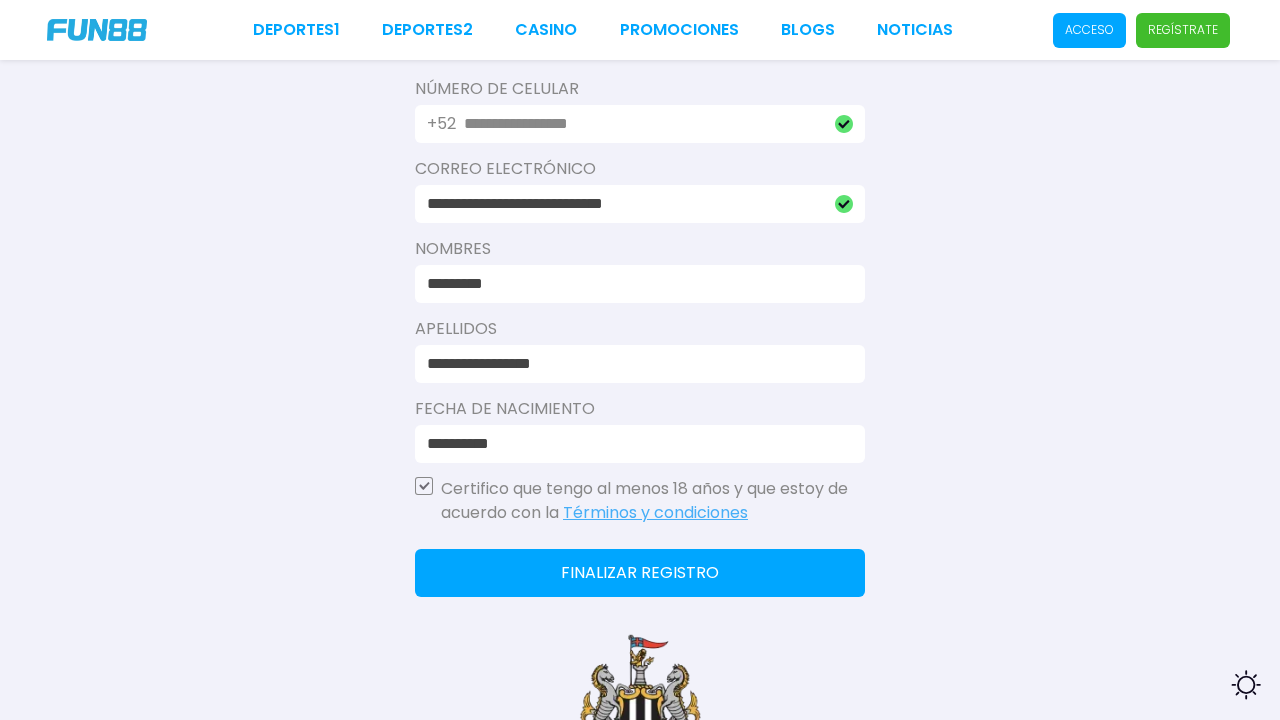 click on "Finalizar registro" 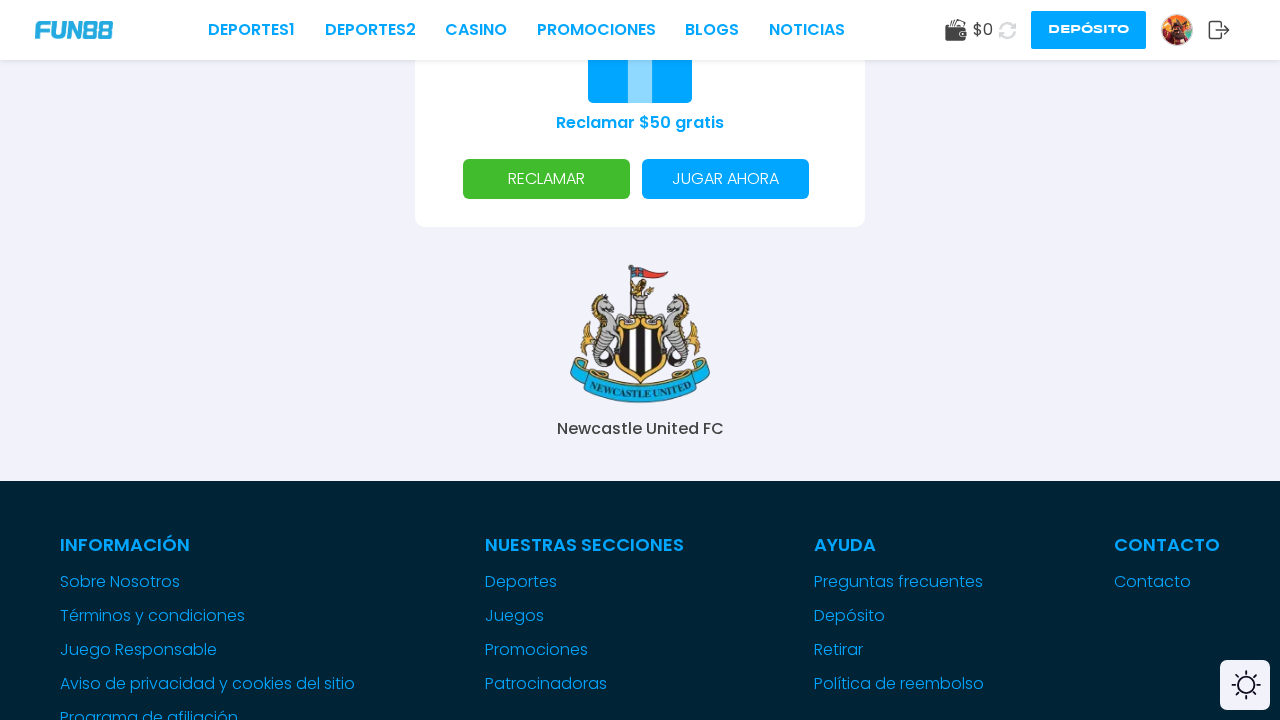 click on "RECLAMAR" at bounding box center (546, 179) 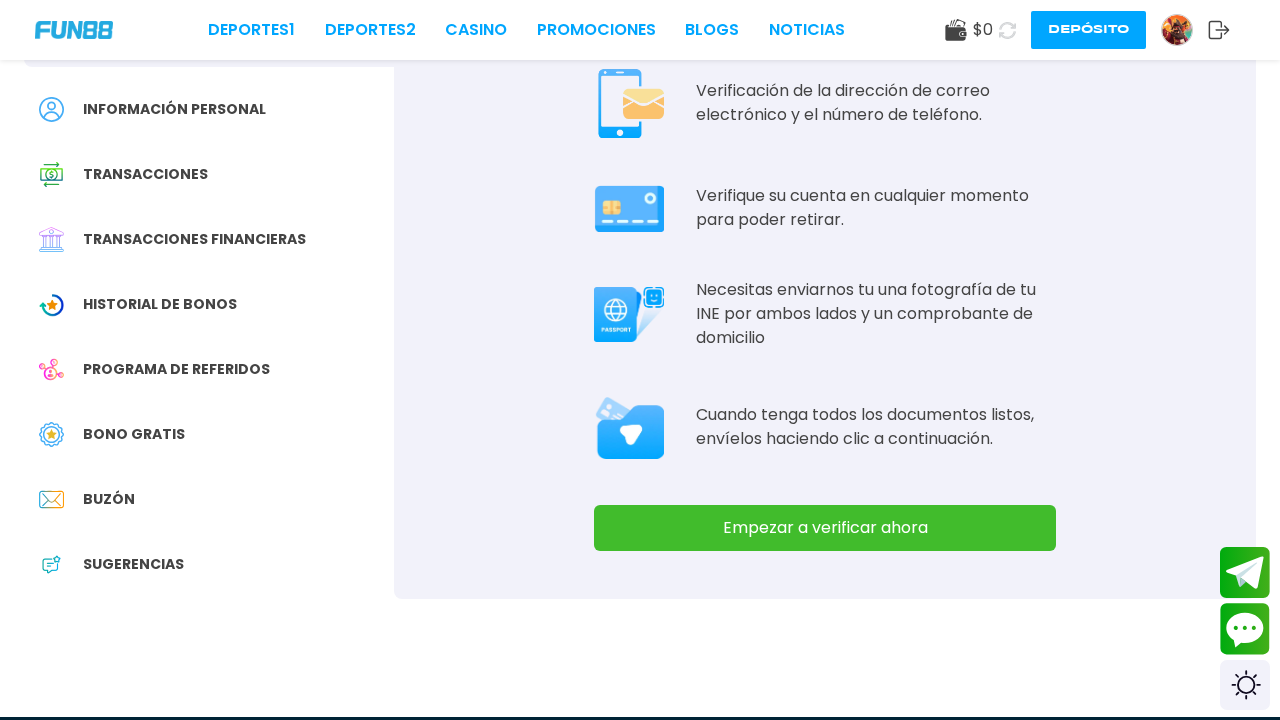 scroll, scrollTop: 0, scrollLeft: 0, axis: both 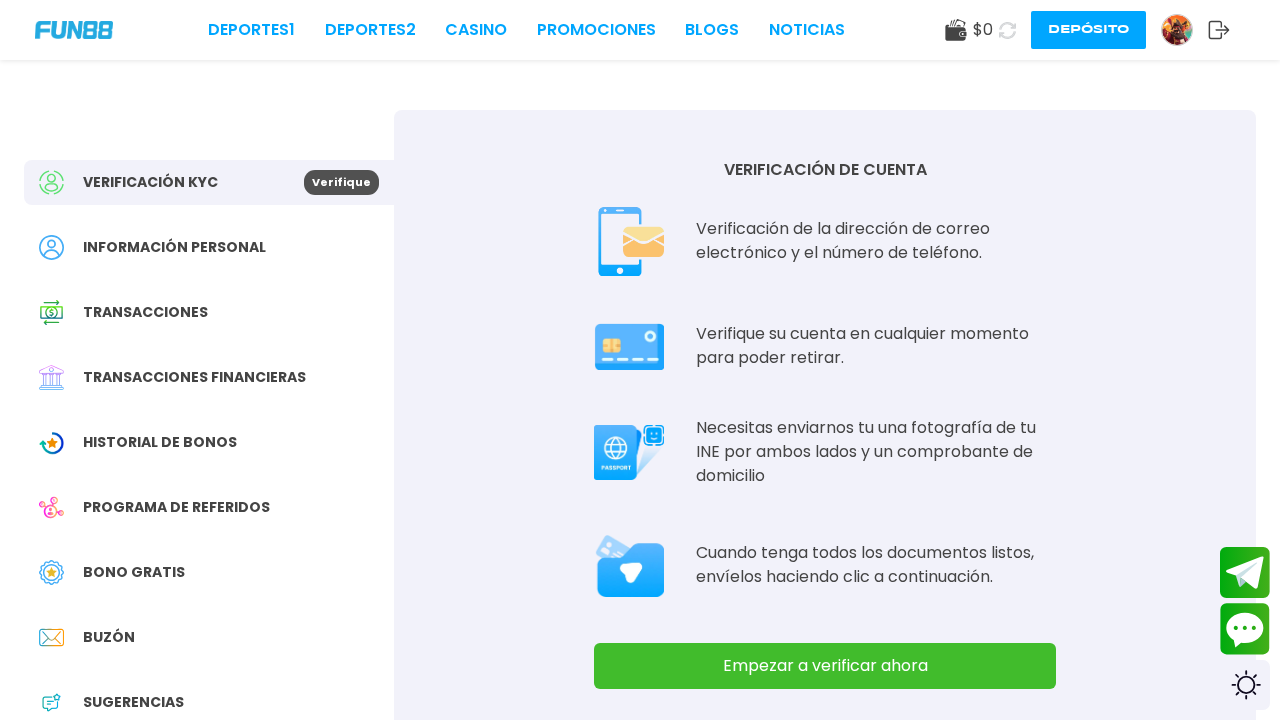 click on "Verificación de la dirección de correo electrónico y el número de teléfono." at bounding box center [825, 241] 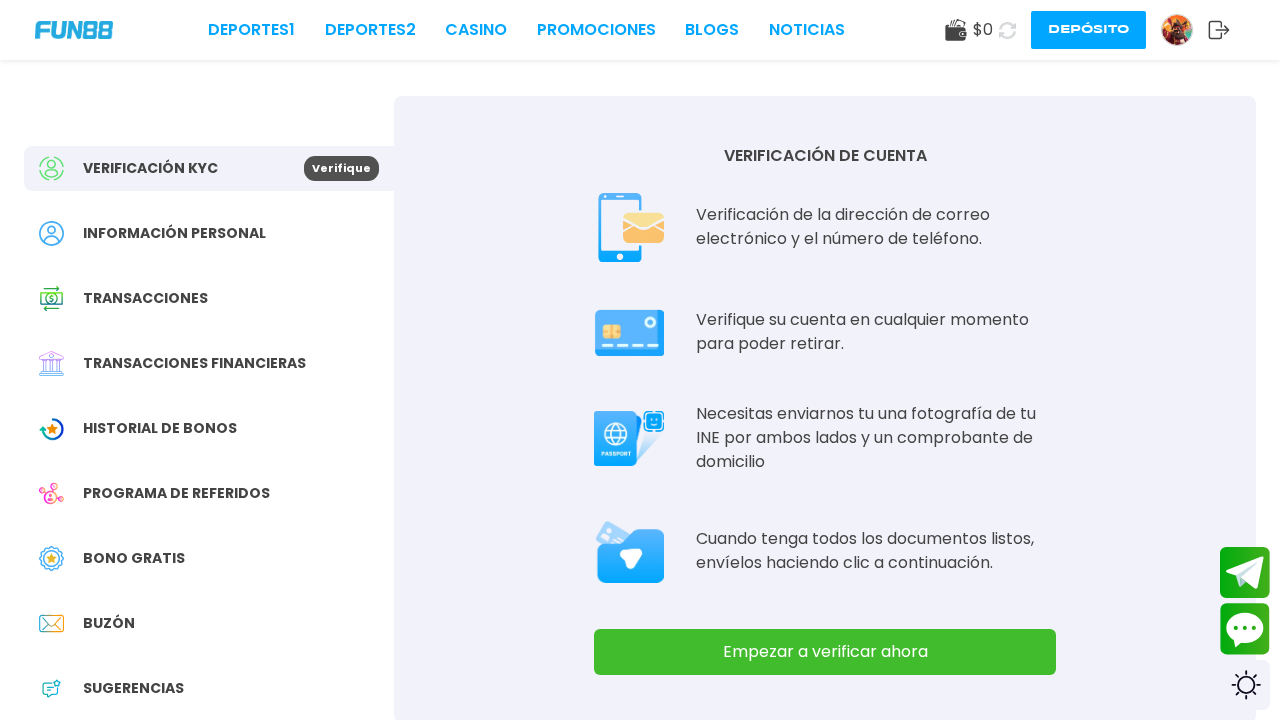click on "Empezar a verificar ahora" at bounding box center (825, 652) 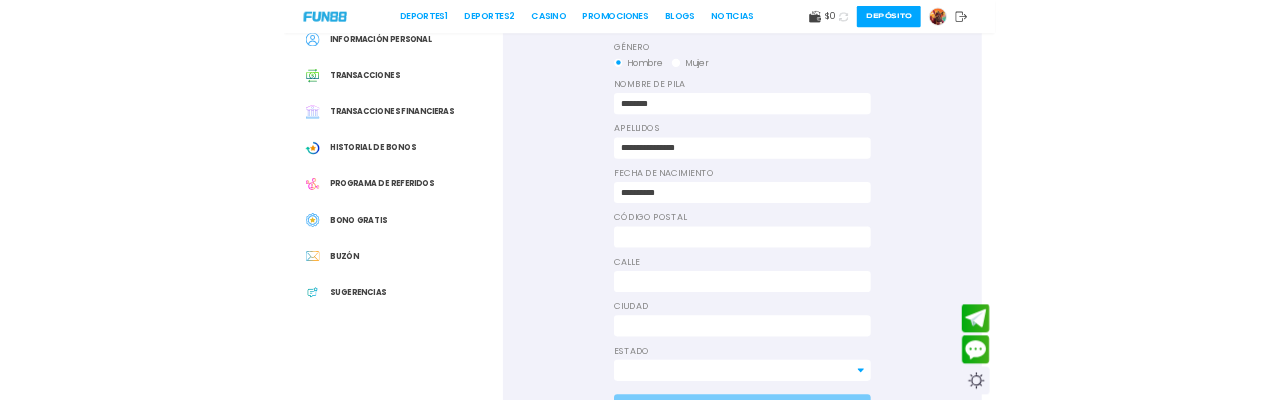 scroll, scrollTop: 244, scrollLeft: 0, axis: vertical 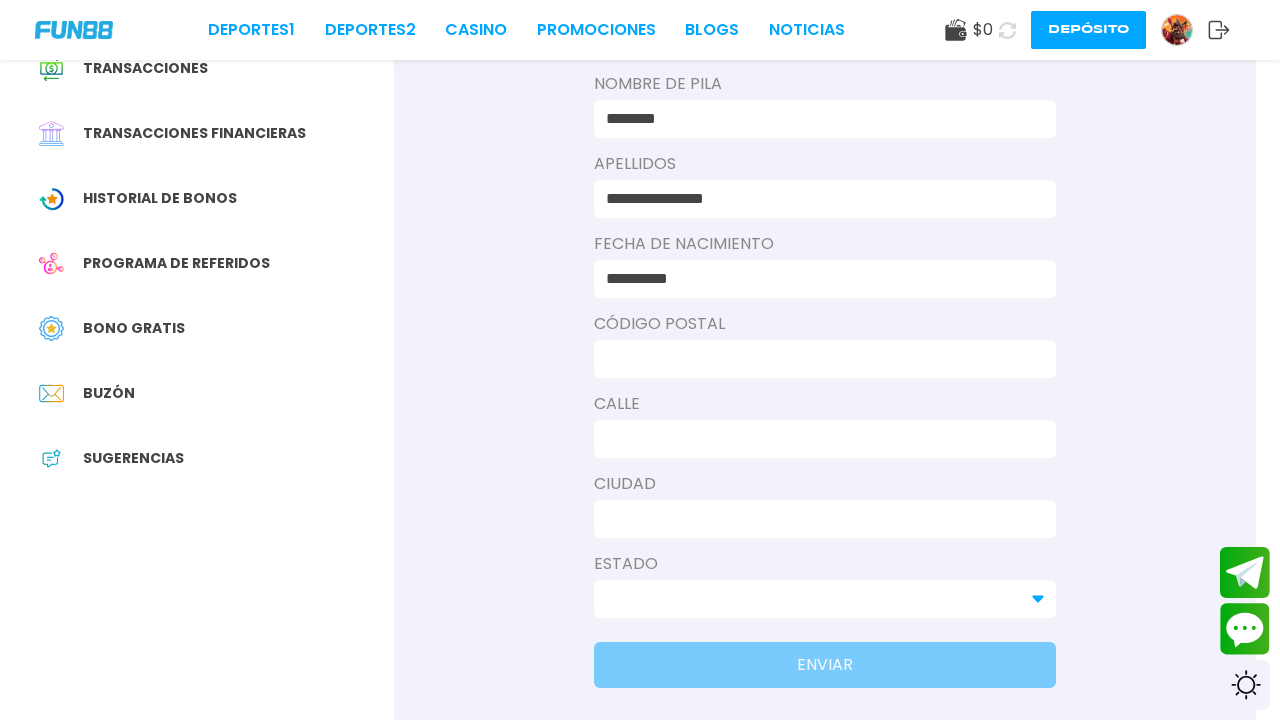click at bounding box center [819, 359] 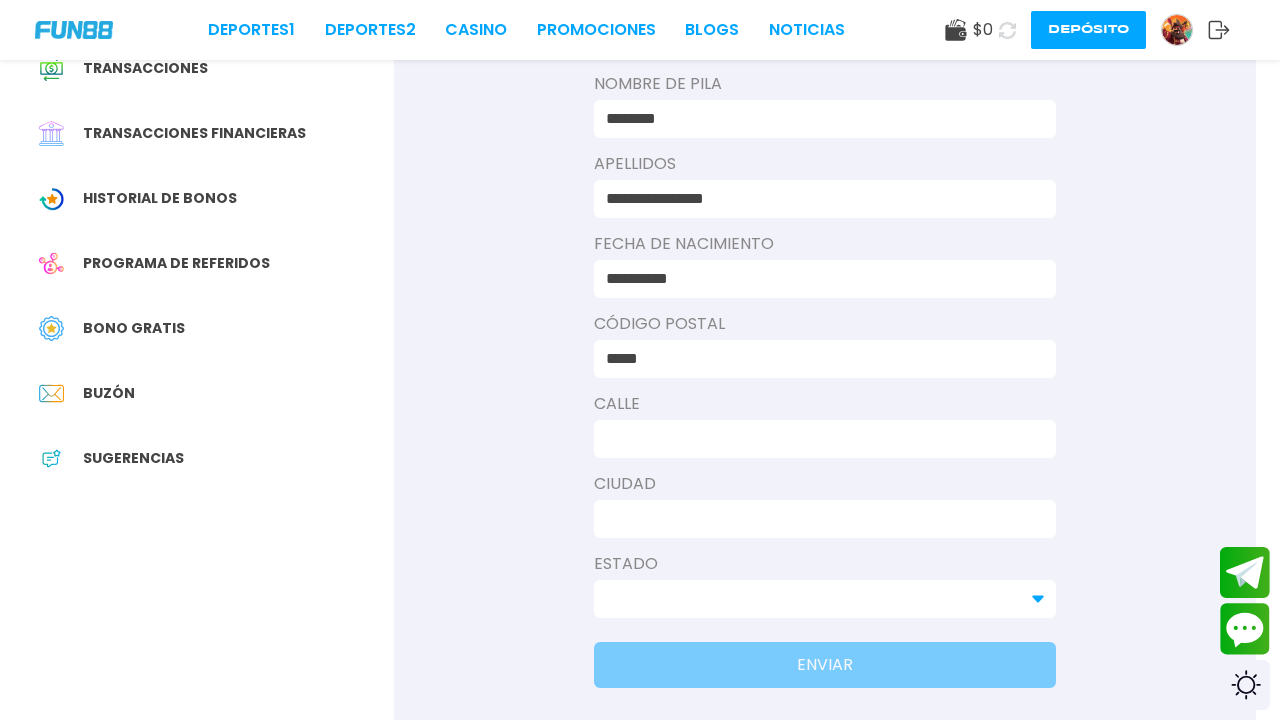 type on "*****" 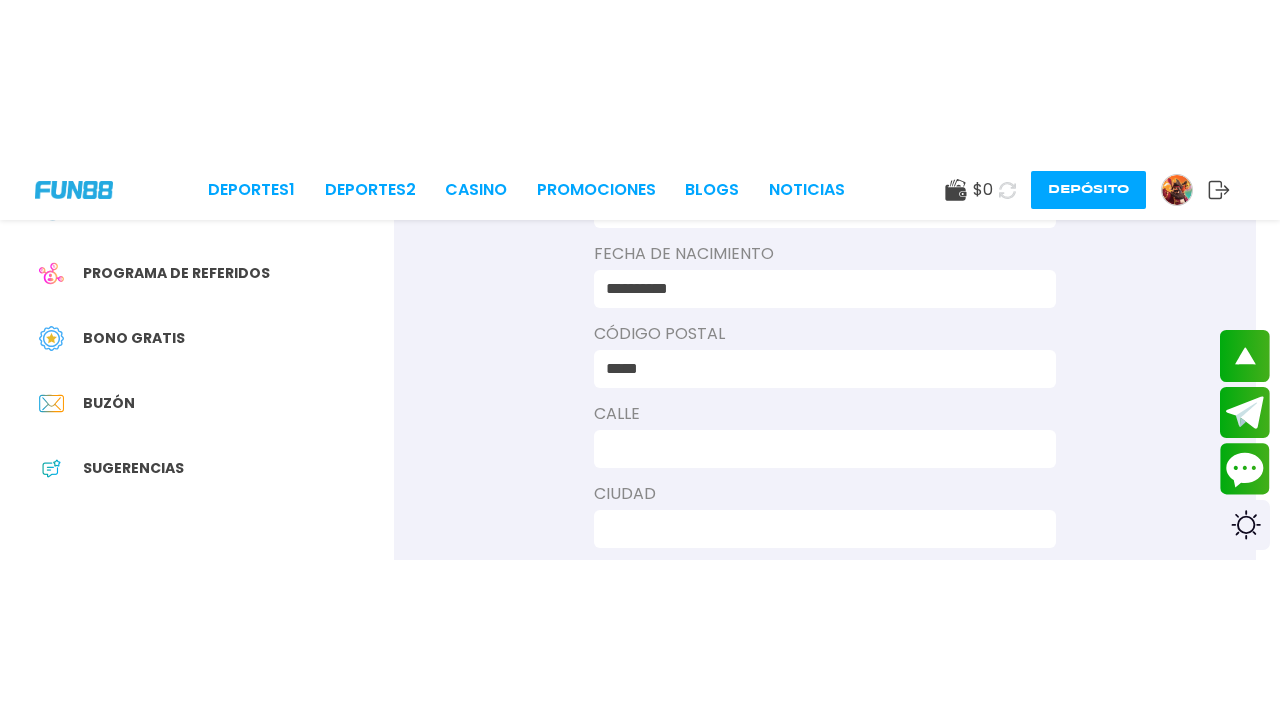 scroll, scrollTop: 482, scrollLeft: 0, axis: vertical 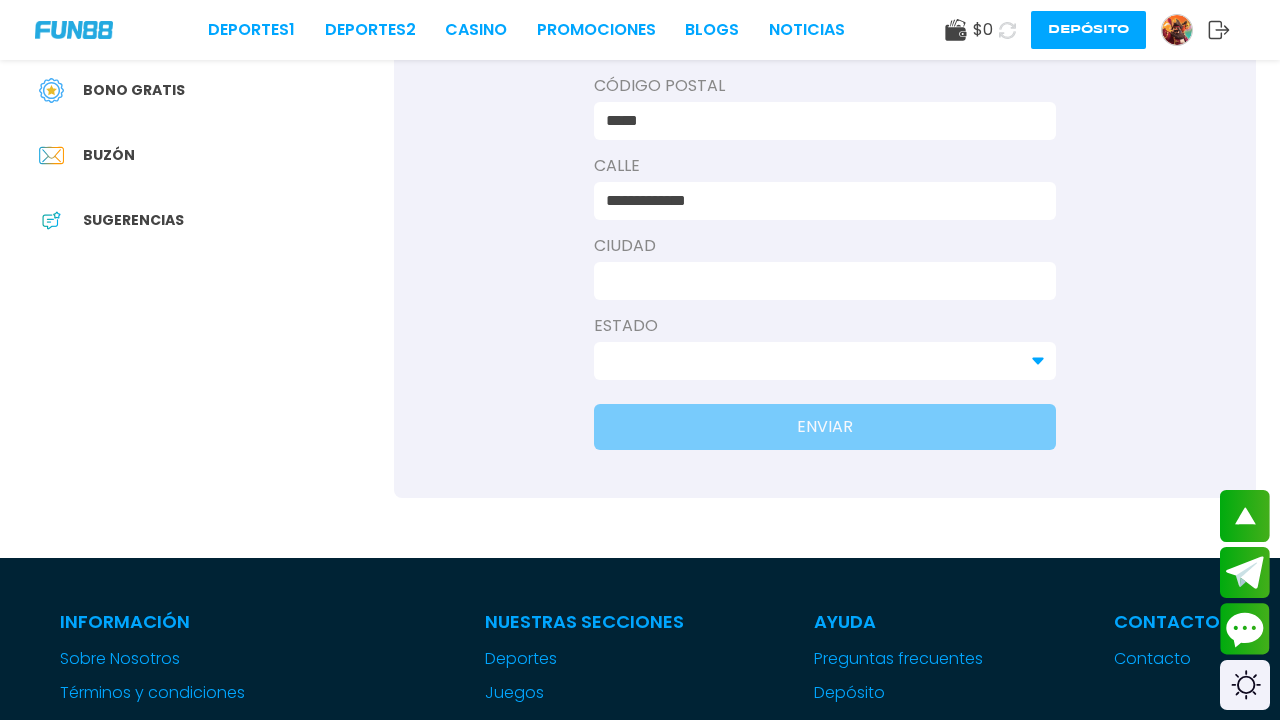 type on "**********" 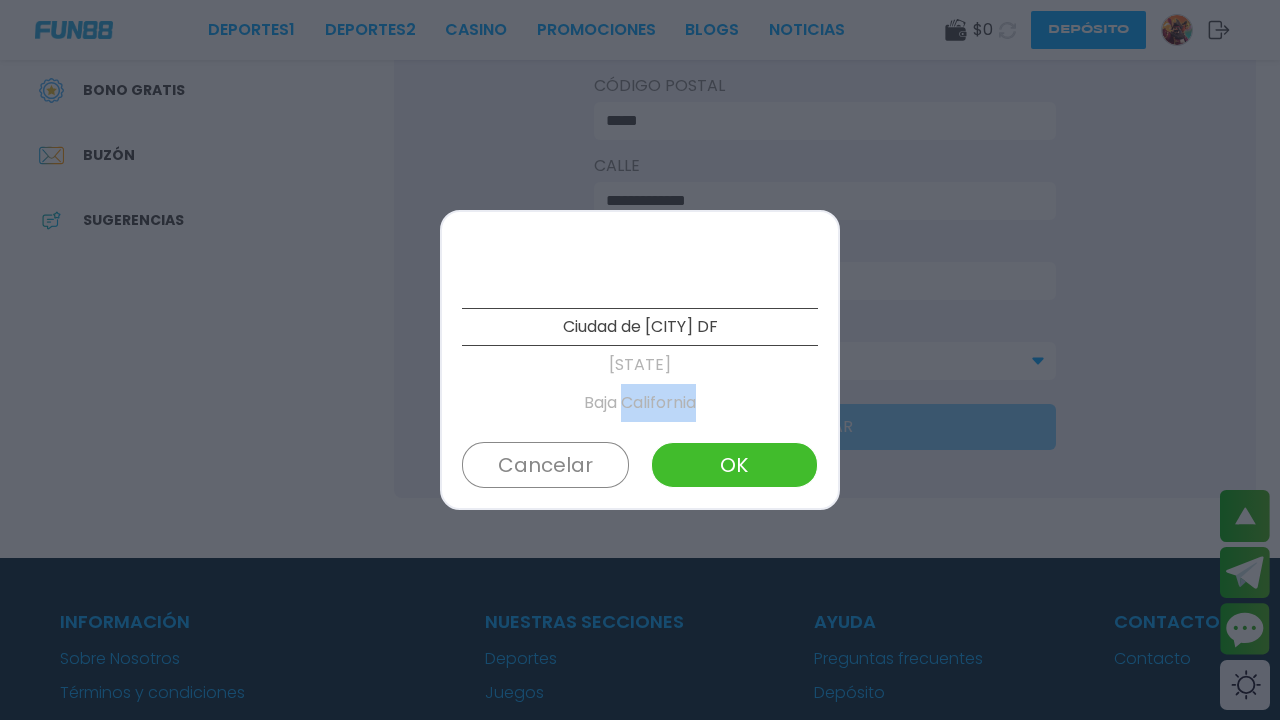 click on "Ciudad de [CITY] DF [STATE] [STATE] [STATE] [STATE] [STATE] [STATE] [STATE] [STATE] [STATE] [STATE] [STATE] [STATE] [STATE] [STATE] [STATE] [STATE] [STATE] [STATE] [STATE] [STATE] [STATE] [STATE] [STATE] [STATE] [STATE] [STATE] [STATE] [STATE] Cancelar OK" at bounding box center (640, 360) 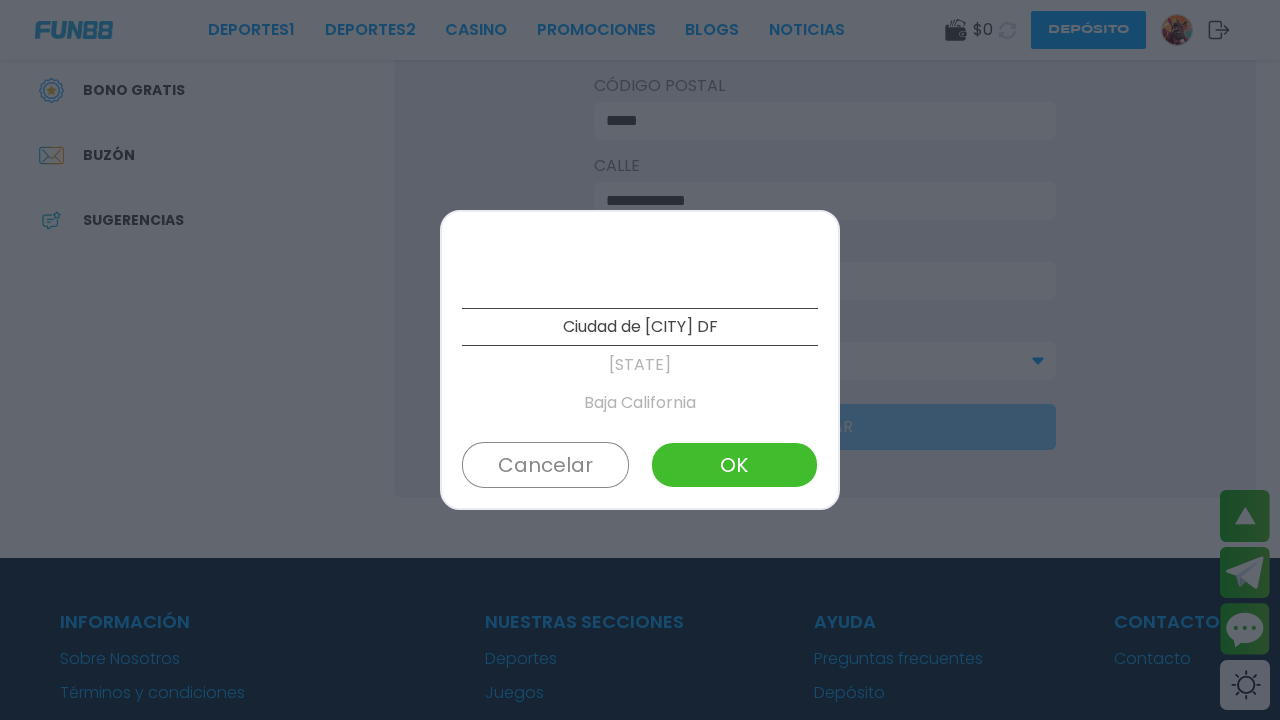 click on "Ciudad de [CITY] DF [STATE] [STATE] [STATE] [STATE] [STATE] [STATE] [STATE] [STATE] [STATE] [STATE] [STATE] [STATE] [STATE] [STATE] [STATE] [STATE] [STATE] [STATE] [STATE] [STATE] [STATE] [STATE] [STATE] [STATE] [STATE] [STATE] [STATE] [STATE] Cancelar OK" at bounding box center (640, 360) 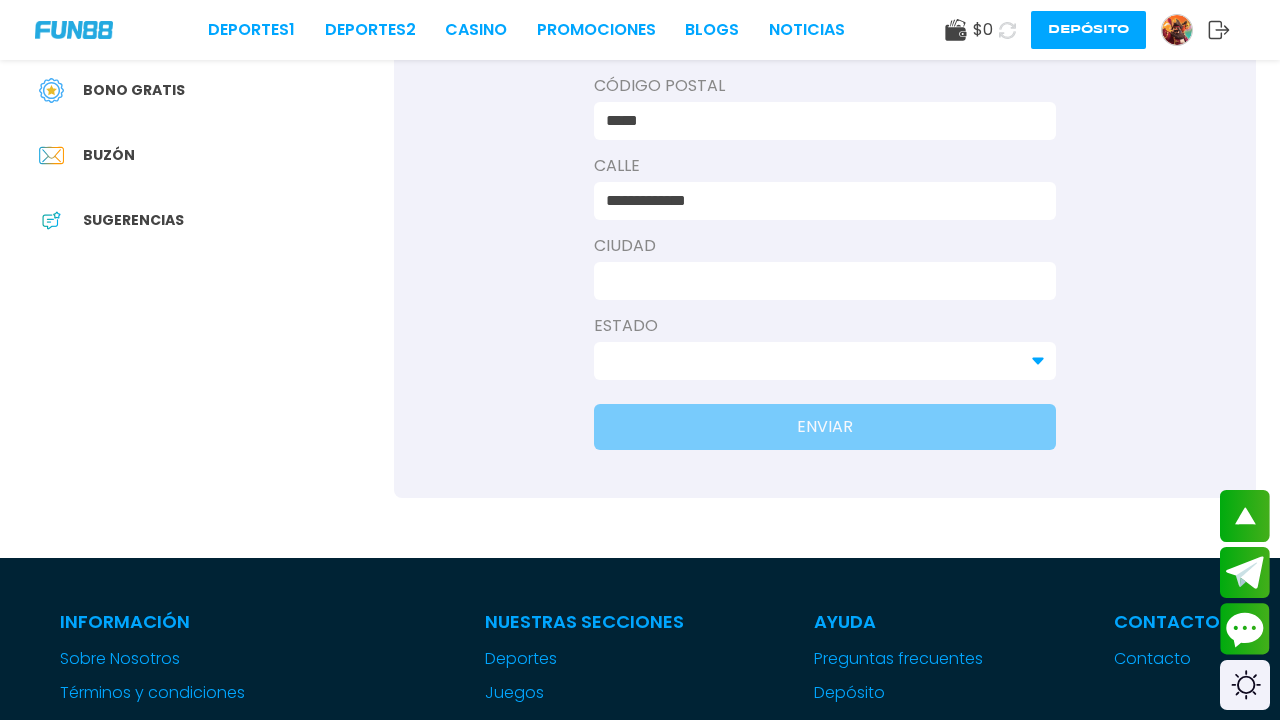 click at bounding box center (819, 281) 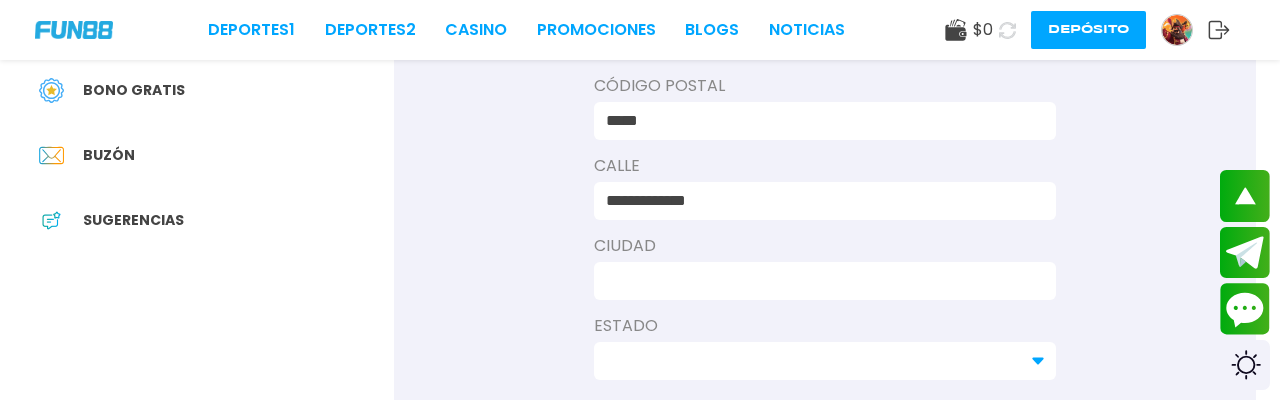 type on "*" 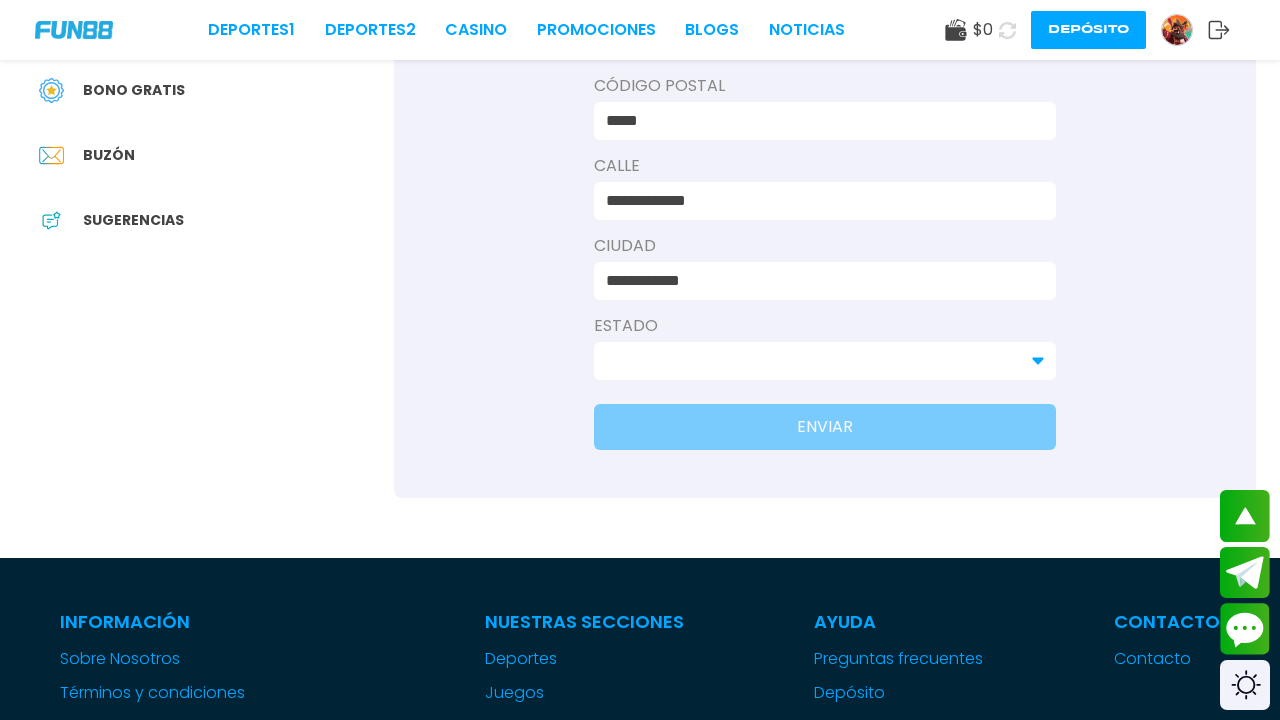 type on "**********" 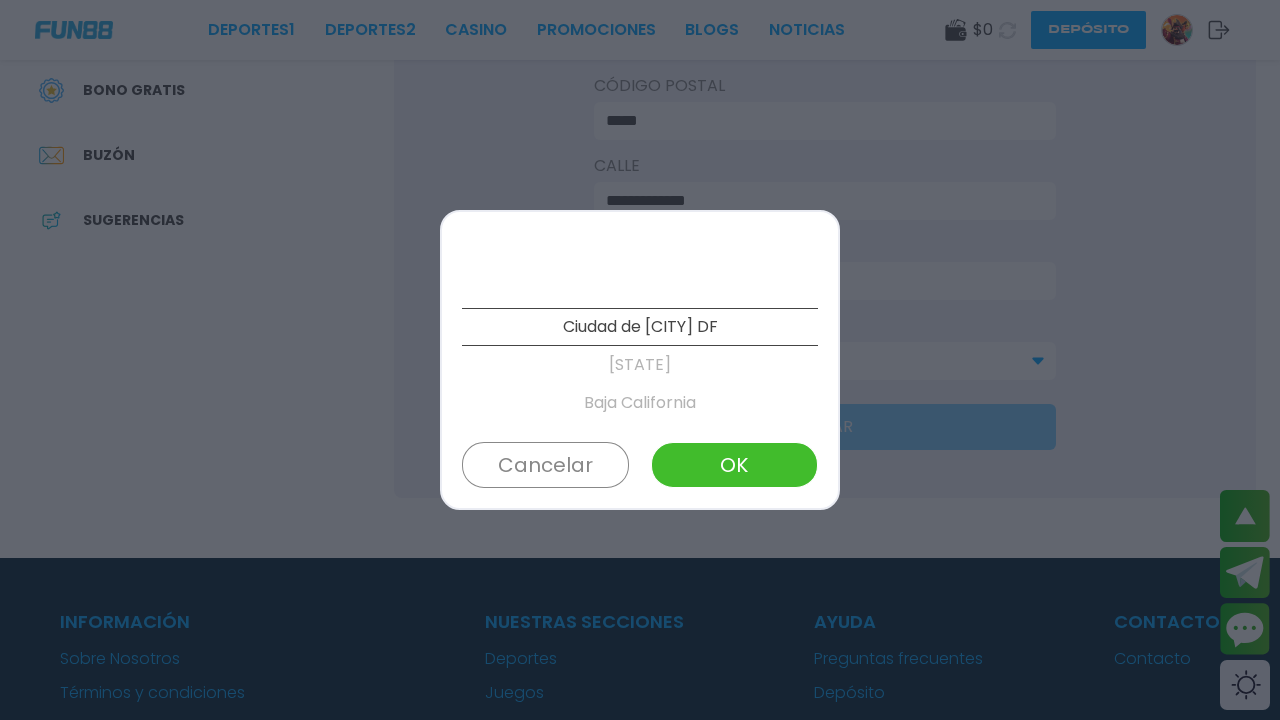 scroll, scrollTop: 1177, scrollLeft: 0, axis: vertical 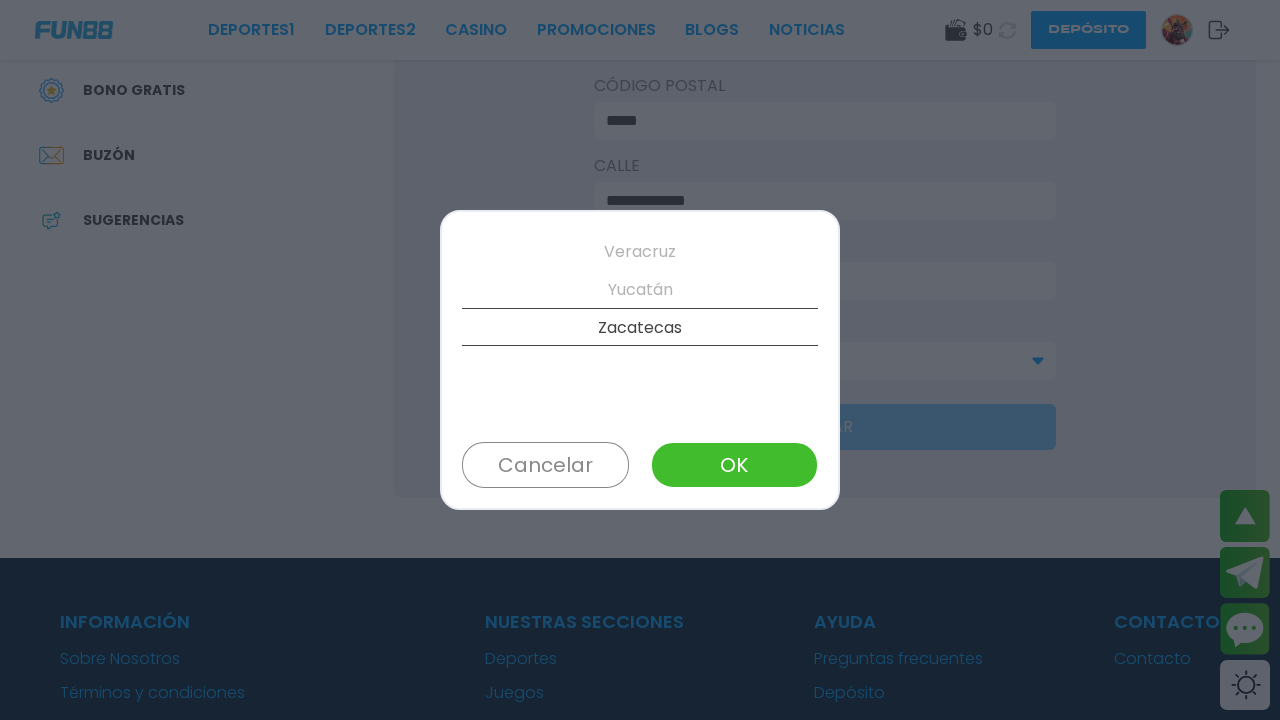 click on "Yucatán" at bounding box center [640, 290] 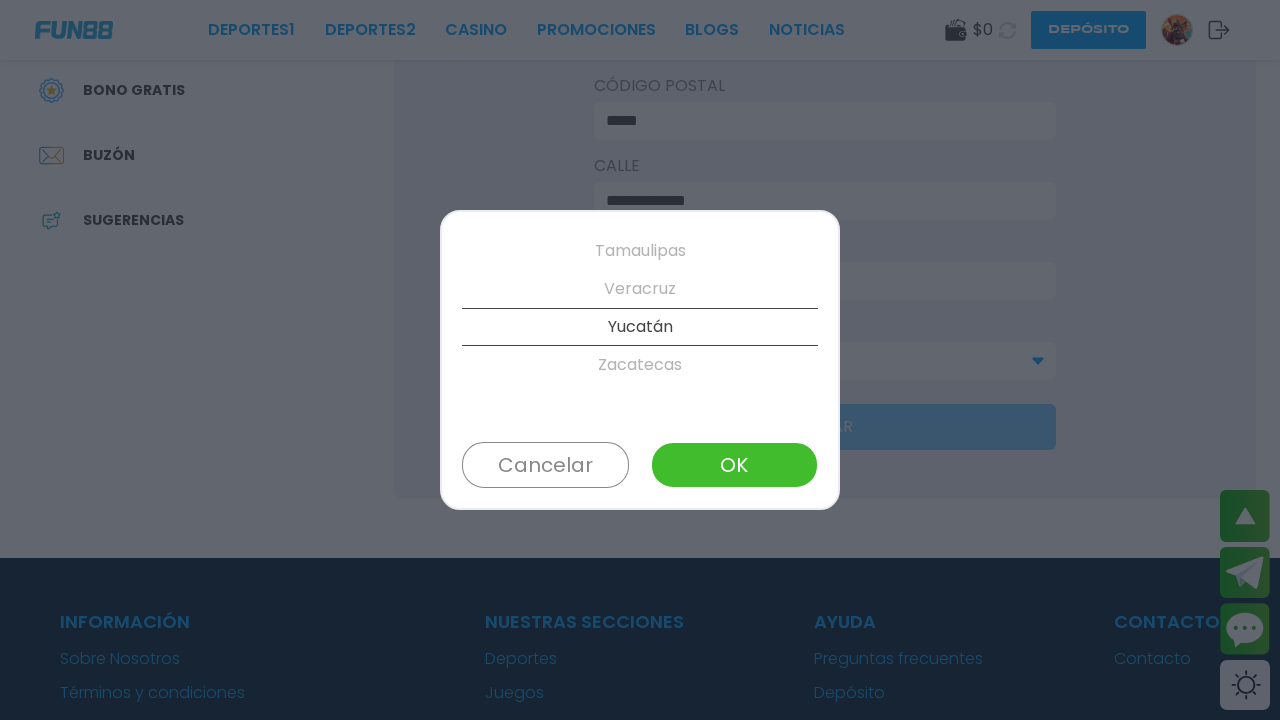 click on "Veracruz" at bounding box center [640, 289] 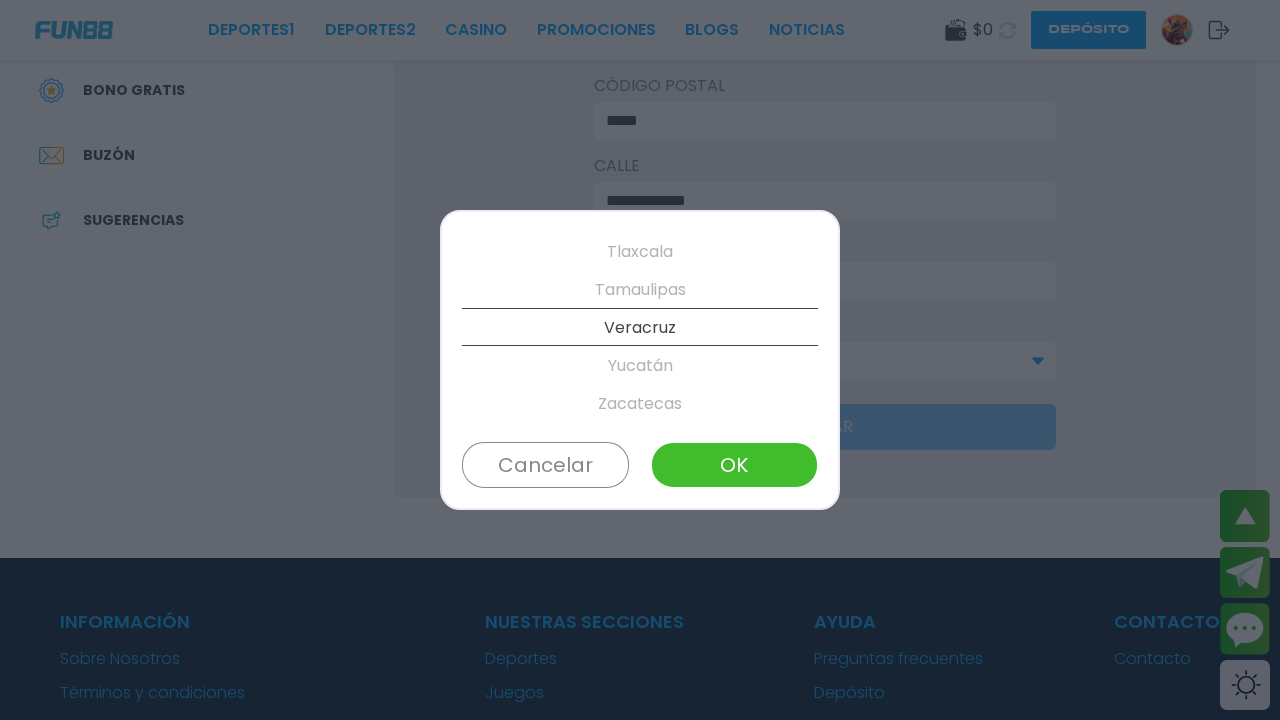 click on "Tlaxcala" at bounding box center [640, 252] 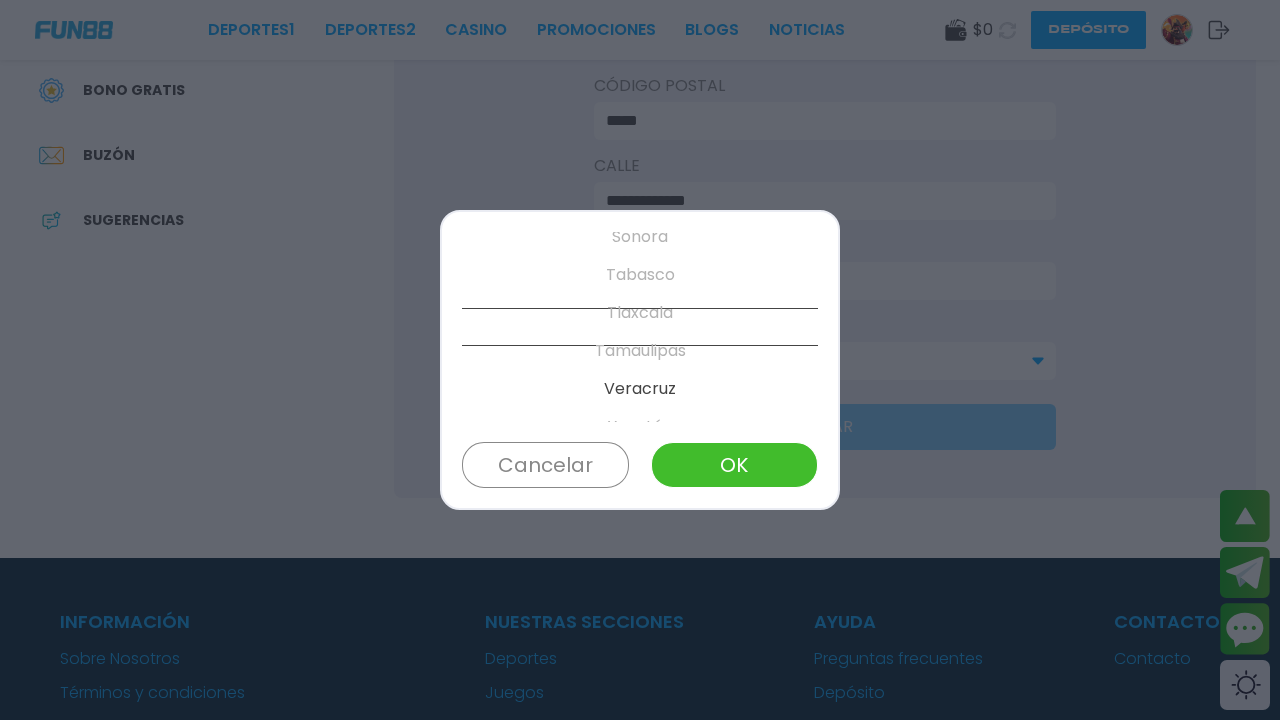 scroll, scrollTop: 1026, scrollLeft: 0, axis: vertical 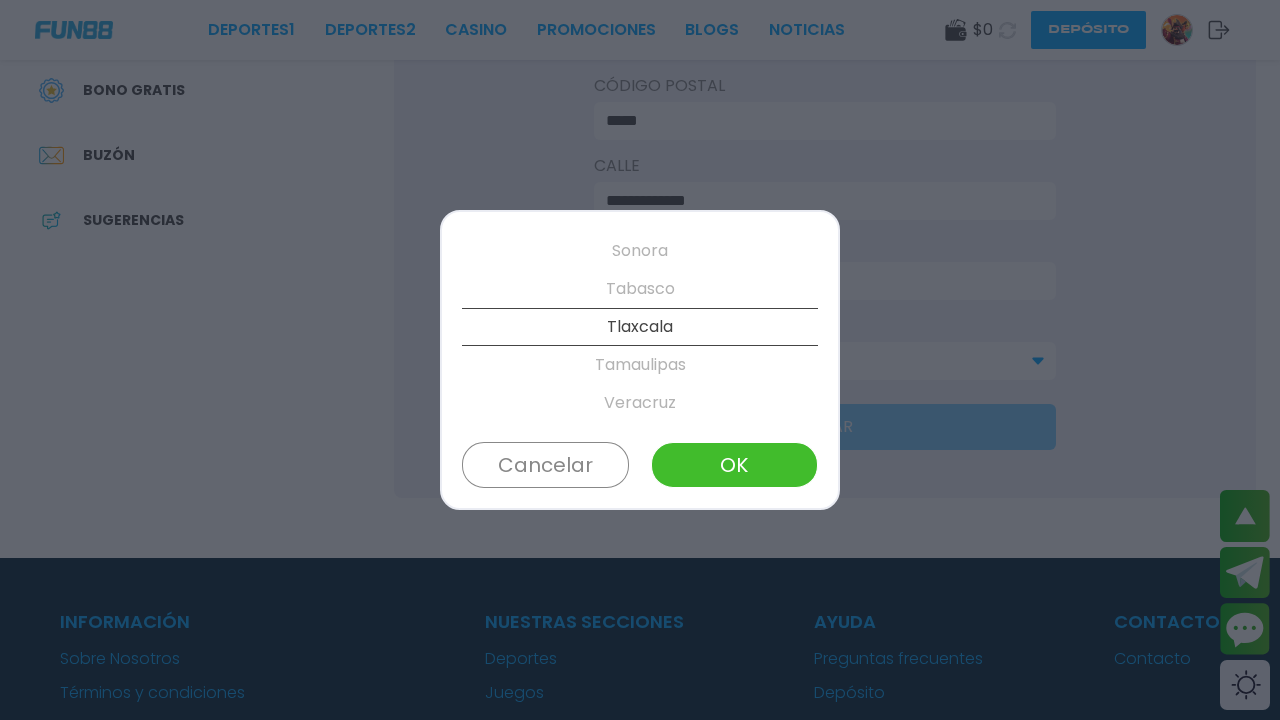 click on "Sonora" at bounding box center (640, 251) 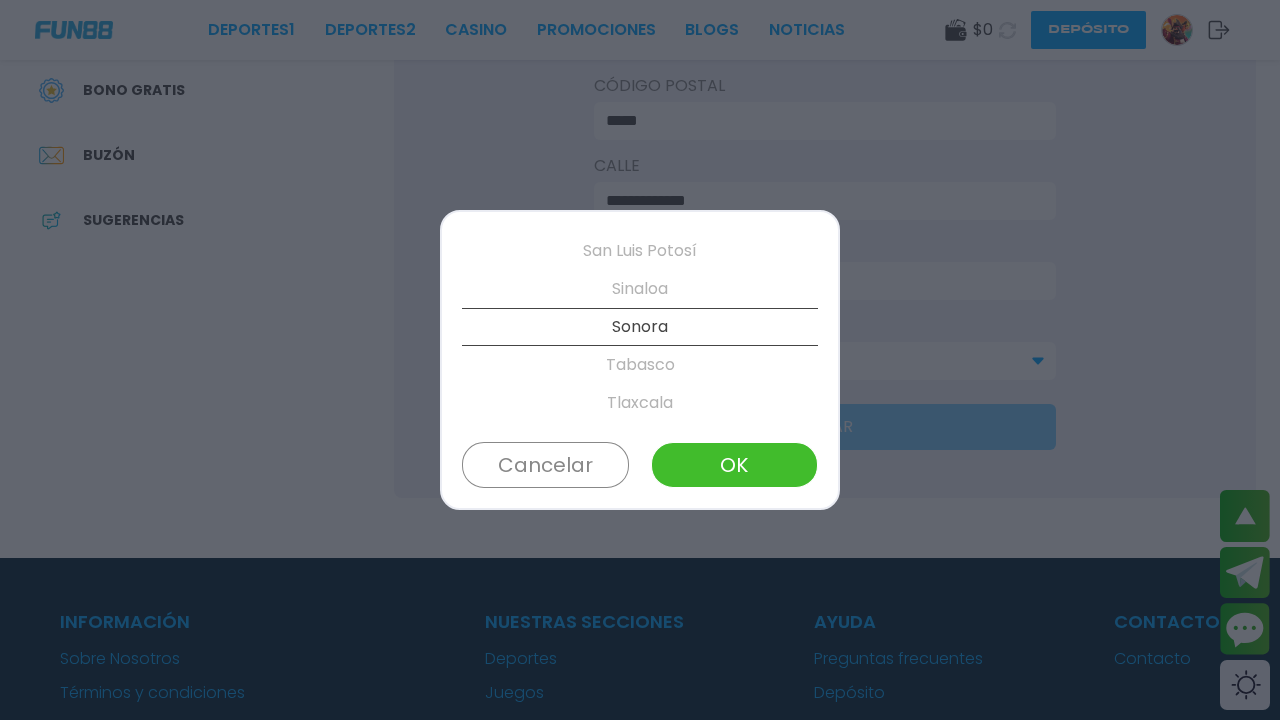 click on "San Luis Potosí" at bounding box center [640, 251] 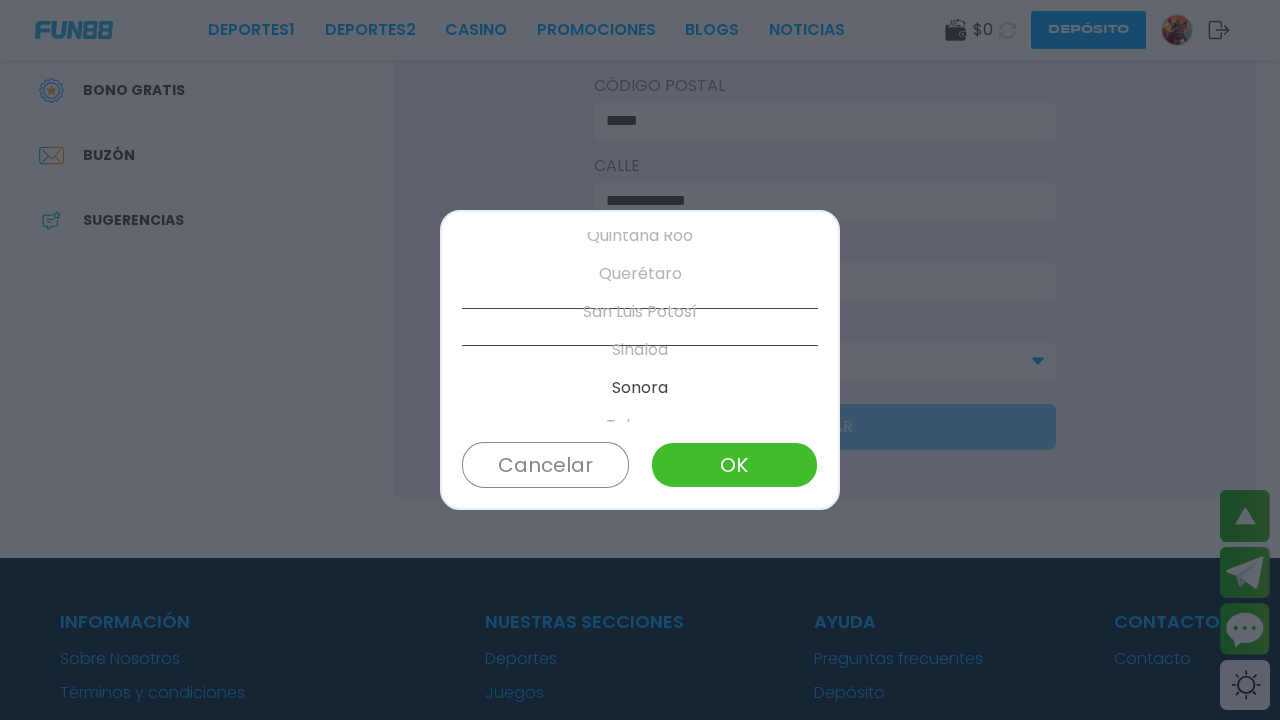 scroll, scrollTop: 874, scrollLeft: 0, axis: vertical 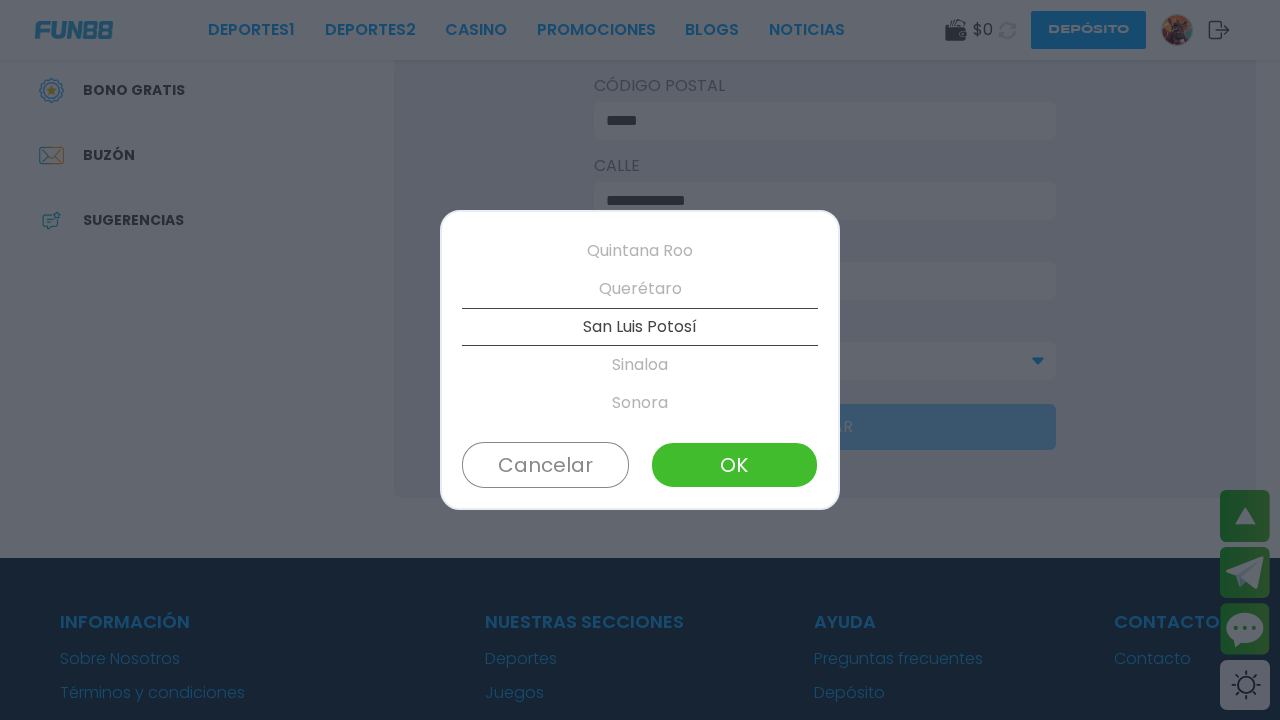 click on "Quintana Roo" at bounding box center (640, 251) 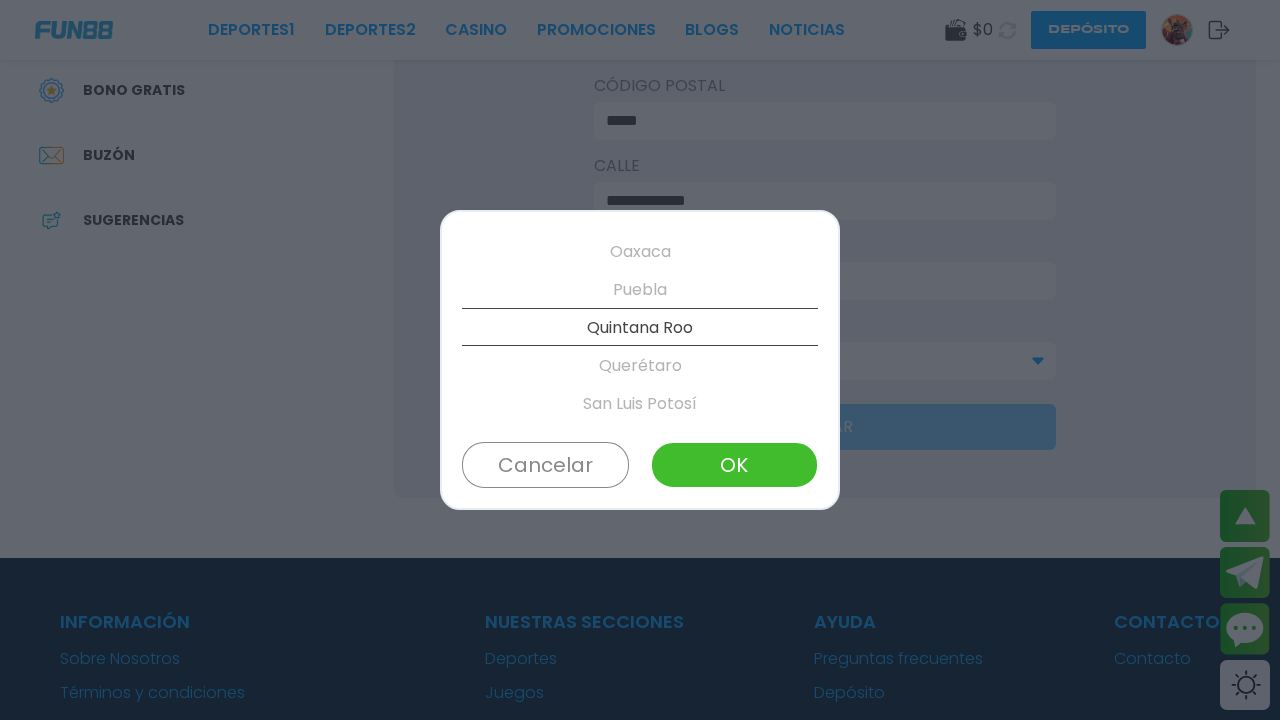 click on "Oaxaca" at bounding box center (640, 252) 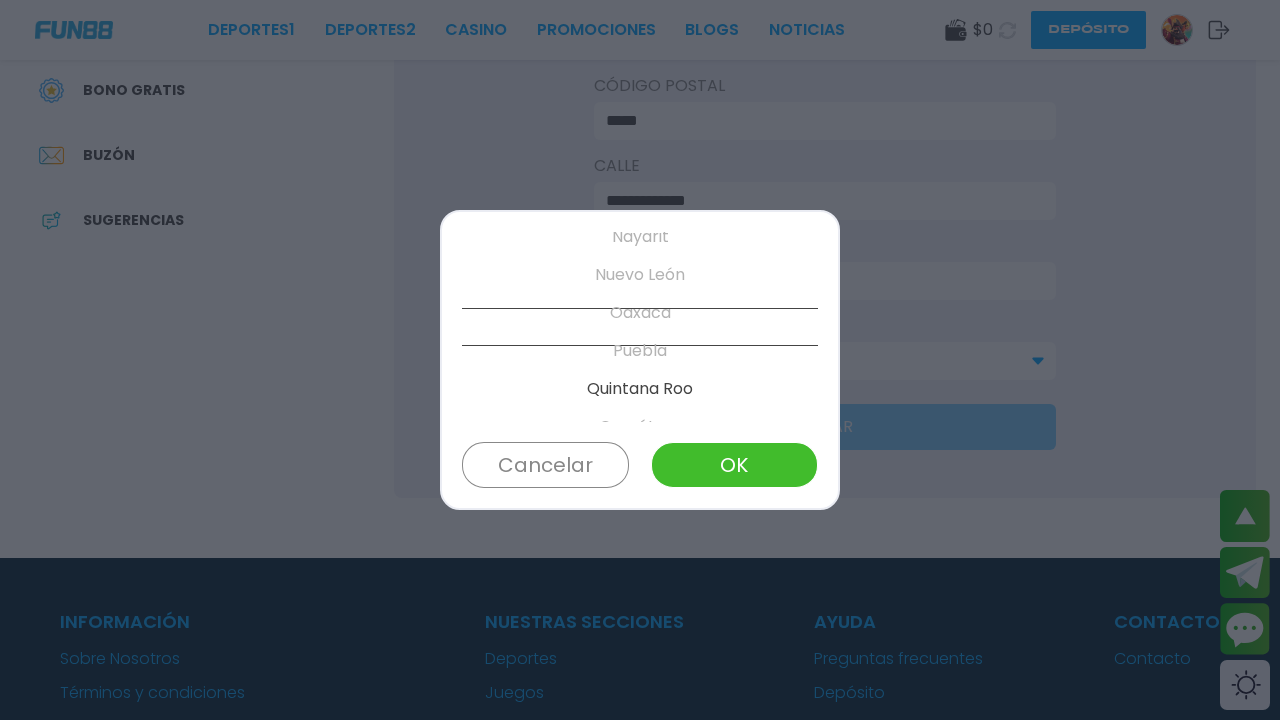 scroll, scrollTop: 721, scrollLeft: 0, axis: vertical 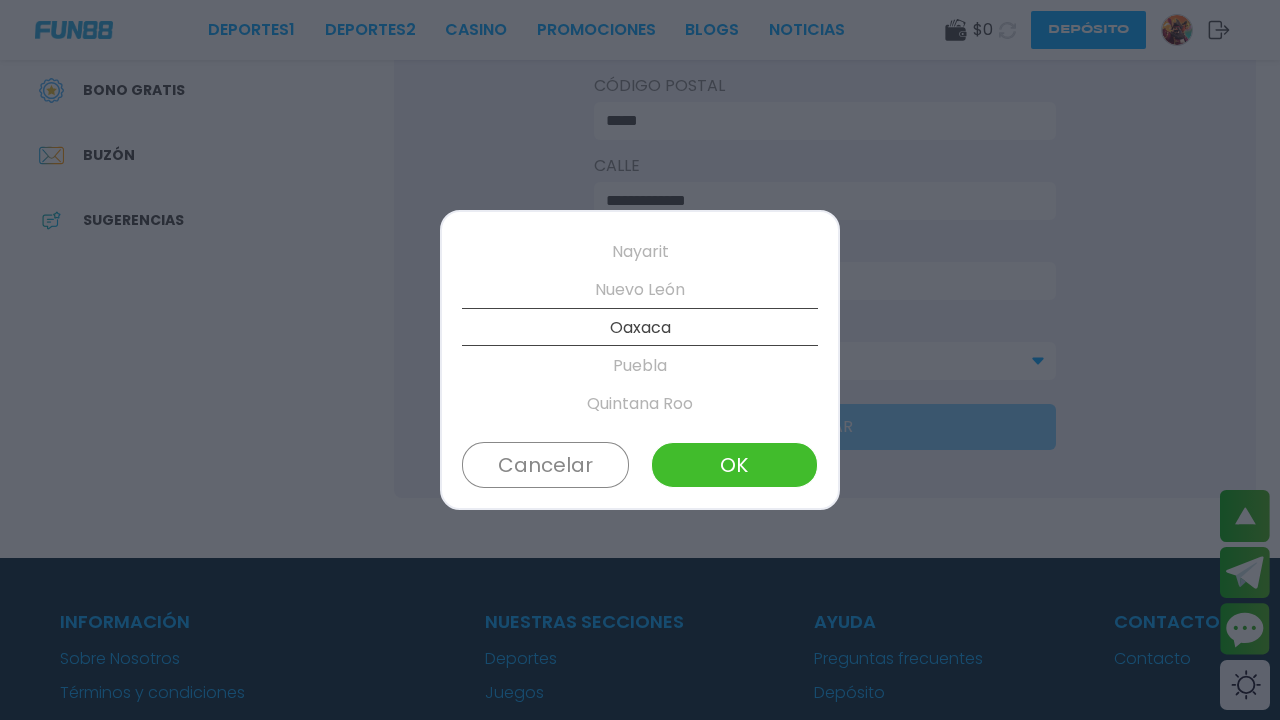 click on "Nayarit" at bounding box center (640, 252) 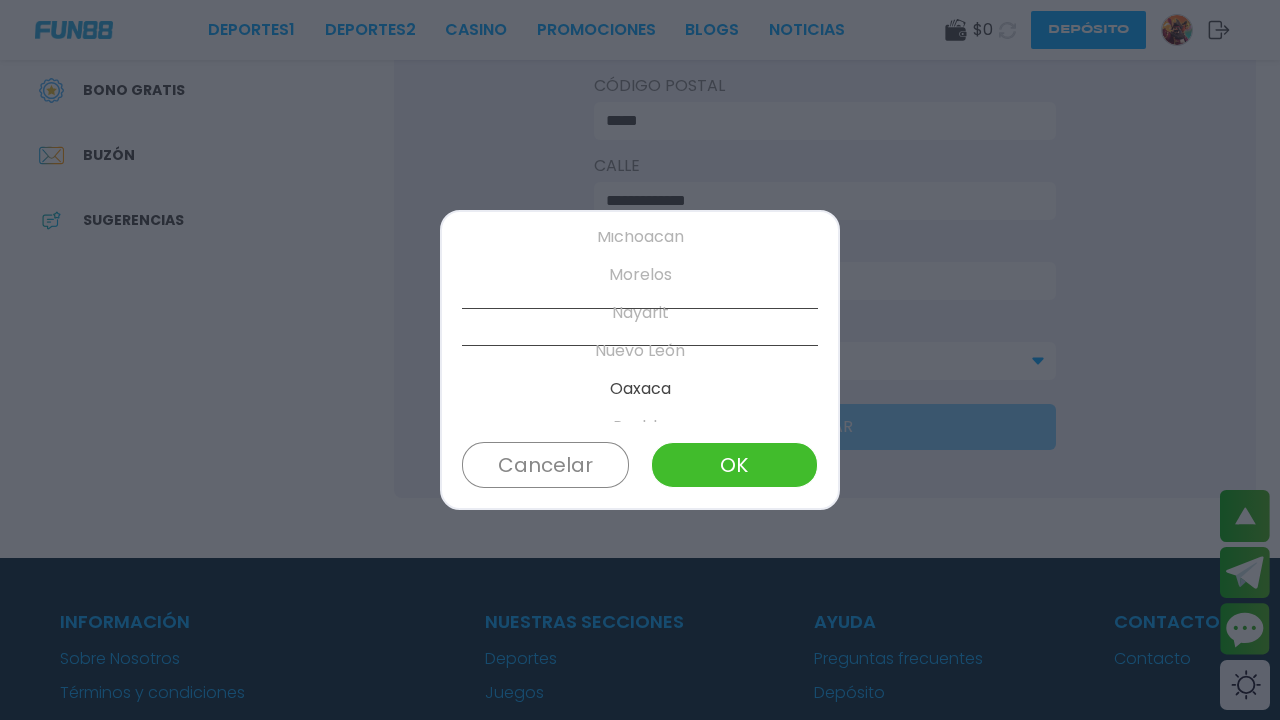 scroll, scrollTop: 646, scrollLeft: 0, axis: vertical 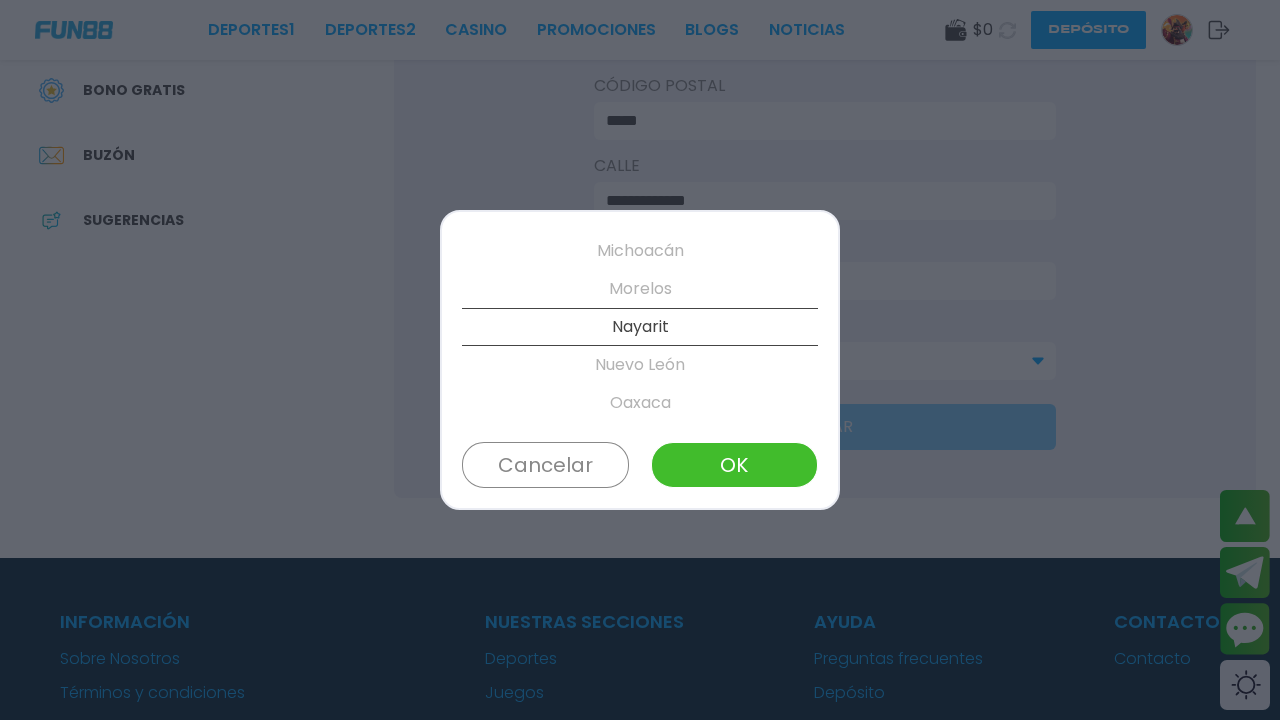 click on "Michoacán" at bounding box center [640, 251] 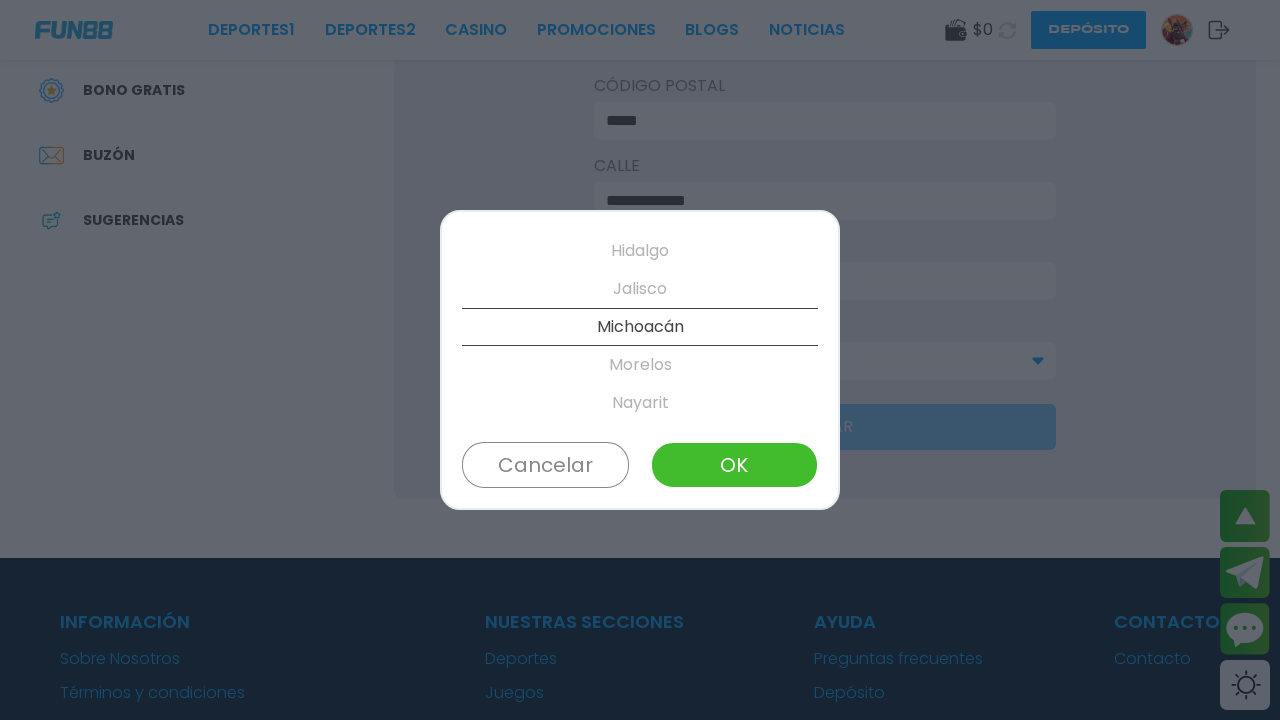 click on "Hidalgo" at bounding box center (640, 251) 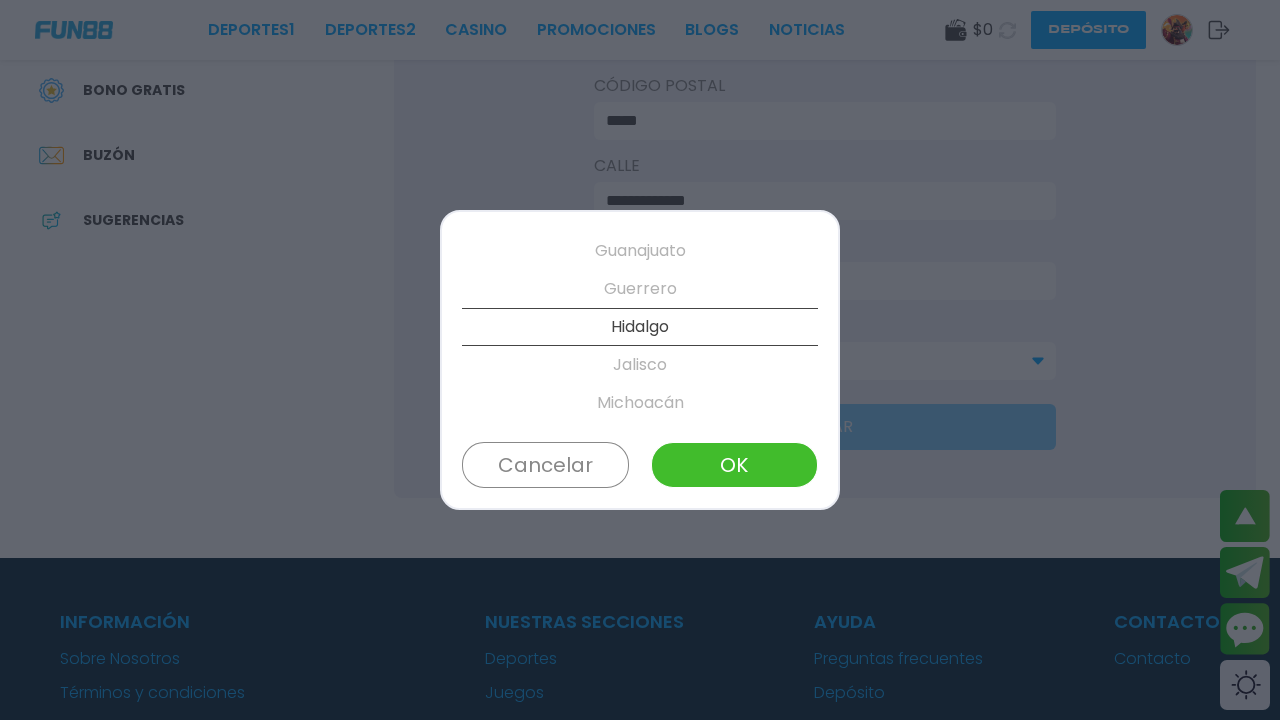 click on "Jalisco" at bounding box center (640, 365) 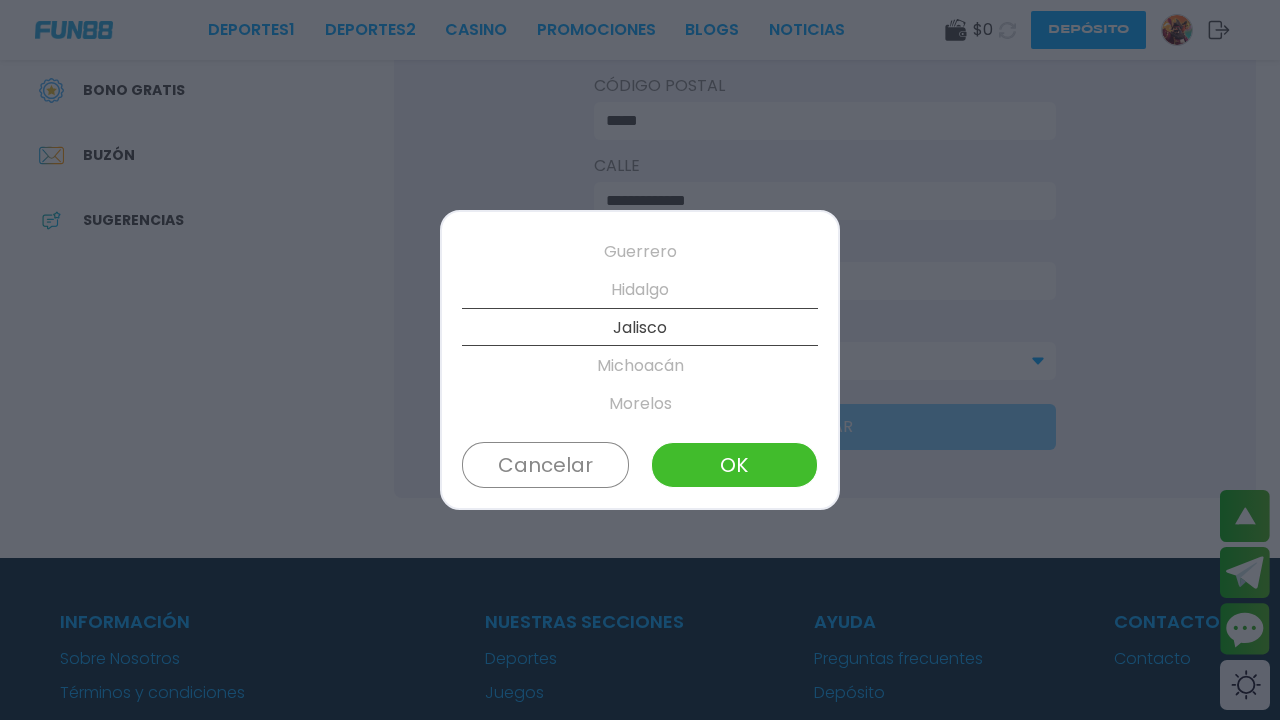 click on "OK" at bounding box center (734, 465) 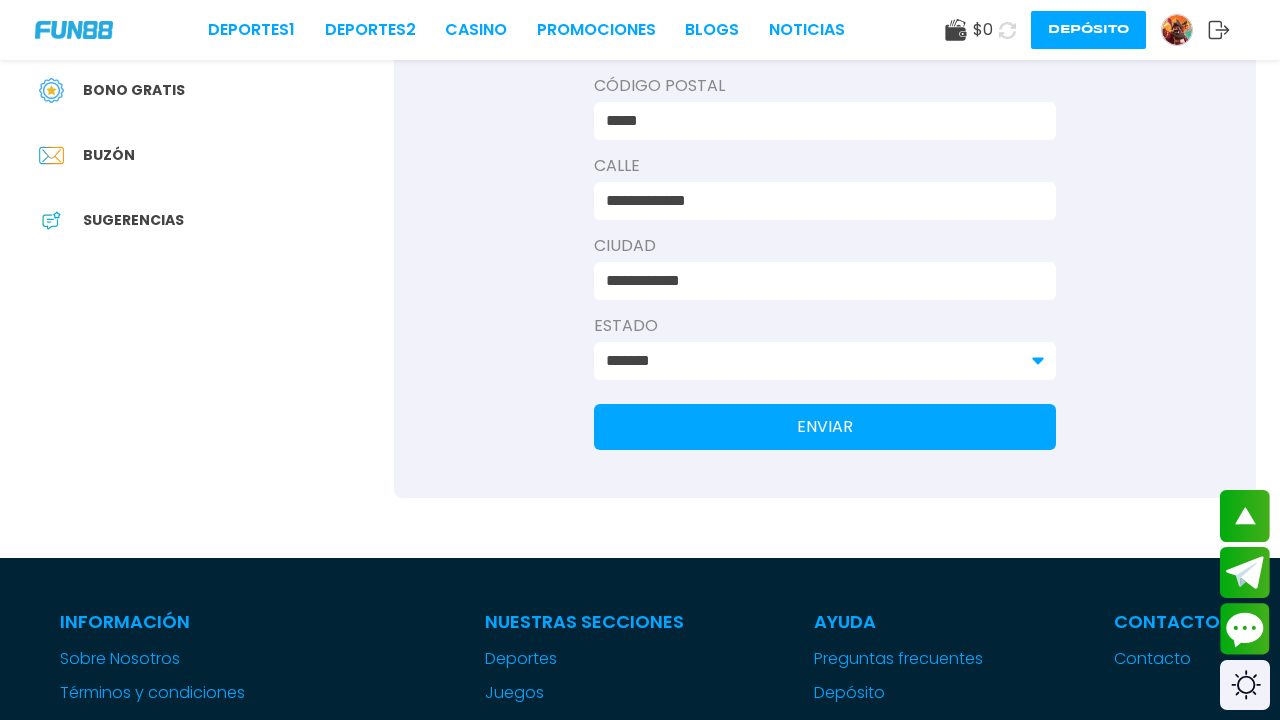 click on "ENVIAR" at bounding box center [825, 427] 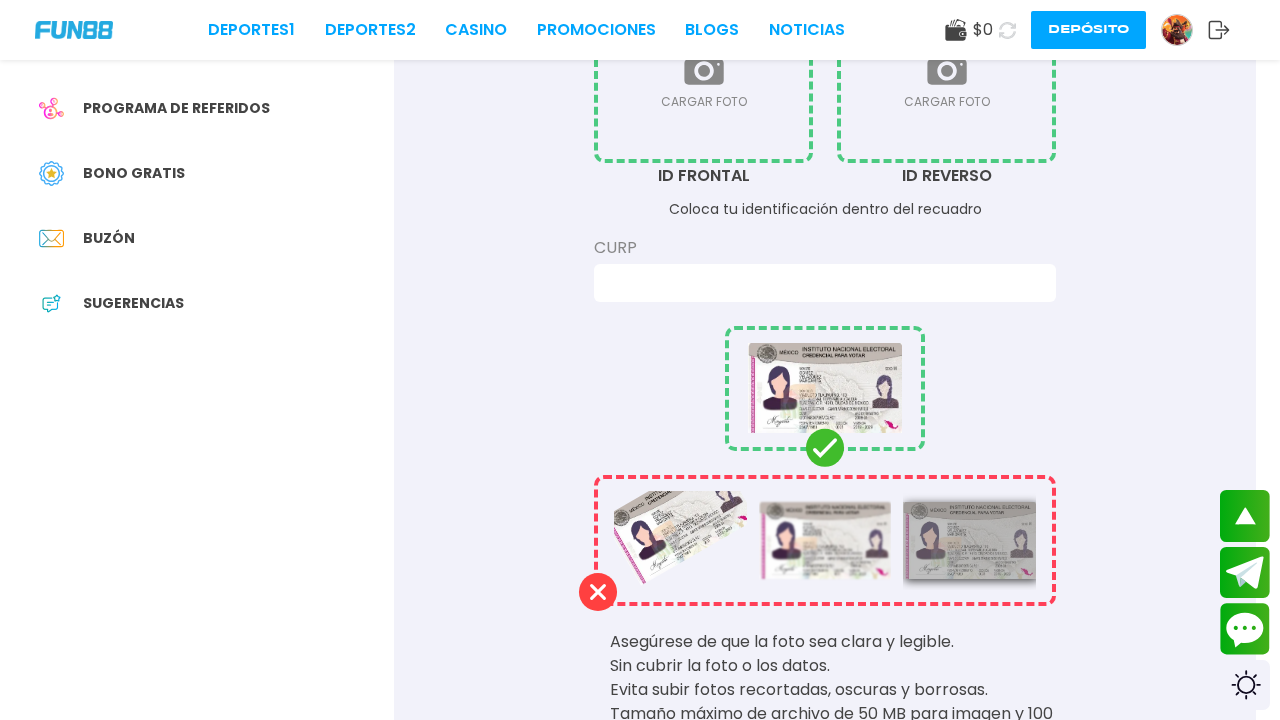 scroll, scrollTop: 295, scrollLeft: 0, axis: vertical 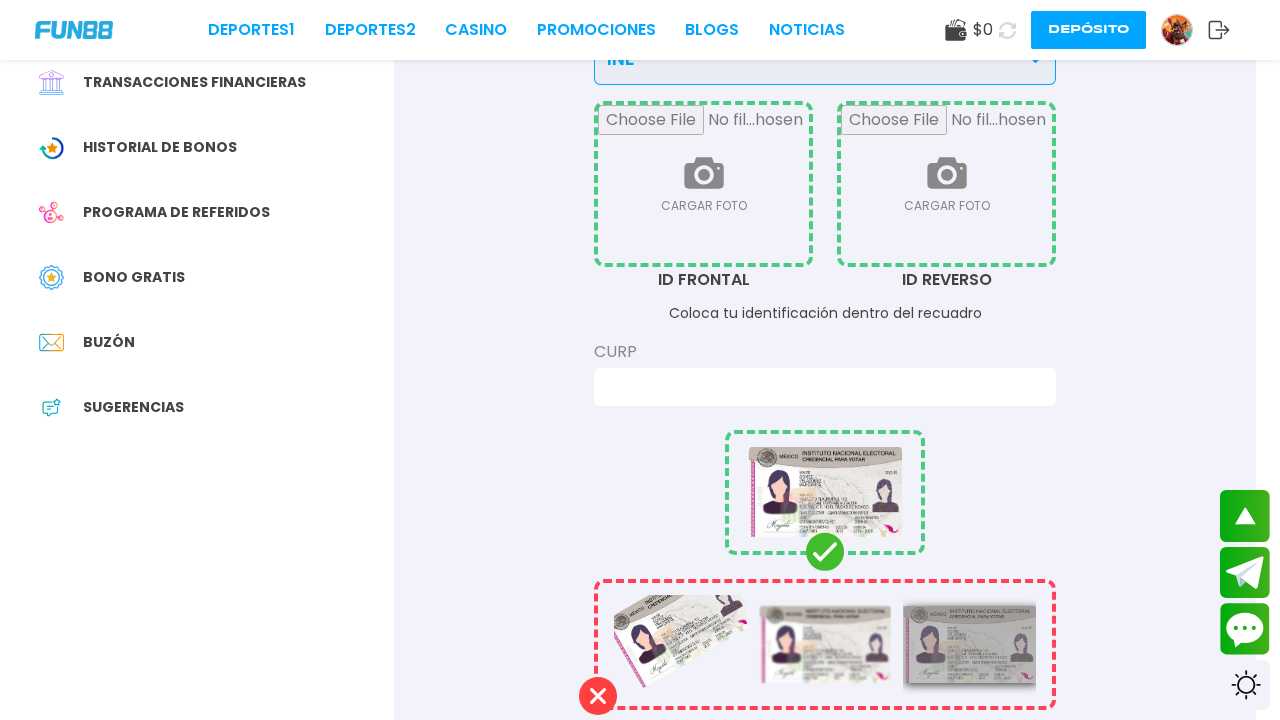 click at bounding box center (819, 387) 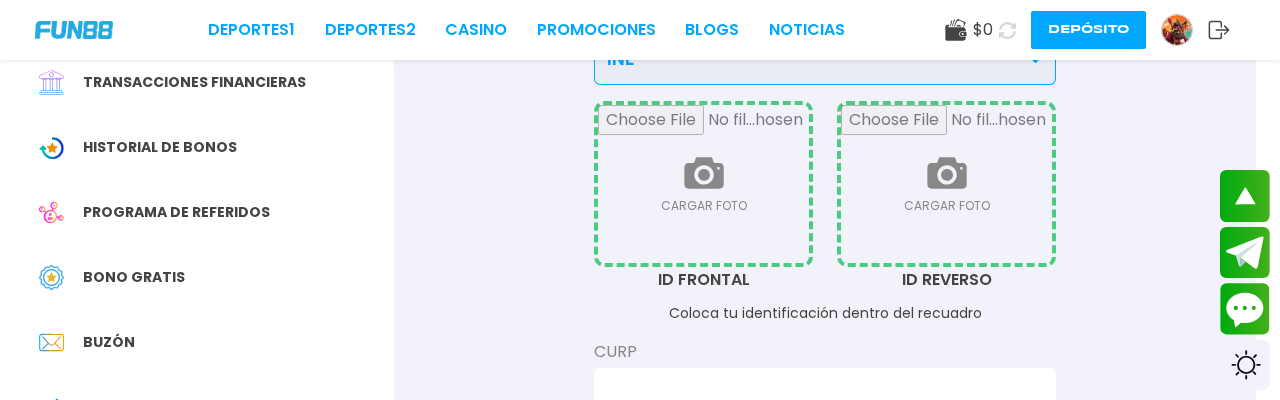 type on "*" 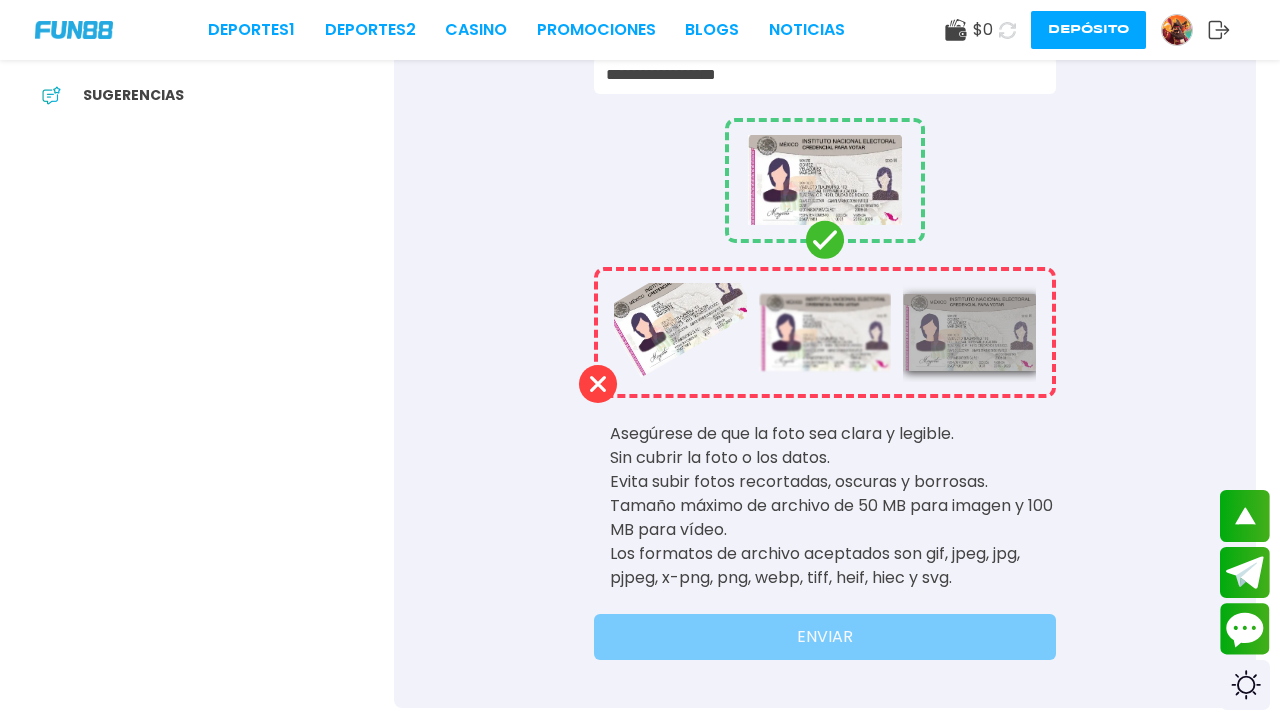 scroll, scrollTop: 661, scrollLeft: 0, axis: vertical 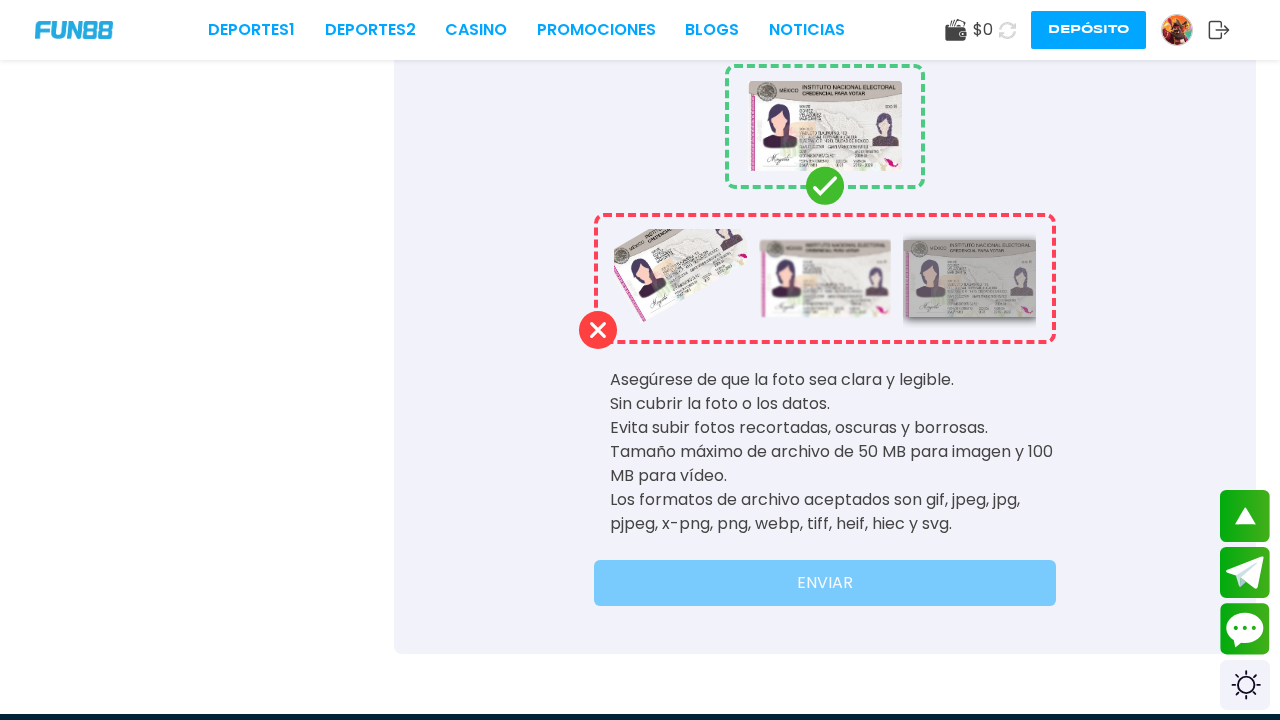 click at bounding box center (825, 279) 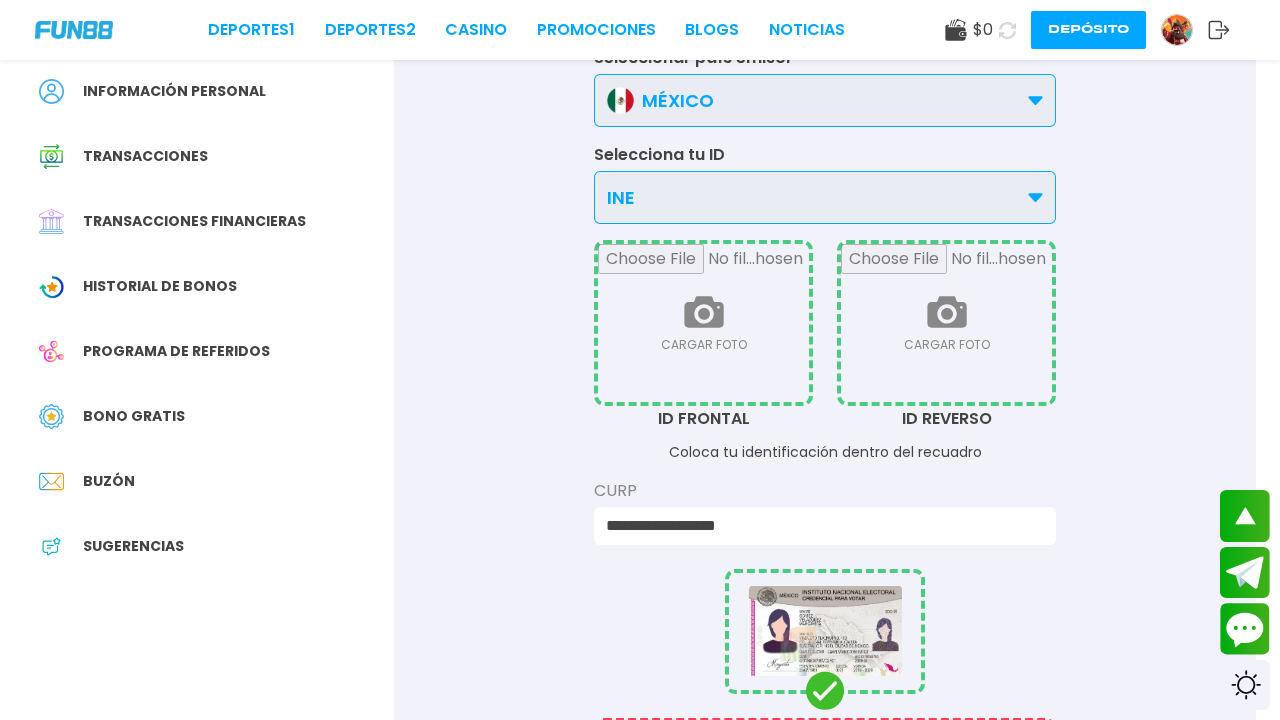 scroll, scrollTop: 27, scrollLeft: 0, axis: vertical 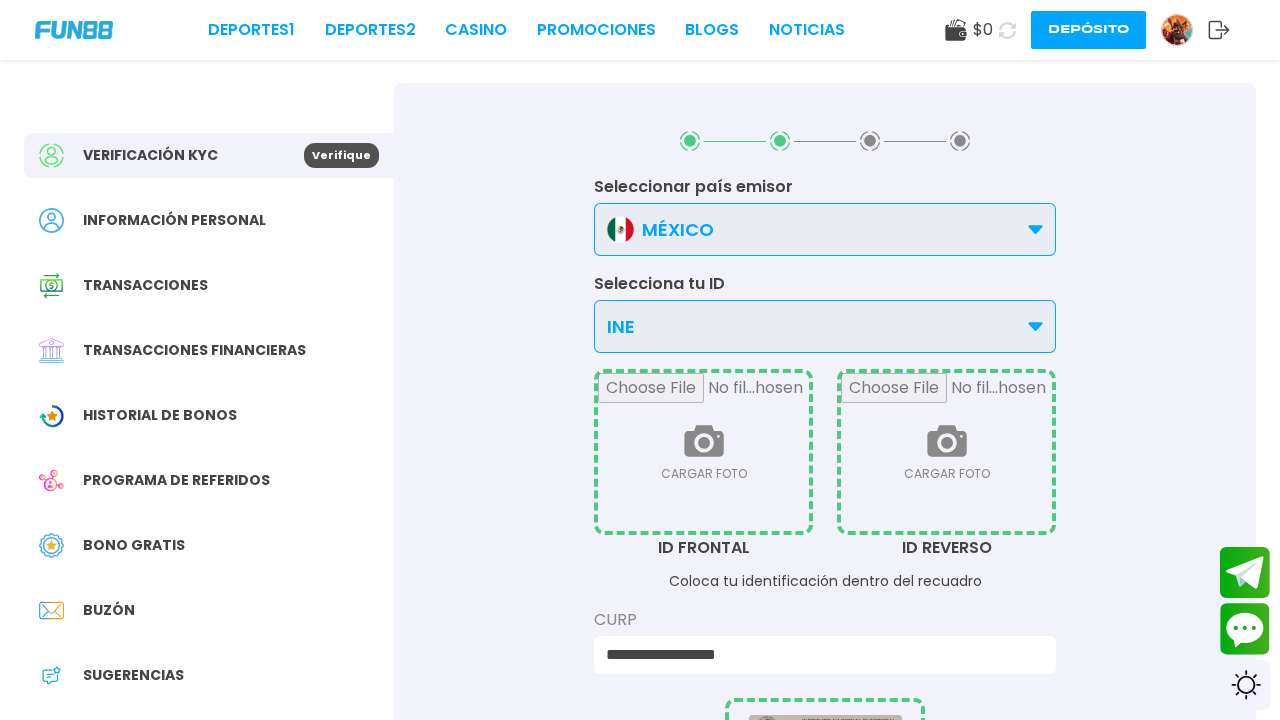 click on "MÉXICO" at bounding box center [825, 229] 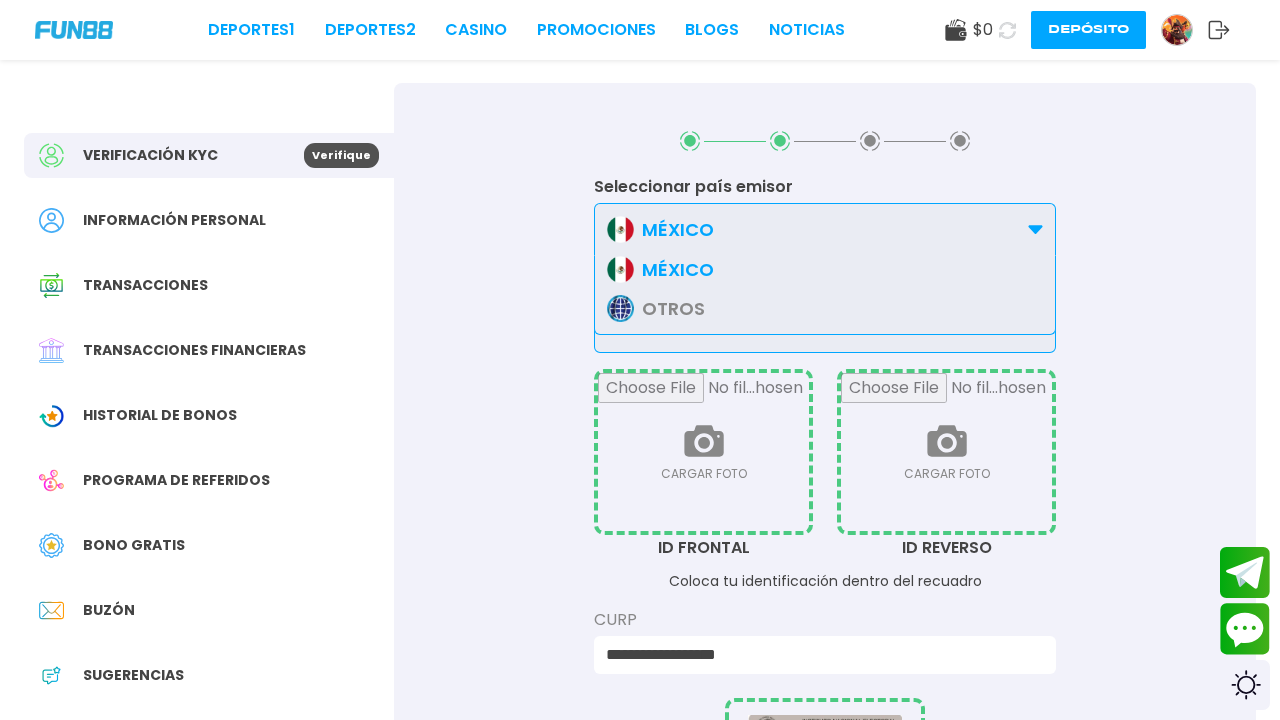 click on "MÉXICO" at bounding box center [825, 269] 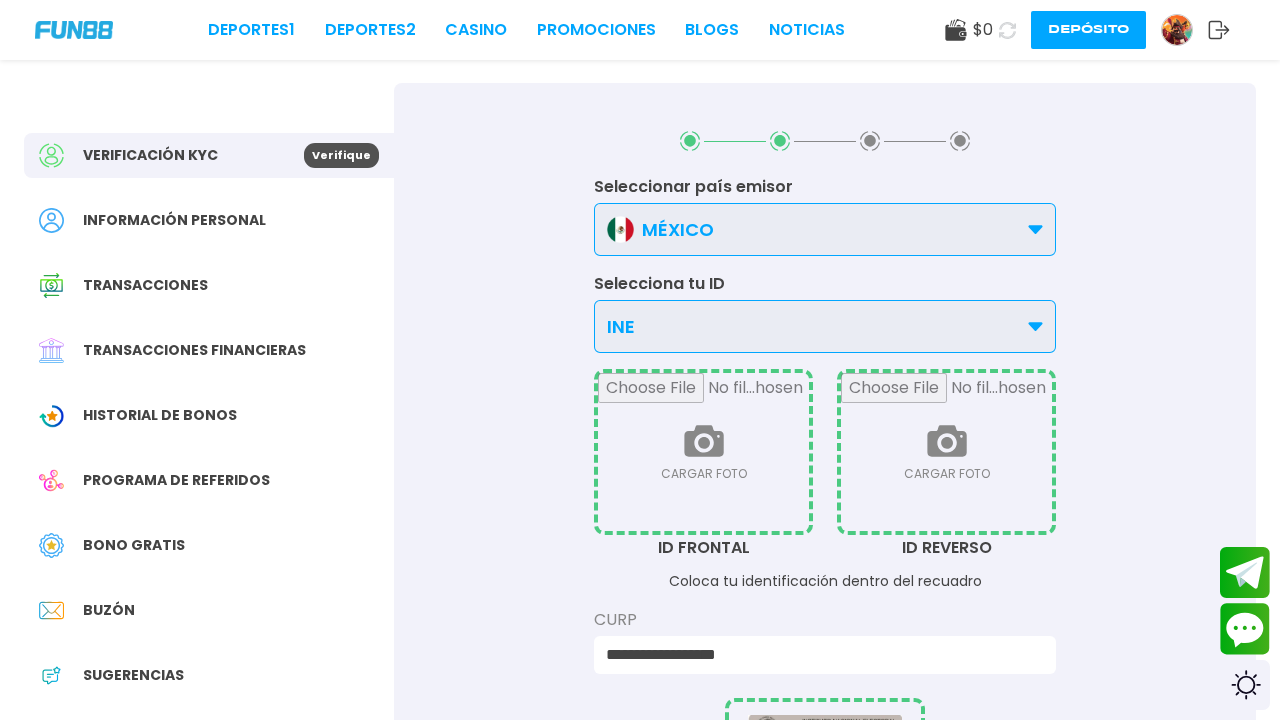 click on "INE" at bounding box center [825, 326] 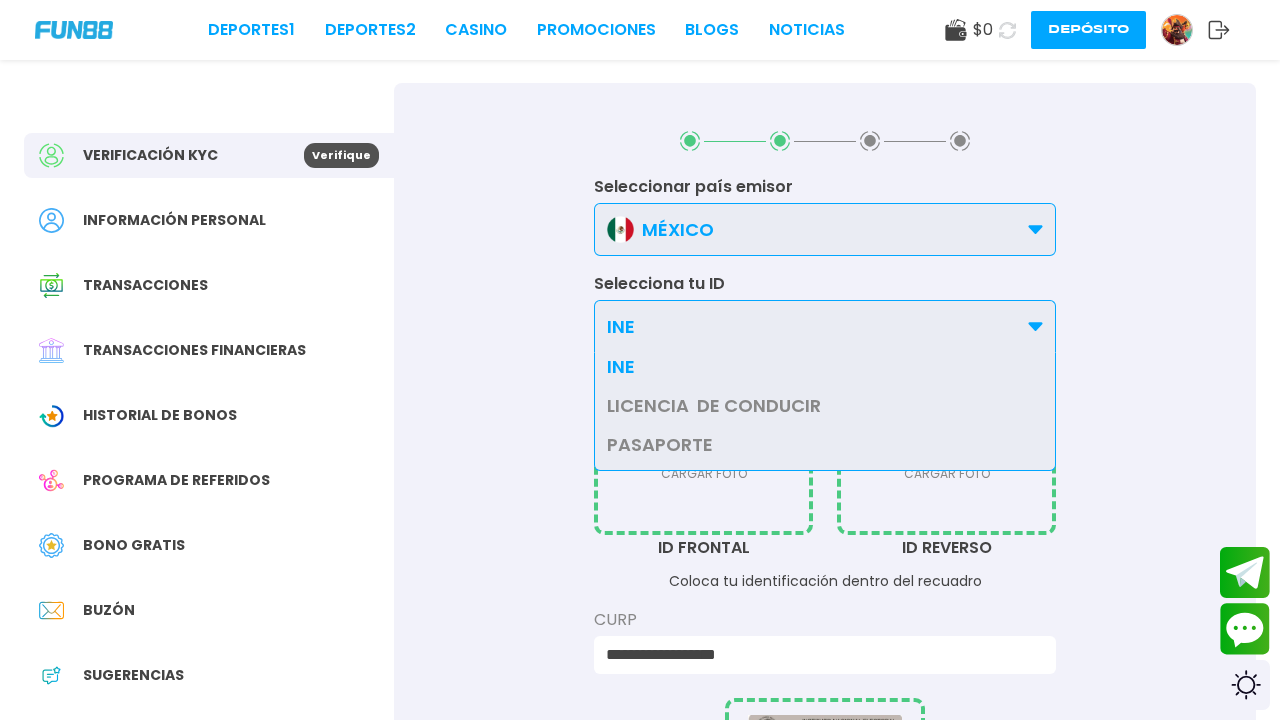 click on "INE" at bounding box center (825, 366) 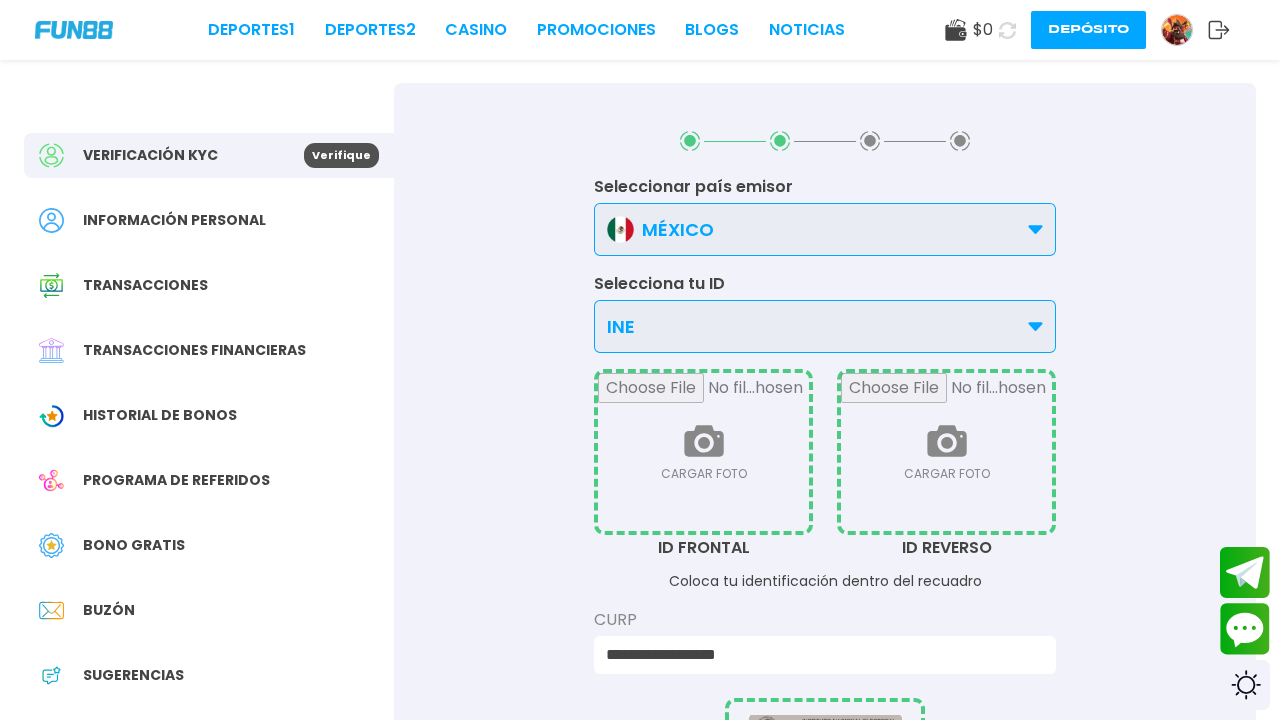 click at bounding box center (703, 452) 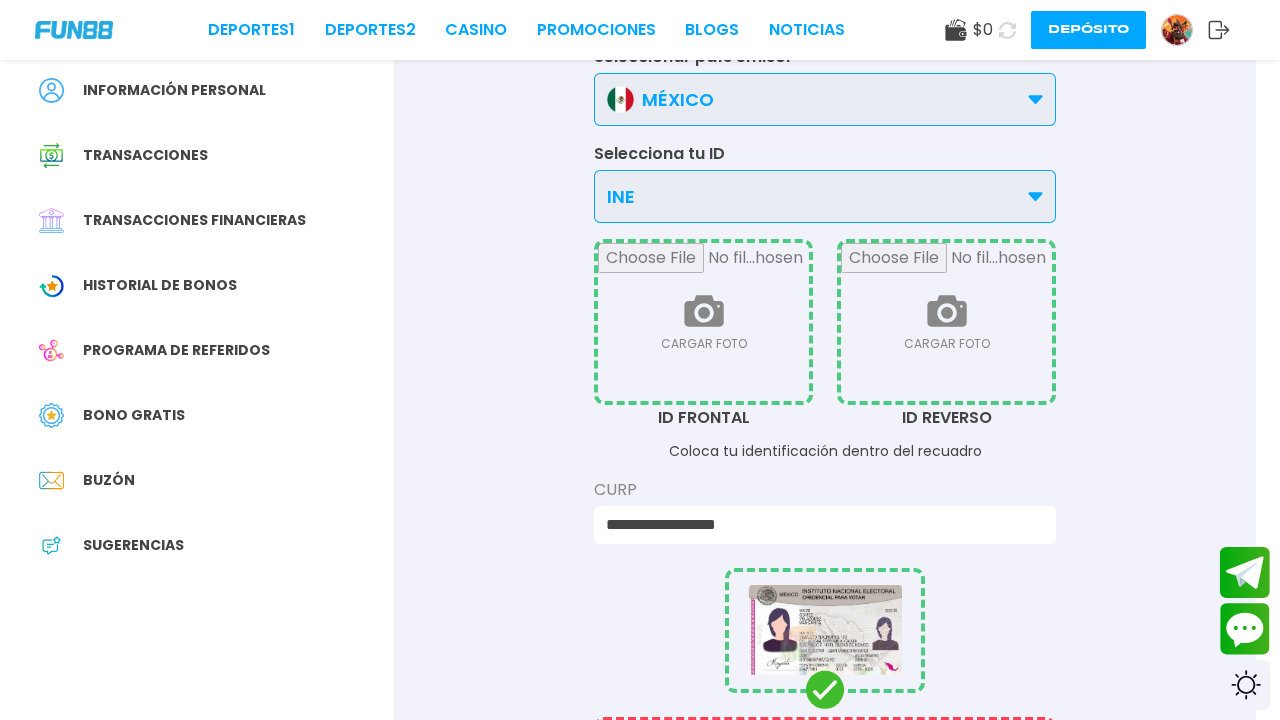 scroll, scrollTop: 226, scrollLeft: 0, axis: vertical 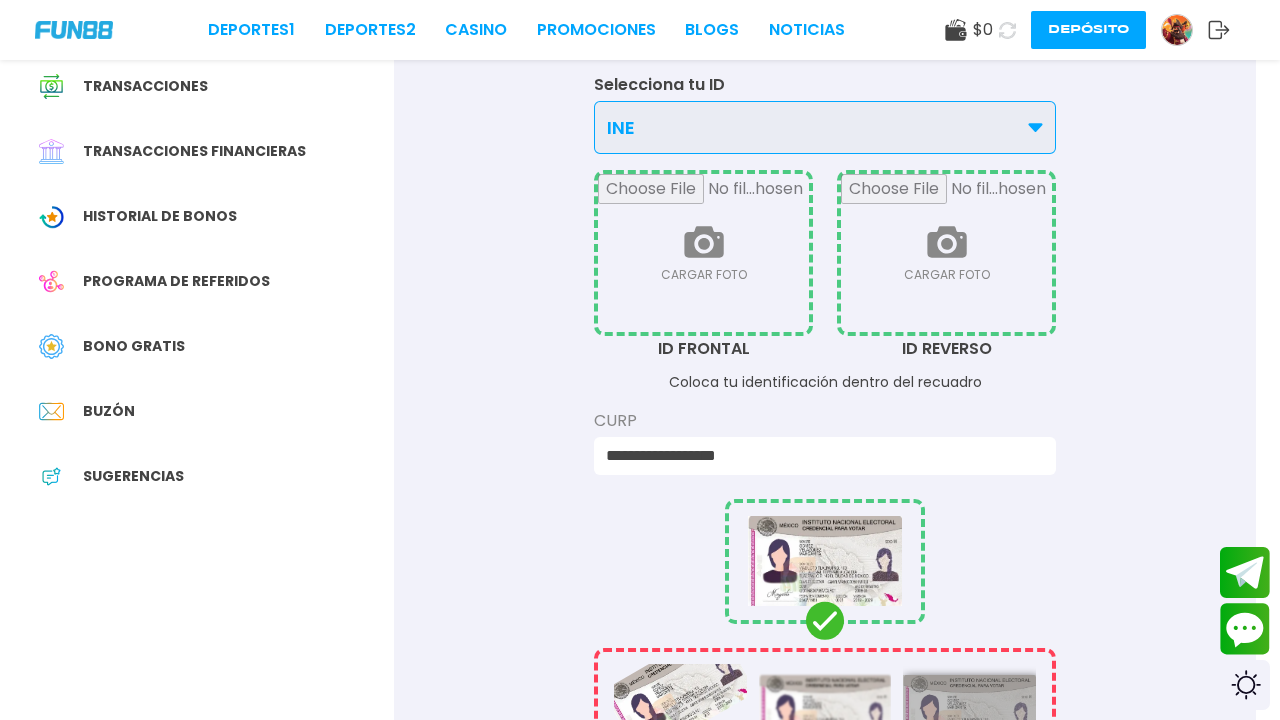 click on "**********" at bounding box center (819, 456) 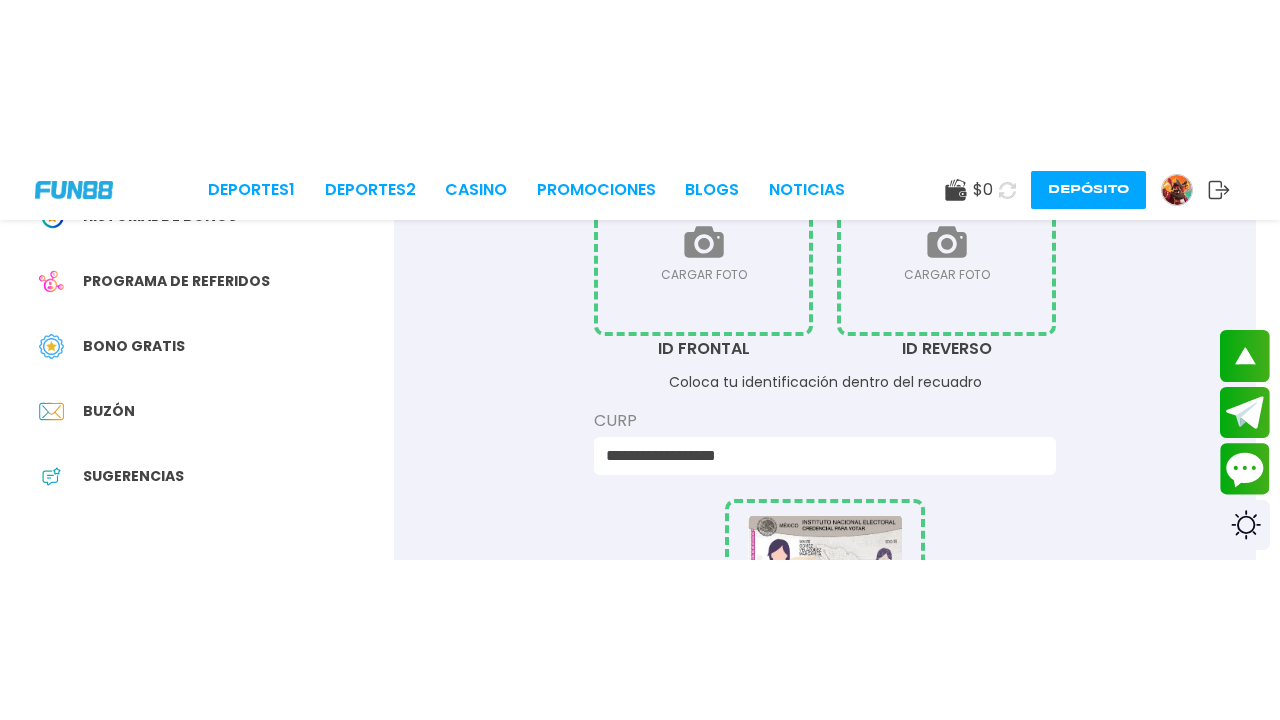 scroll, scrollTop: 479, scrollLeft: 0, axis: vertical 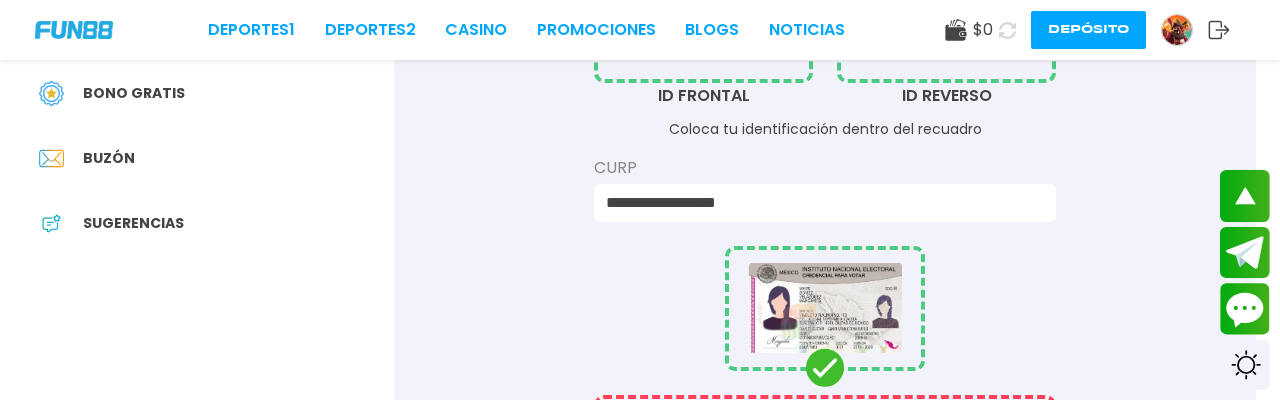 type on "**********" 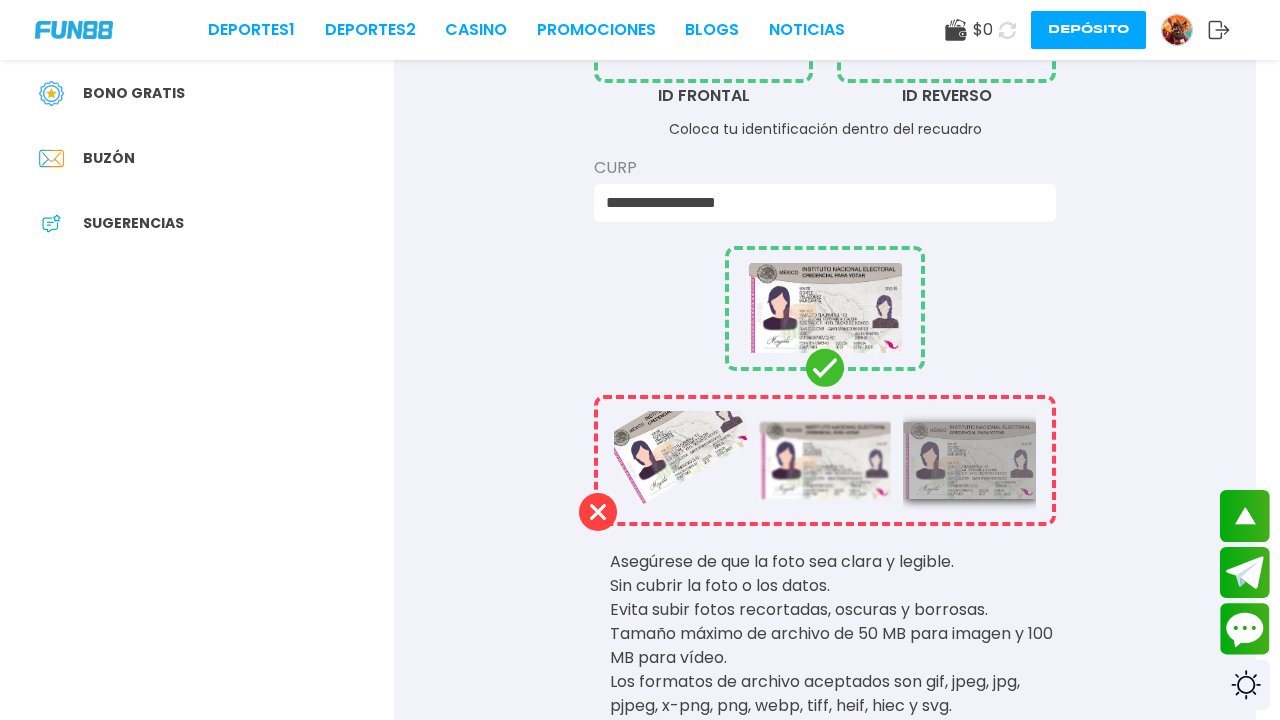 click on "**********" at bounding box center (825, 233) 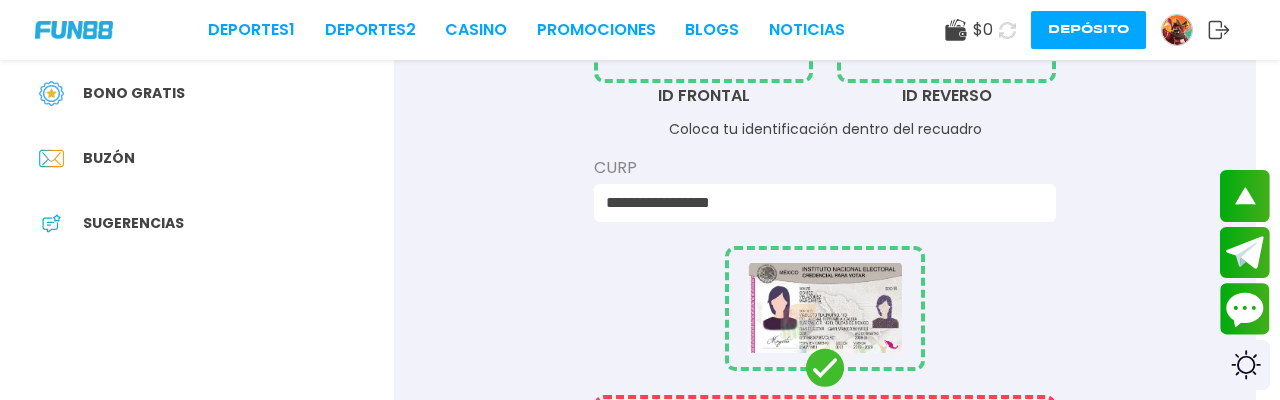 type on "**********" 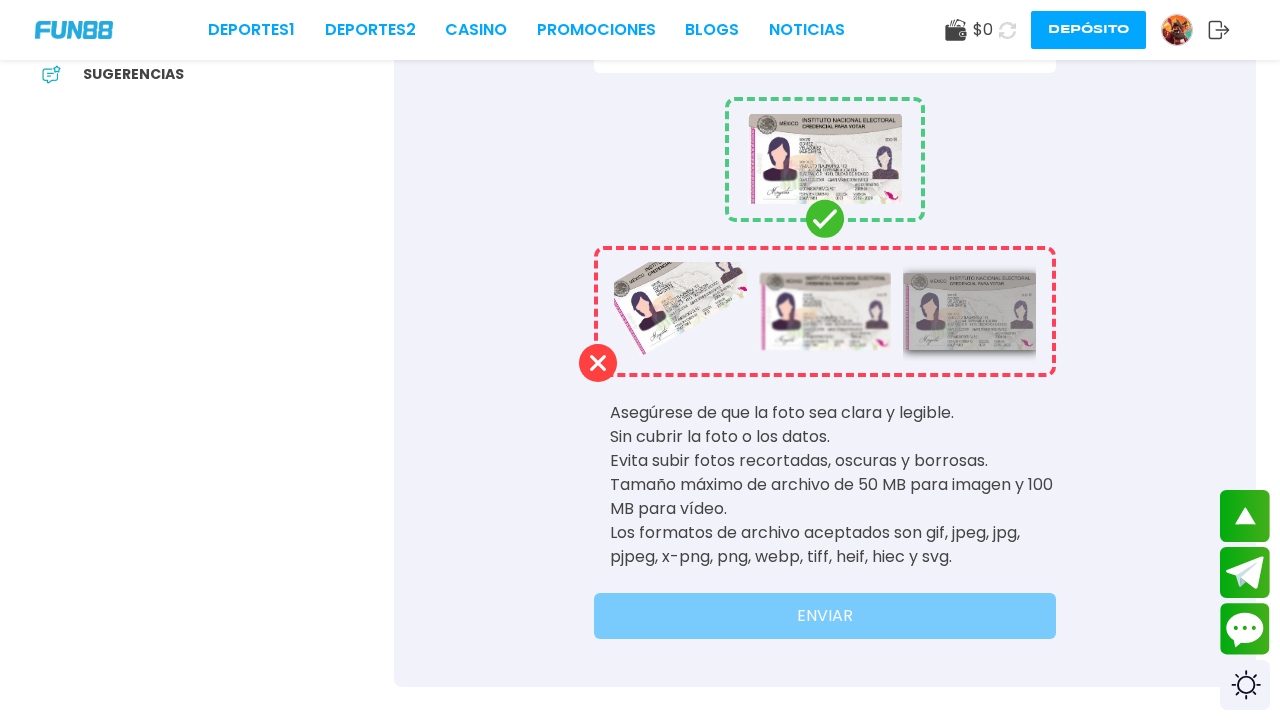 scroll, scrollTop: 788, scrollLeft: 0, axis: vertical 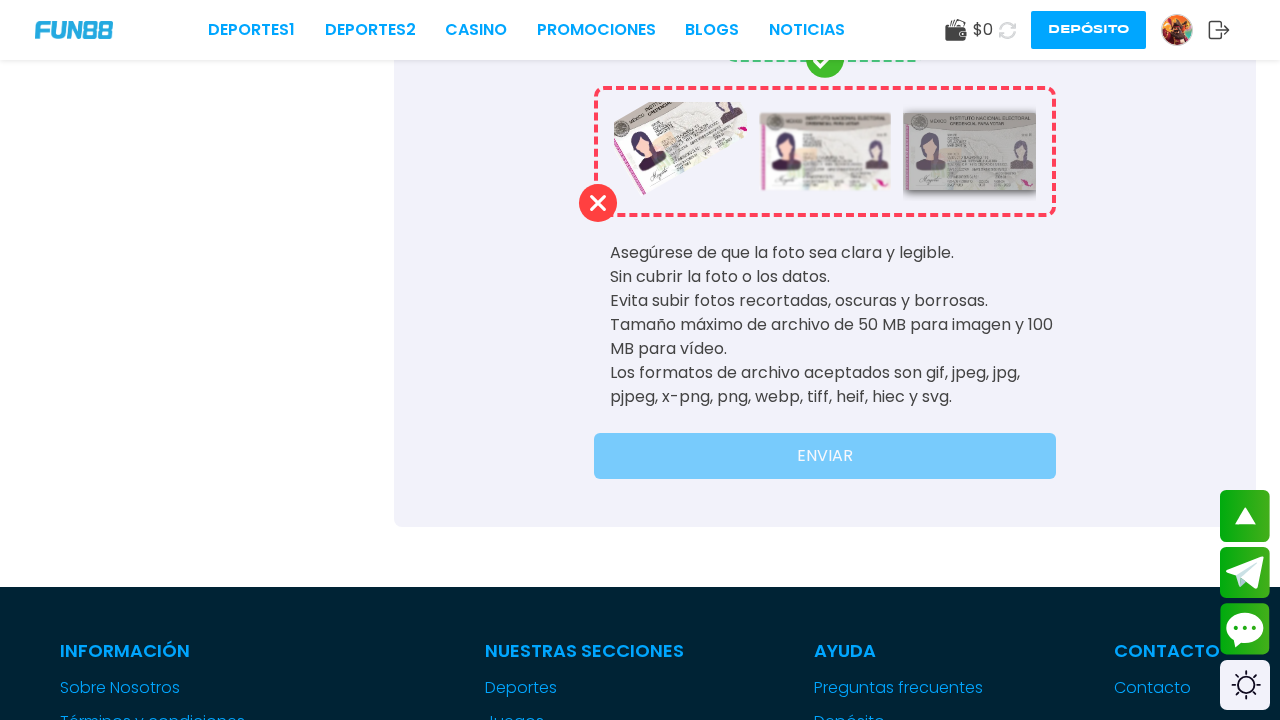 click on "**********" at bounding box center (825, -76) 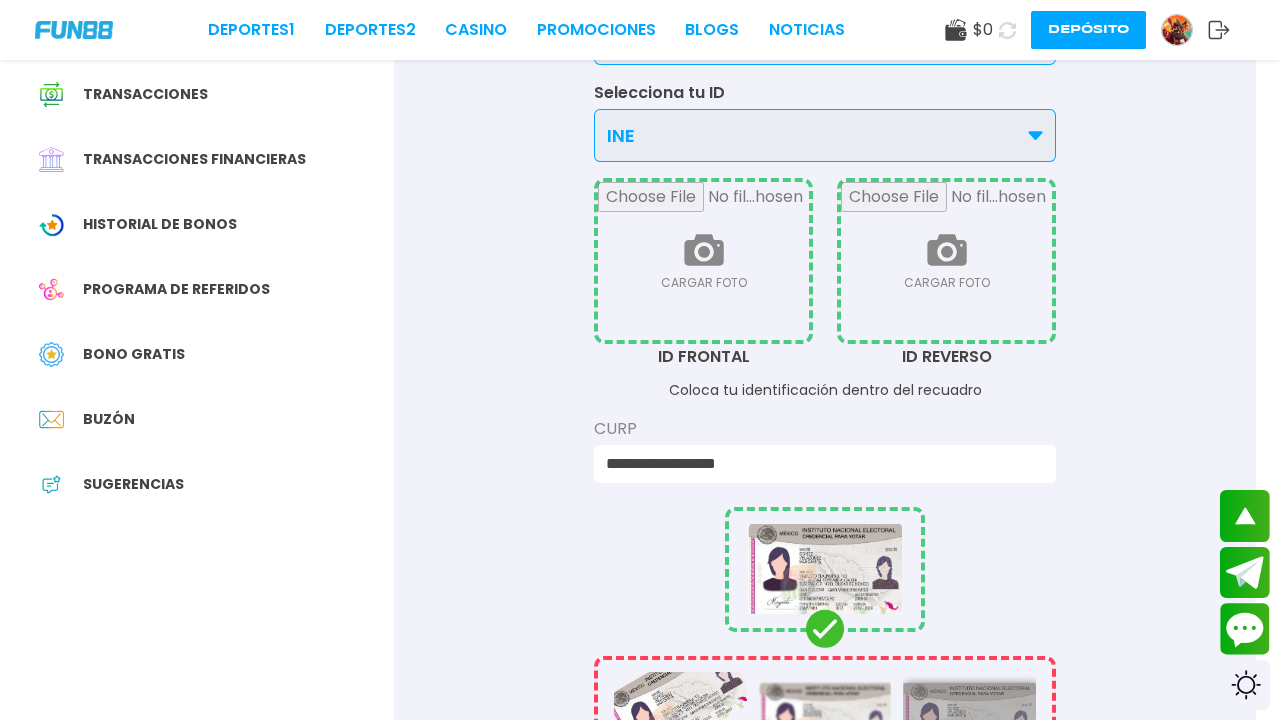 scroll, scrollTop: 127, scrollLeft: 0, axis: vertical 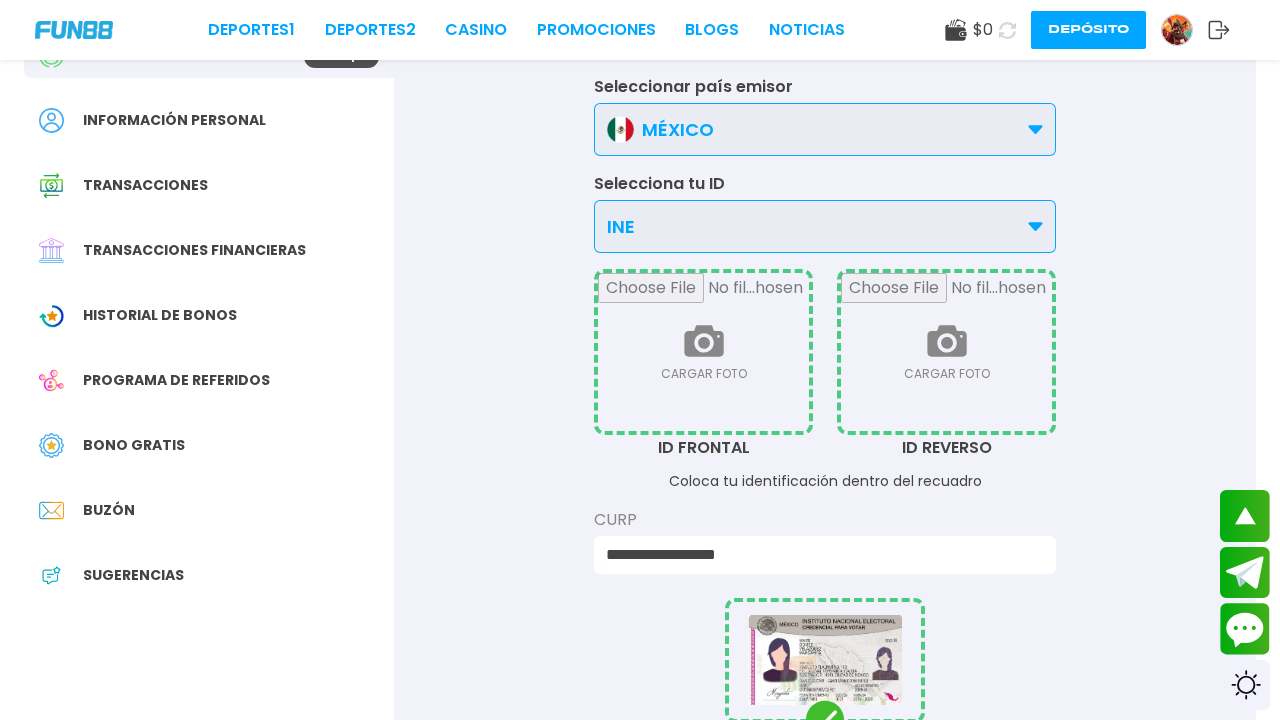 click on "MÉXICO" at bounding box center (825, 129) 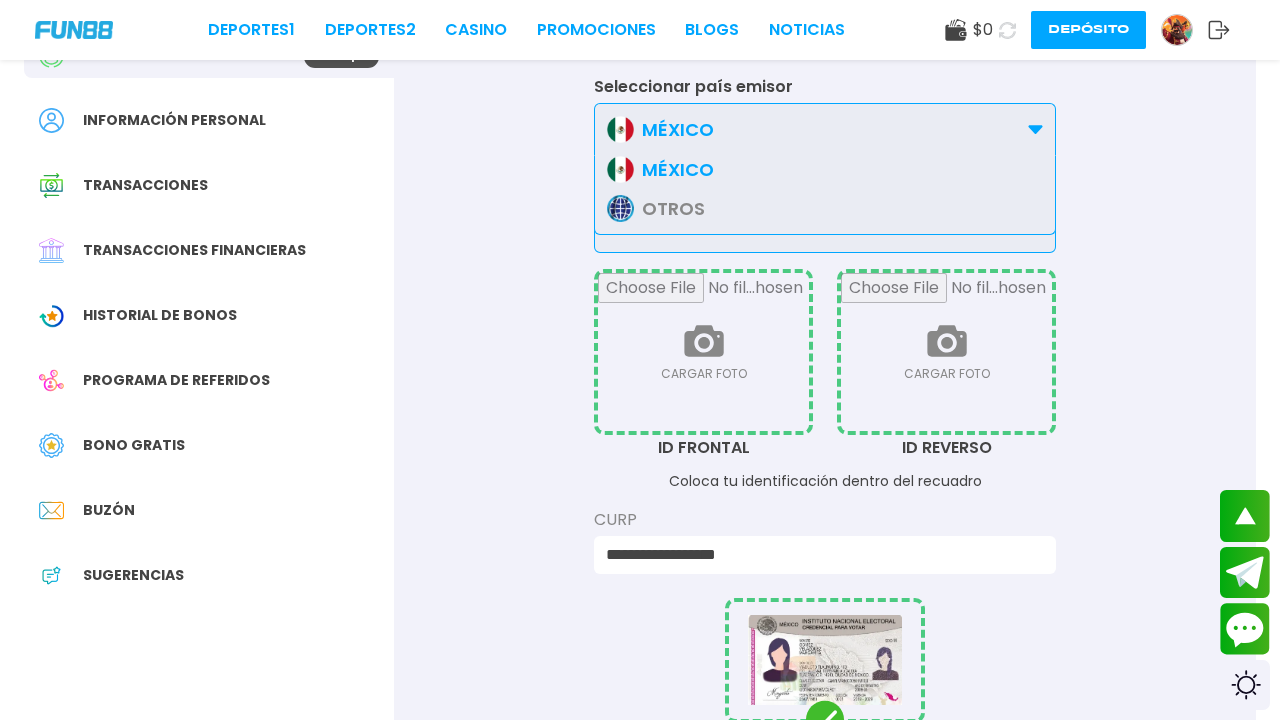 click on "OTROS" at bounding box center [673, 208] 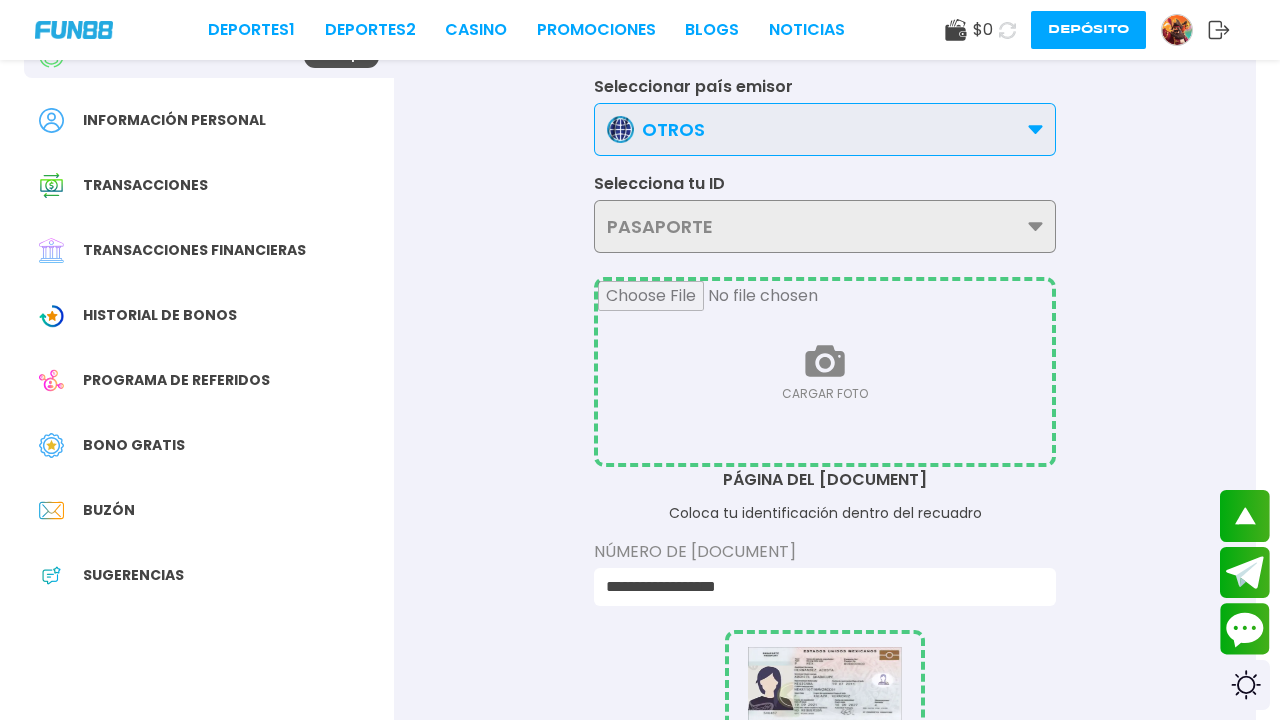 click on "OTROS" at bounding box center [673, 129] 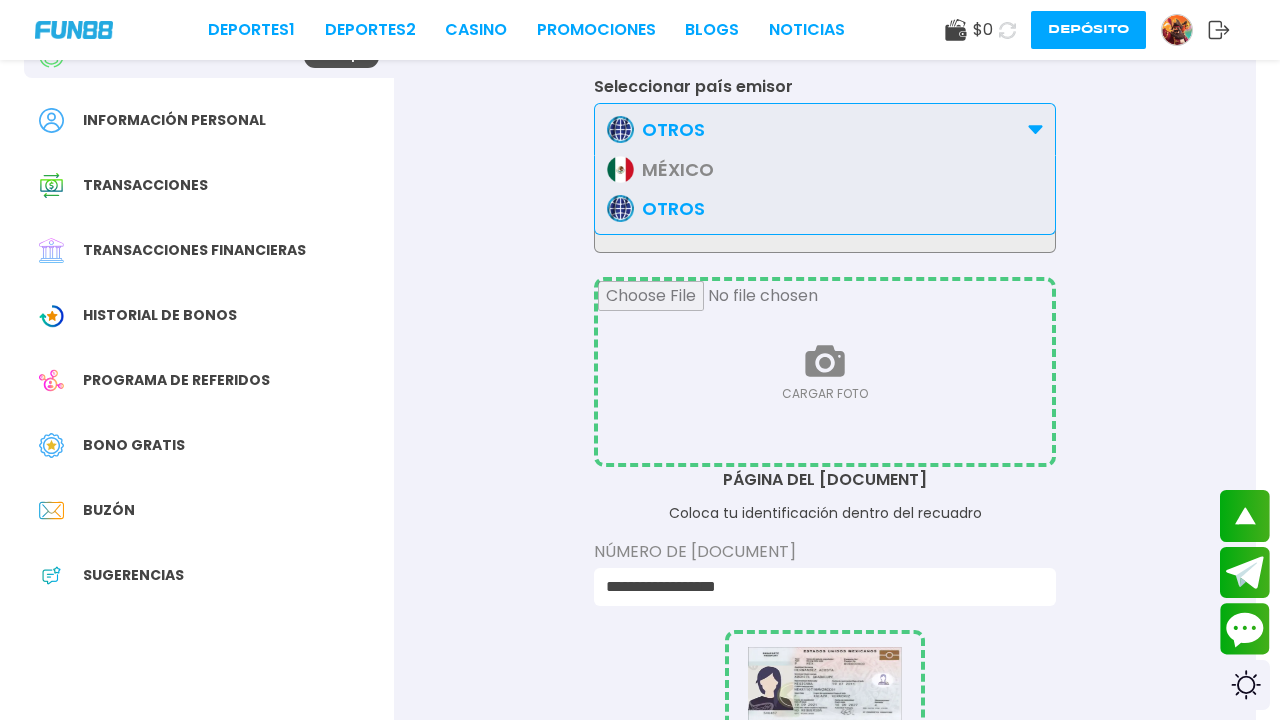click on "**********" at bounding box center (825, 601) 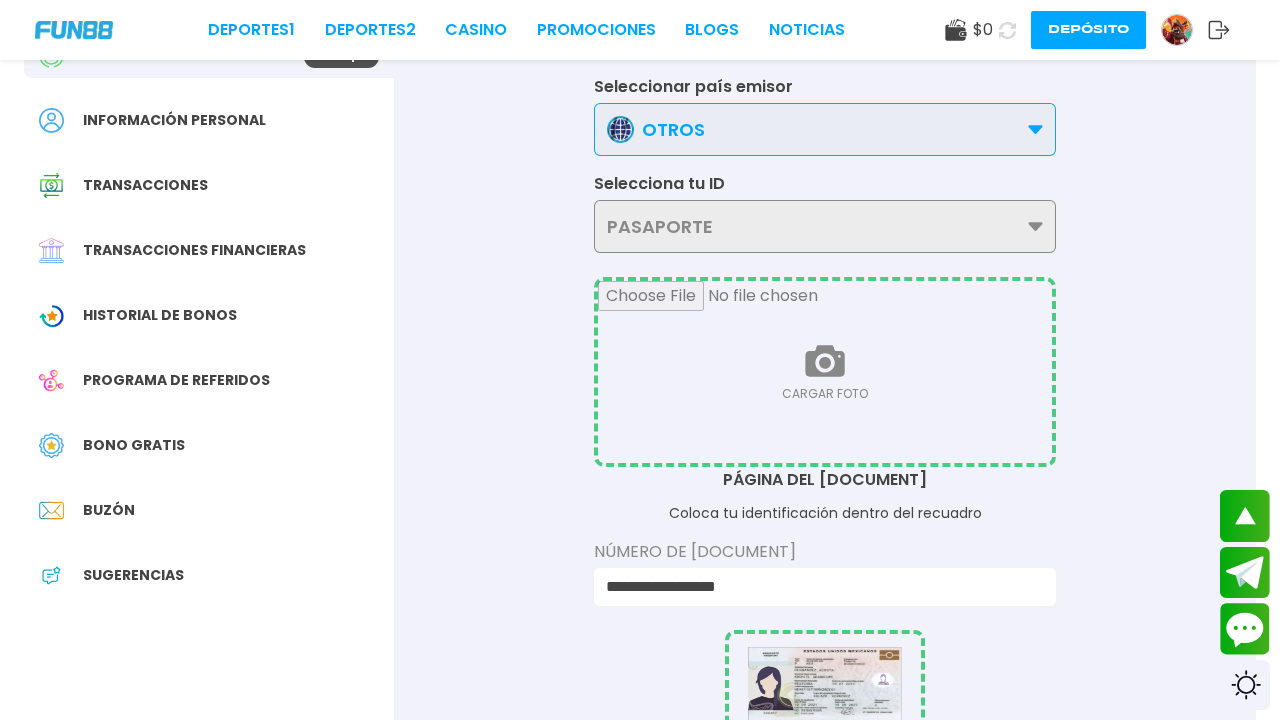 click on "[DOCUMENT] INE [DOCUMENT] DE CONDUCIR [DOCUMENT]" at bounding box center (825, 226) 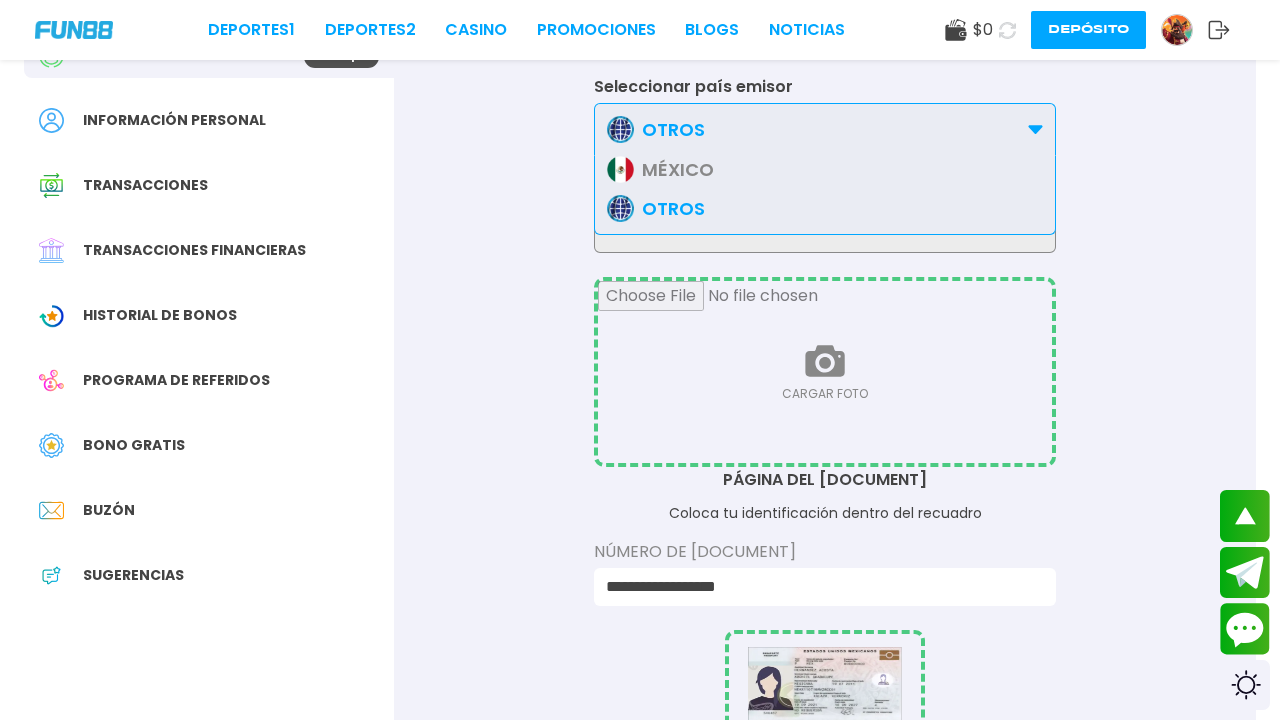 click on "MÉXICO" at bounding box center [678, 169] 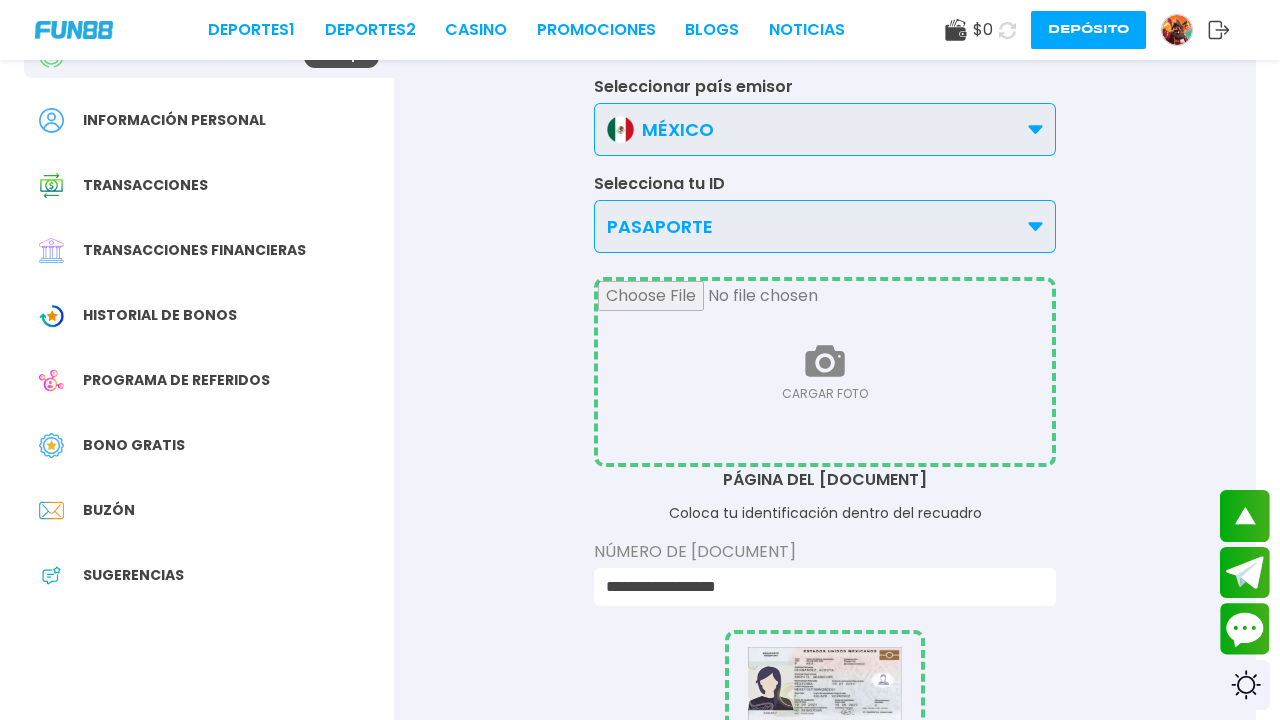 click on "PASAPORTE" at bounding box center [825, 226] 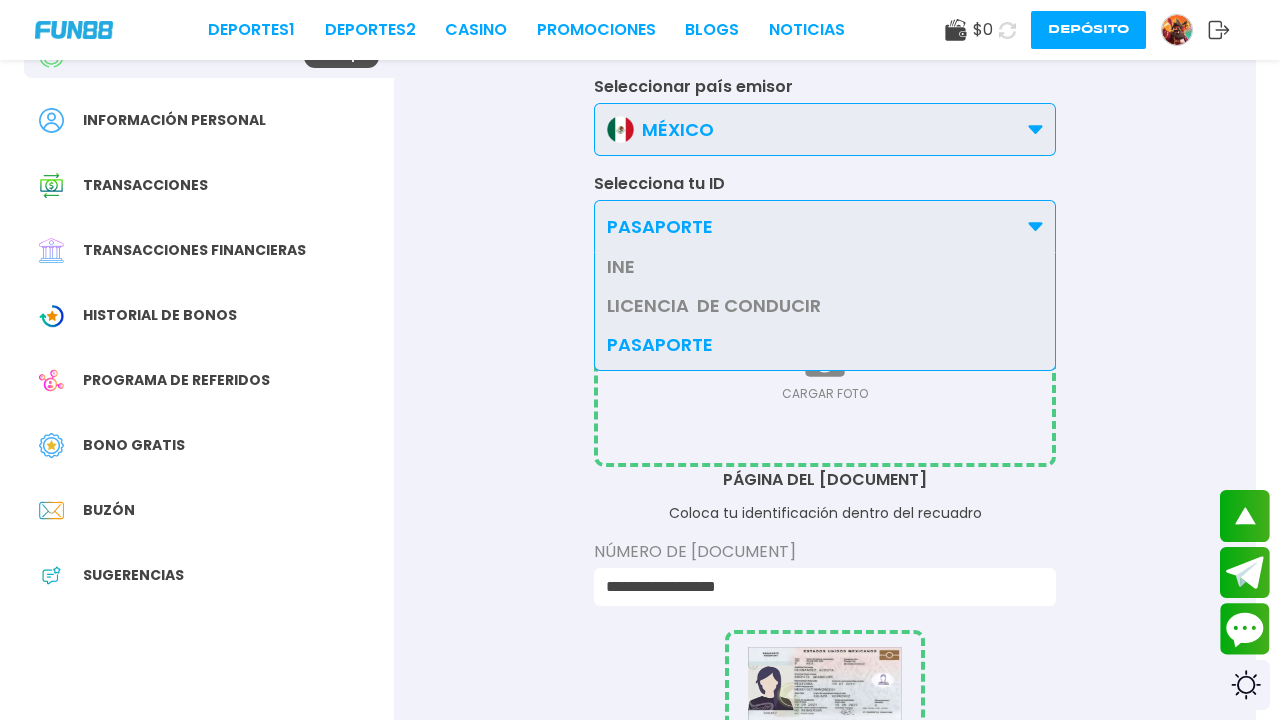 click on "INE" at bounding box center (621, 266) 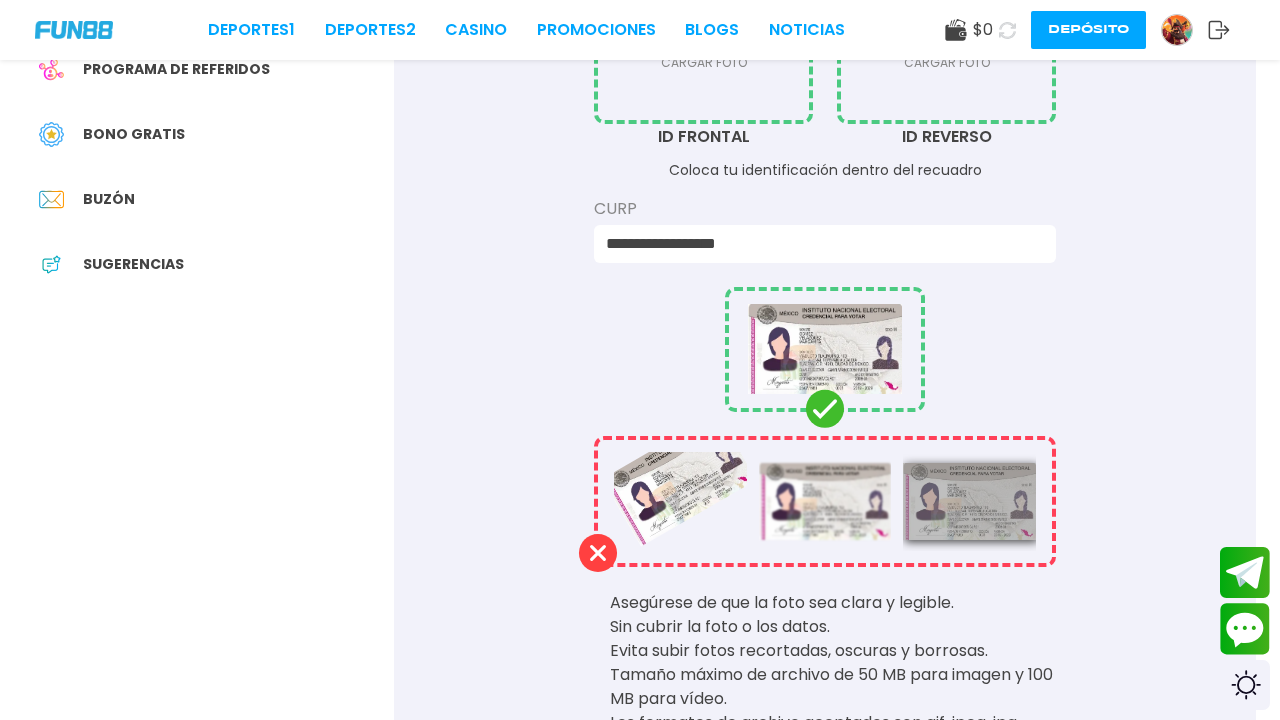 scroll, scrollTop: 701, scrollLeft: 0, axis: vertical 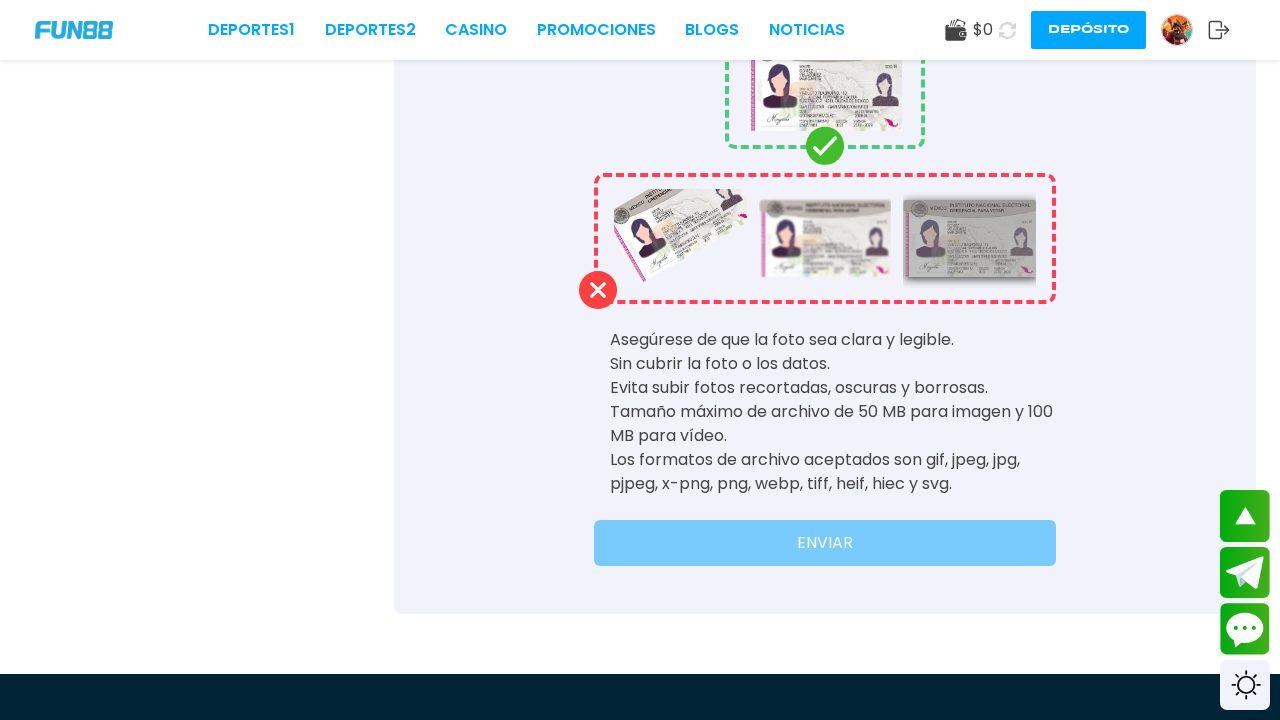 click on "Los formatos de archivo aceptados son gif, jpeg, jpg, pjpeg, x-png, png, webp, tiff, heif, hiec y svg." at bounding box center (833, 472) 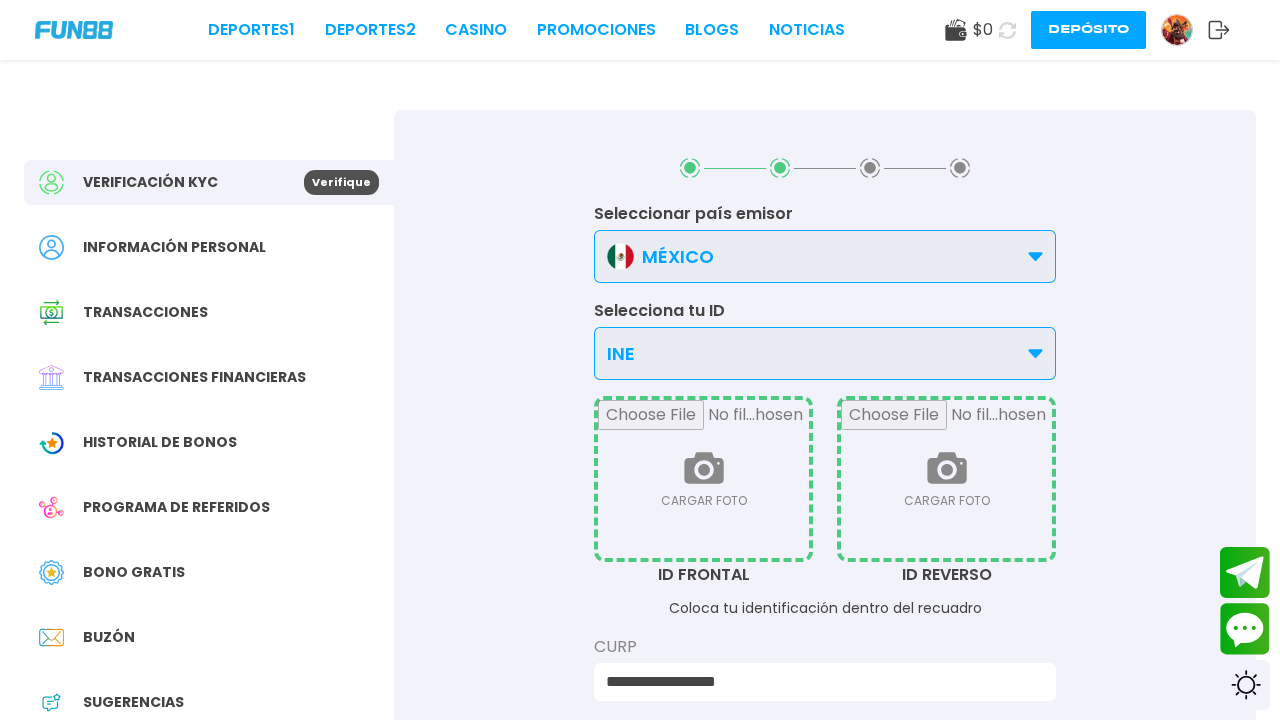 scroll, scrollTop: 36, scrollLeft: 0, axis: vertical 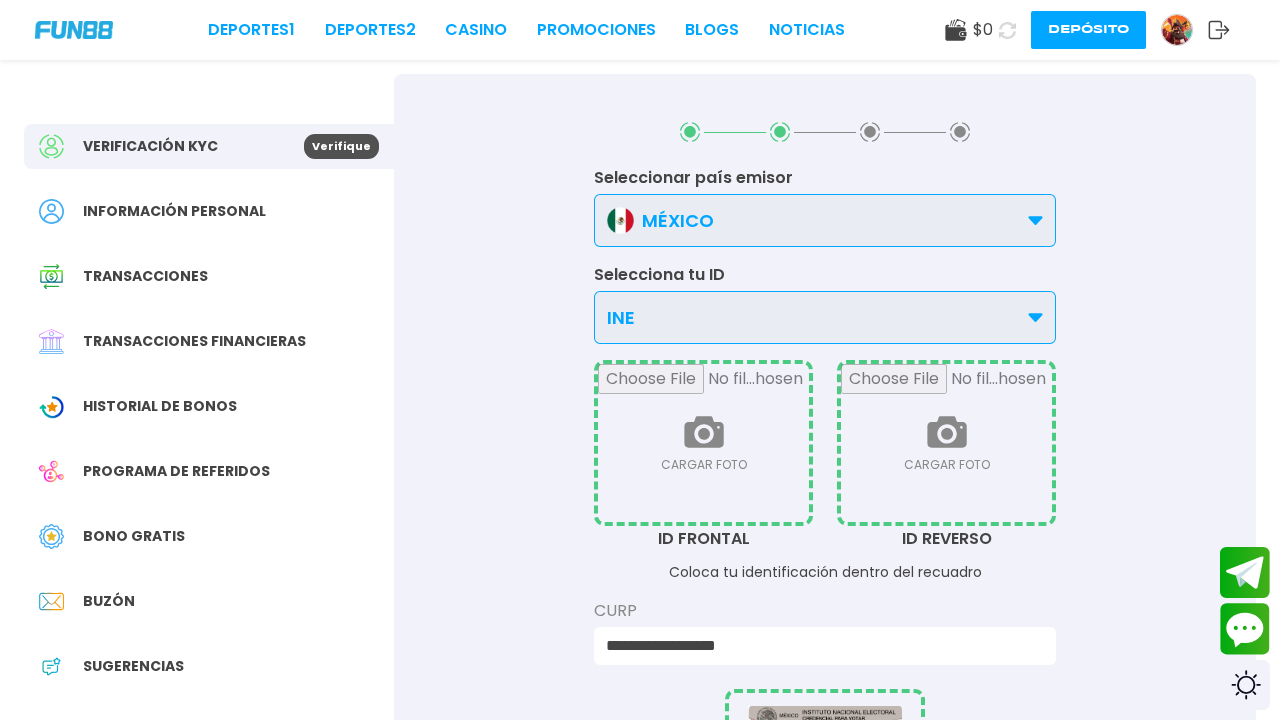 click at bounding box center (703, 443) 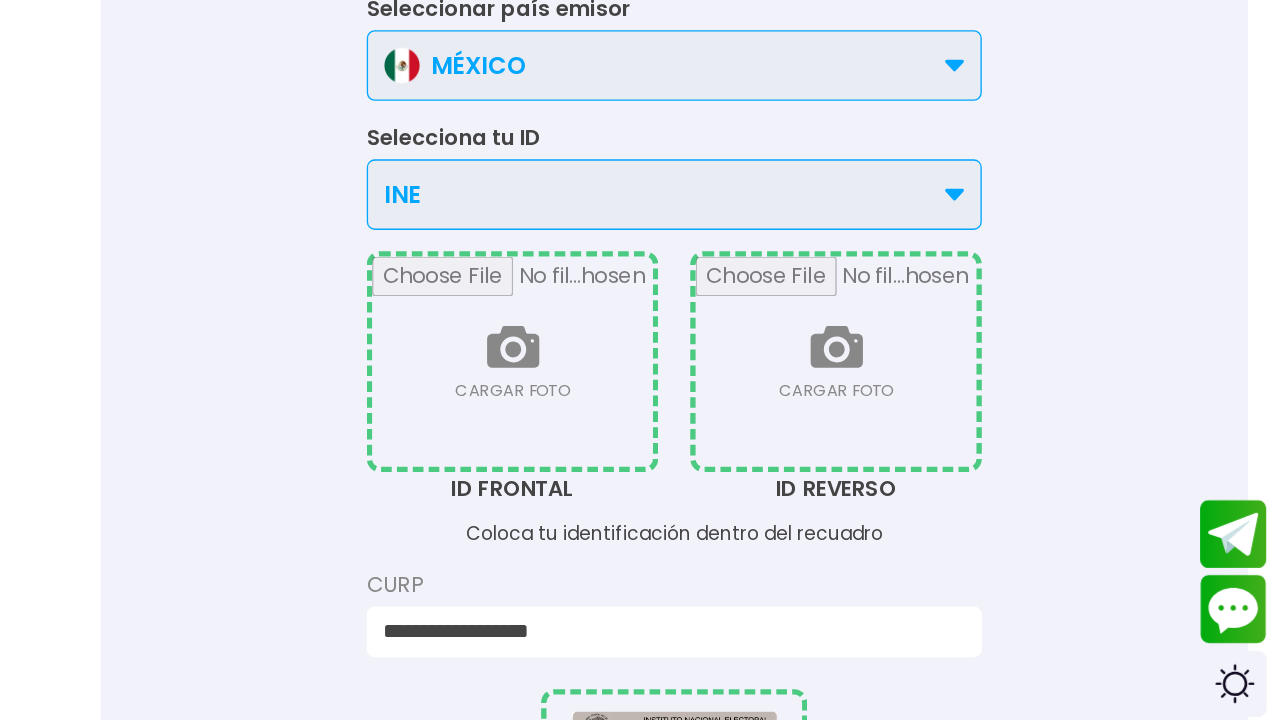 click at bounding box center [946, 443] 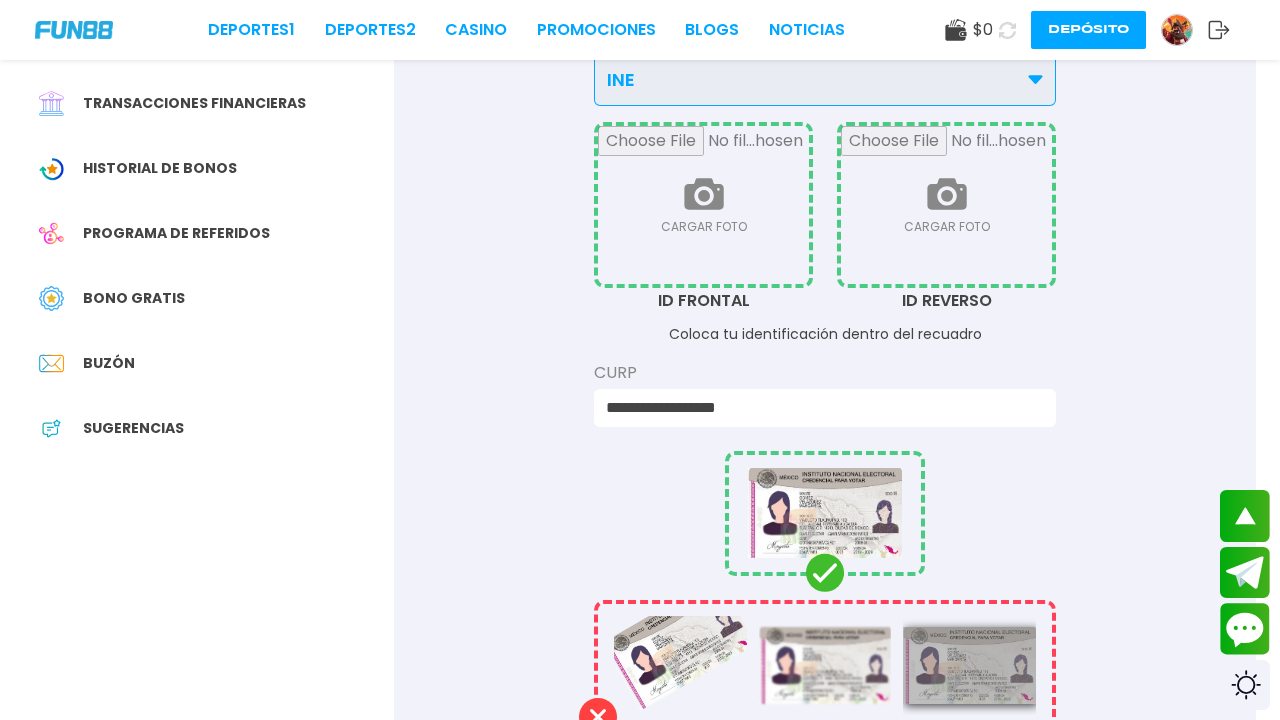 scroll, scrollTop: 0, scrollLeft: 0, axis: both 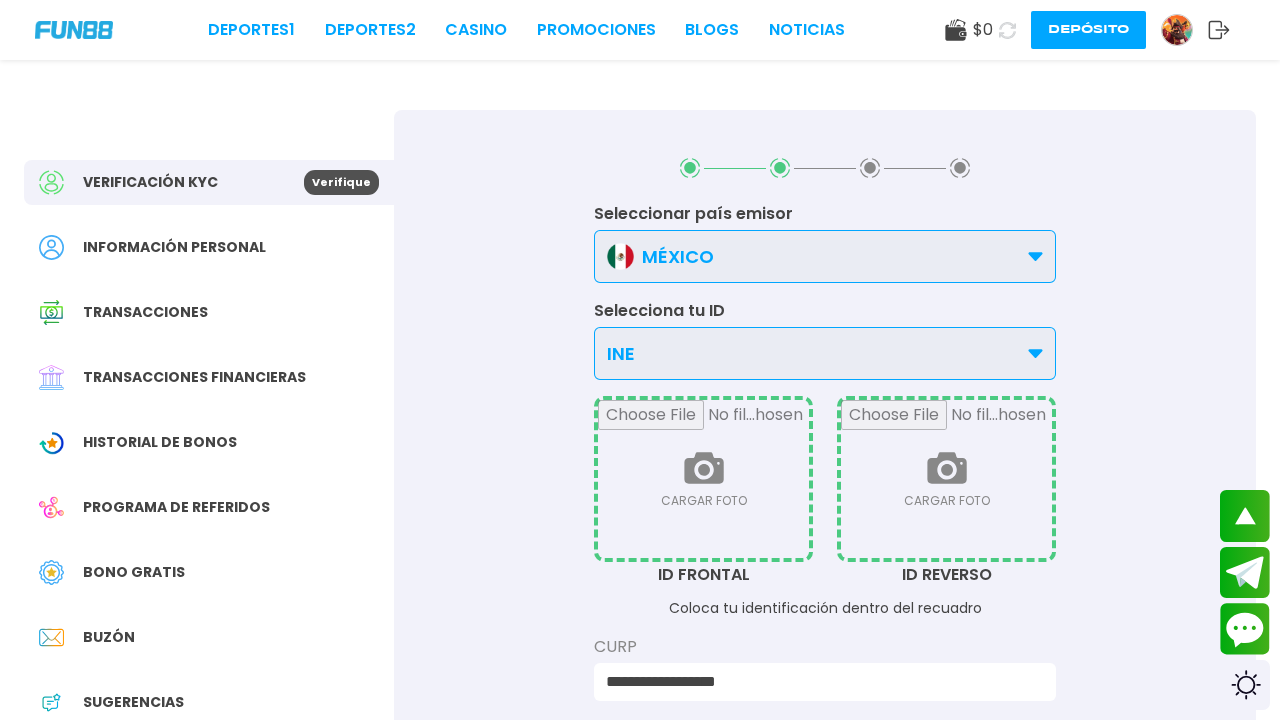 click on "$ 0" at bounding box center [983, 30] 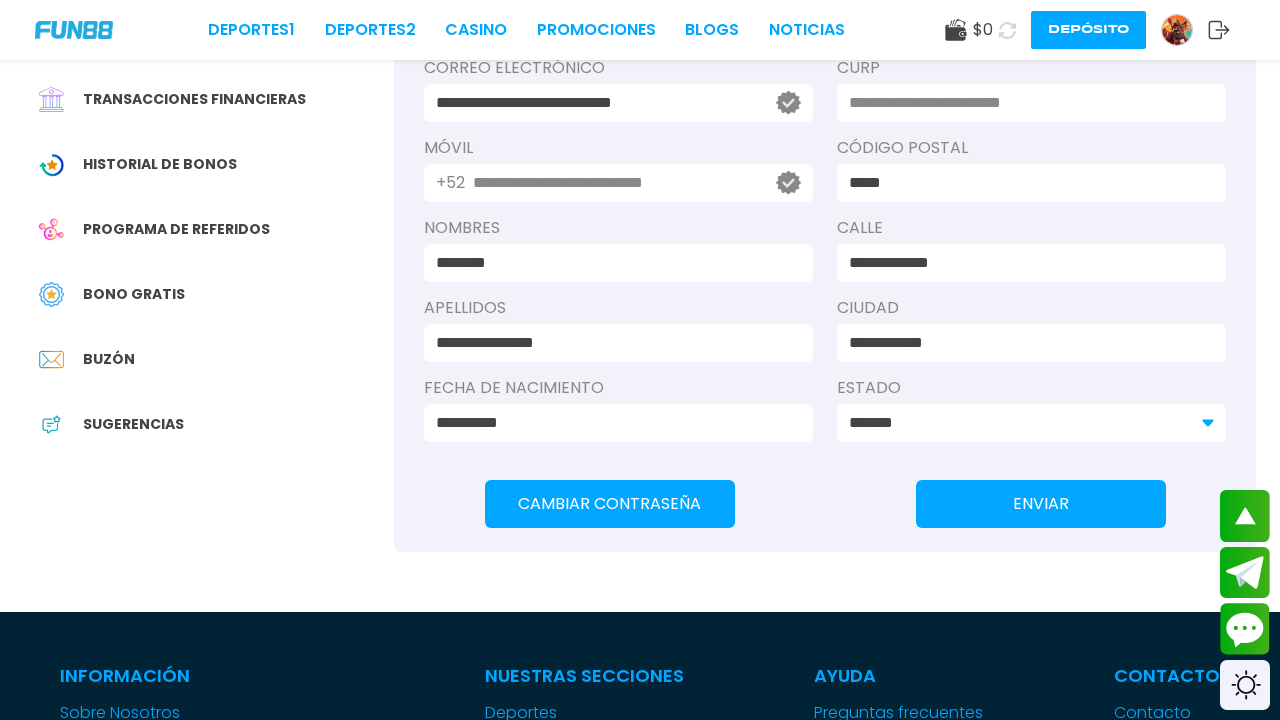 scroll, scrollTop: 0, scrollLeft: 0, axis: both 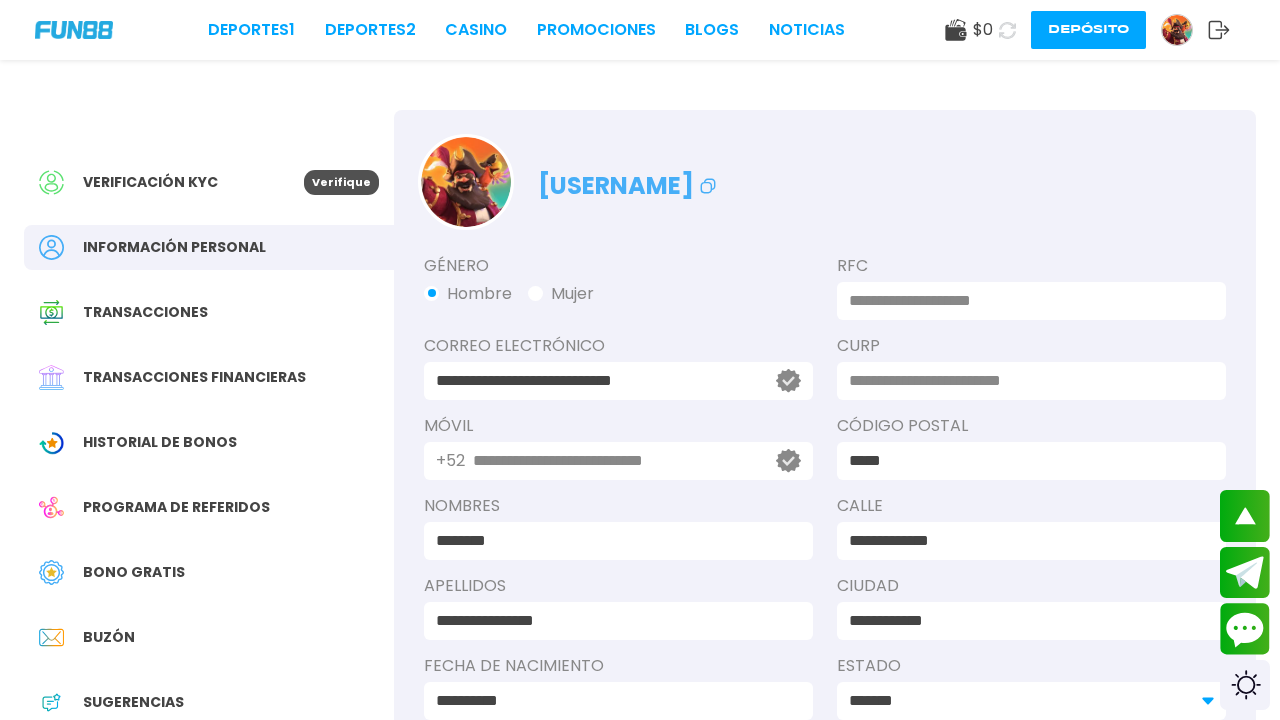 click on "$ 0" at bounding box center [983, 30] 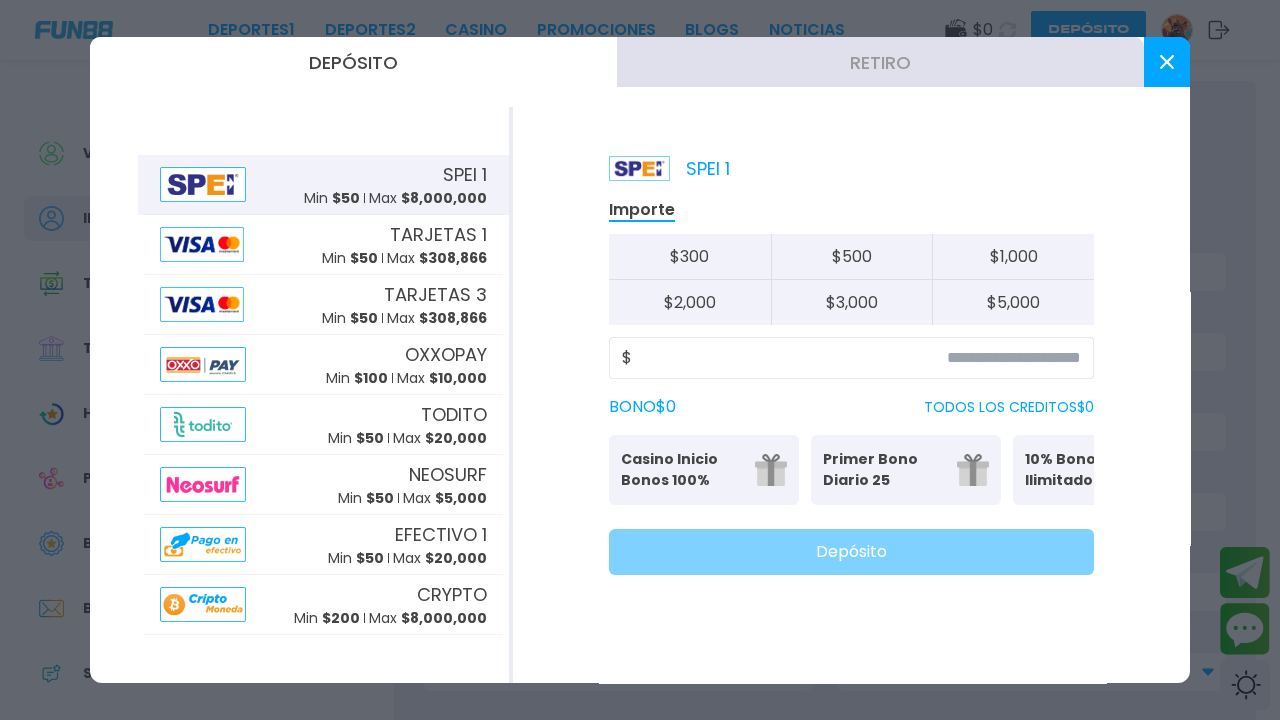 scroll, scrollTop: 0, scrollLeft: 0, axis: both 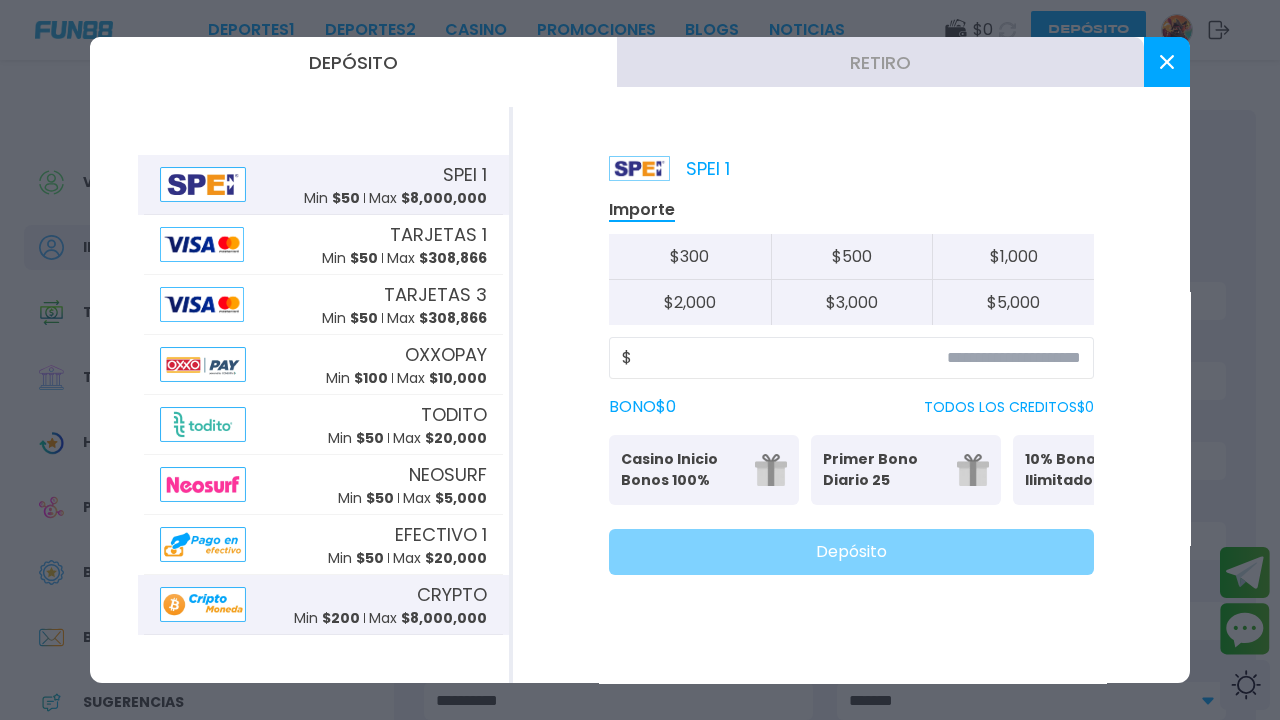 click on "$ 8,000,000" at bounding box center [444, 618] 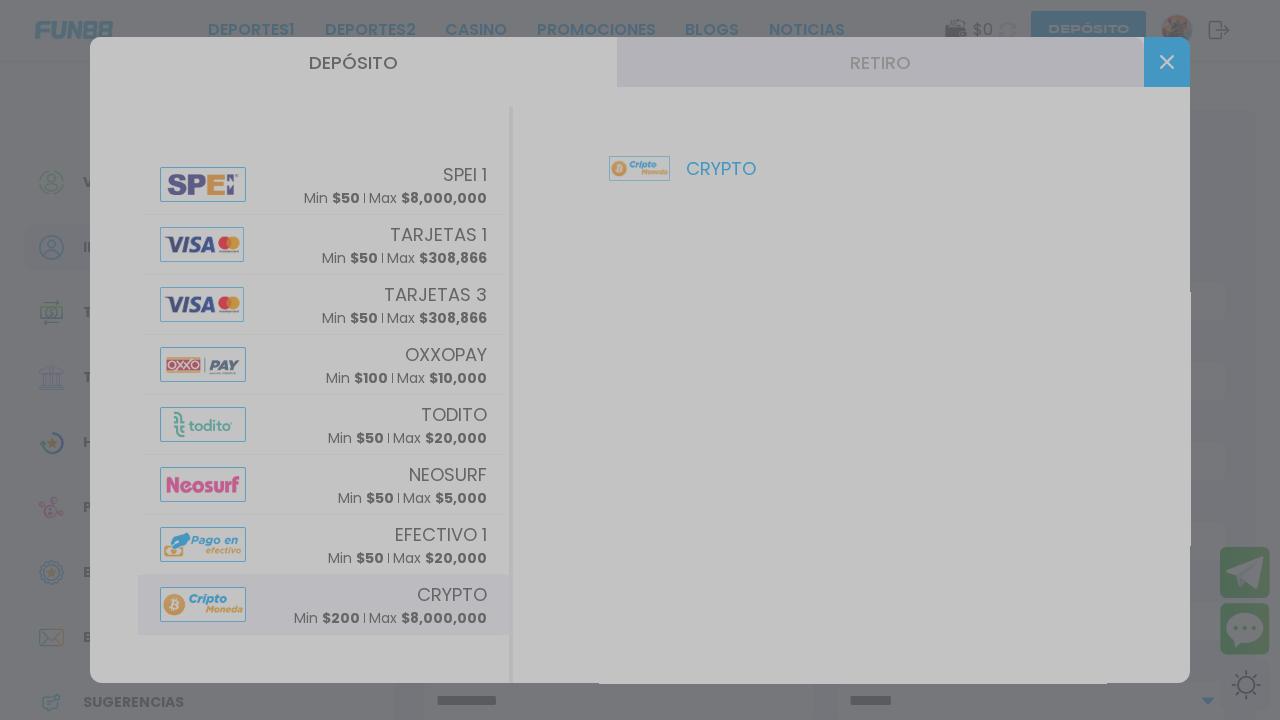 click at bounding box center (640, 360) 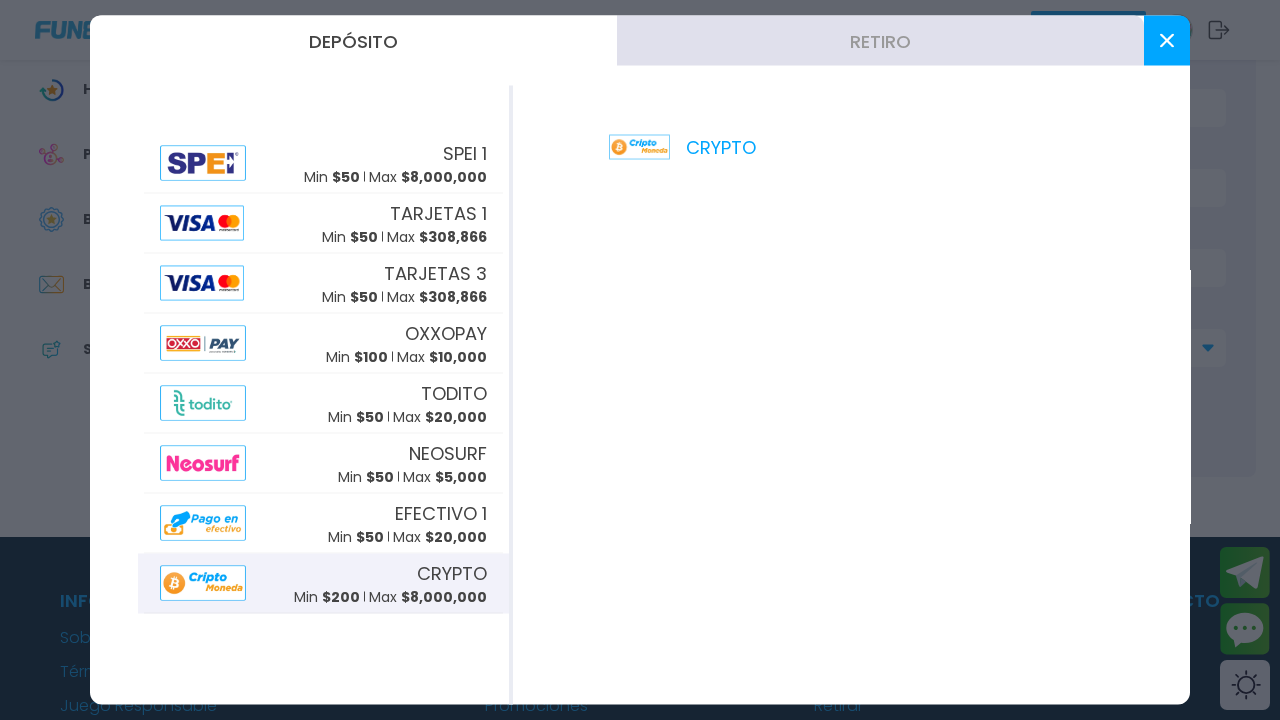 scroll, scrollTop: 326, scrollLeft: 0, axis: vertical 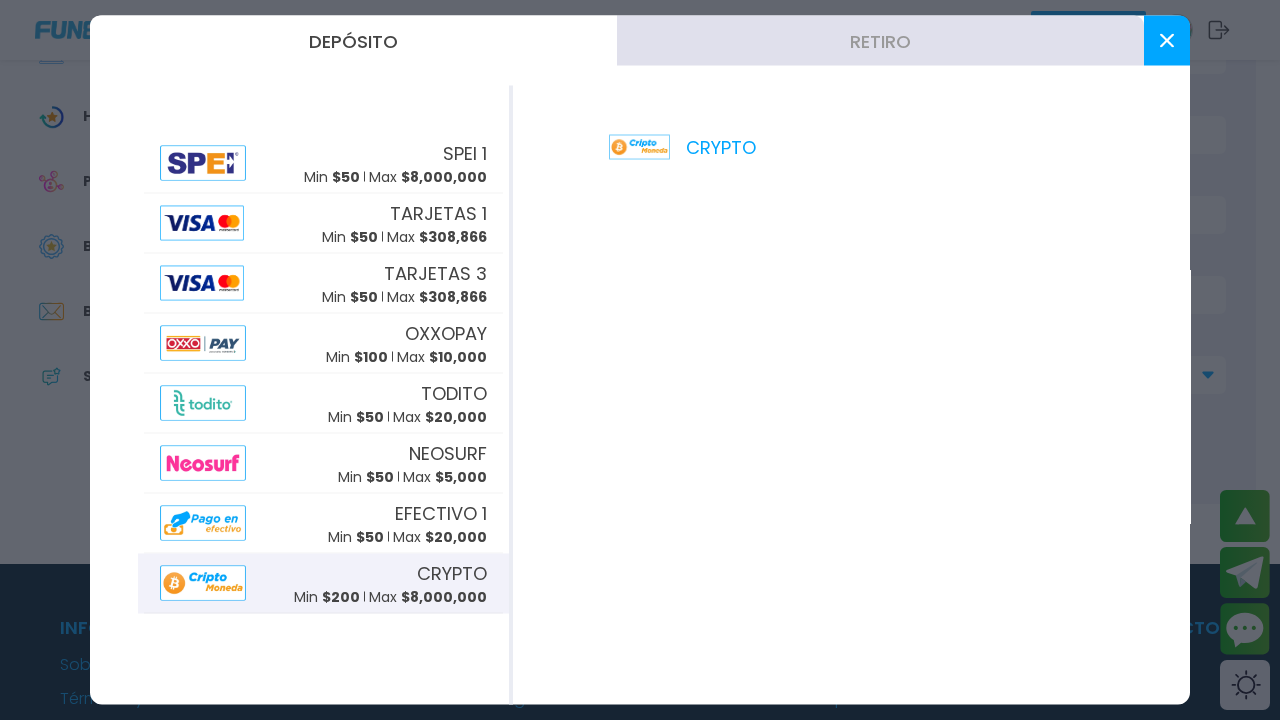 click on "Retiro" at bounding box center (880, 41) 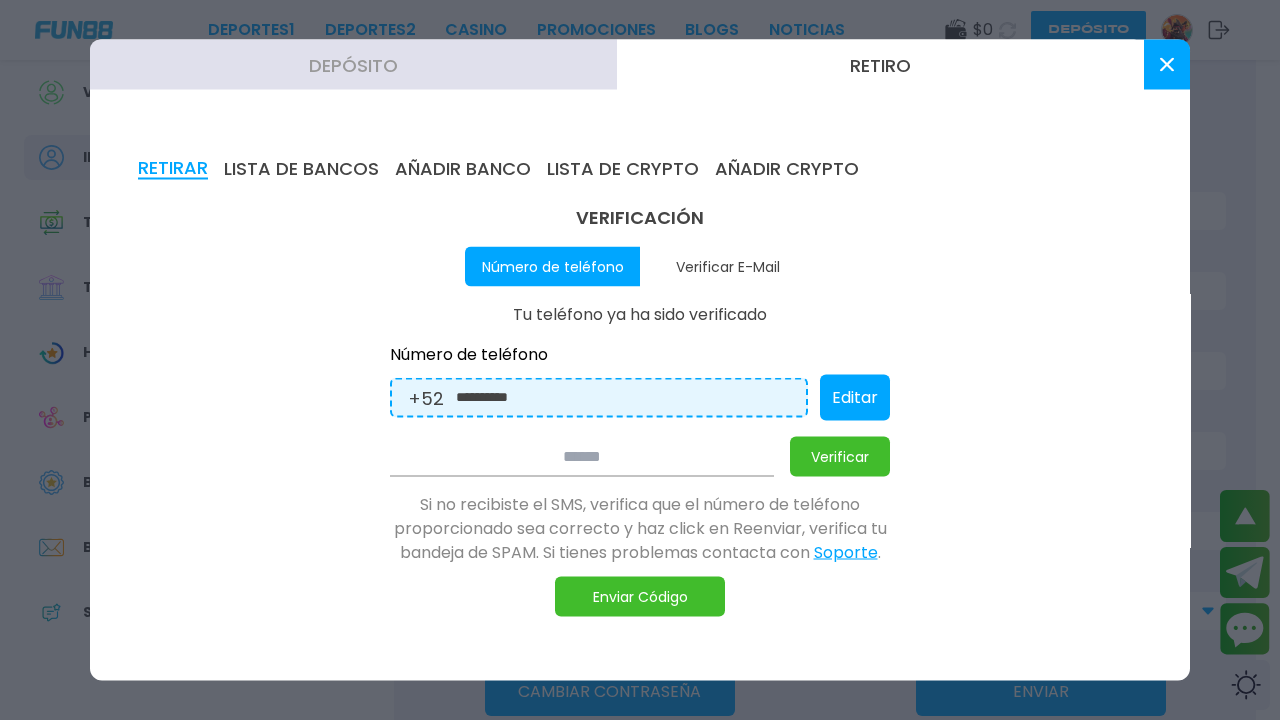 scroll, scrollTop: 48, scrollLeft: 0, axis: vertical 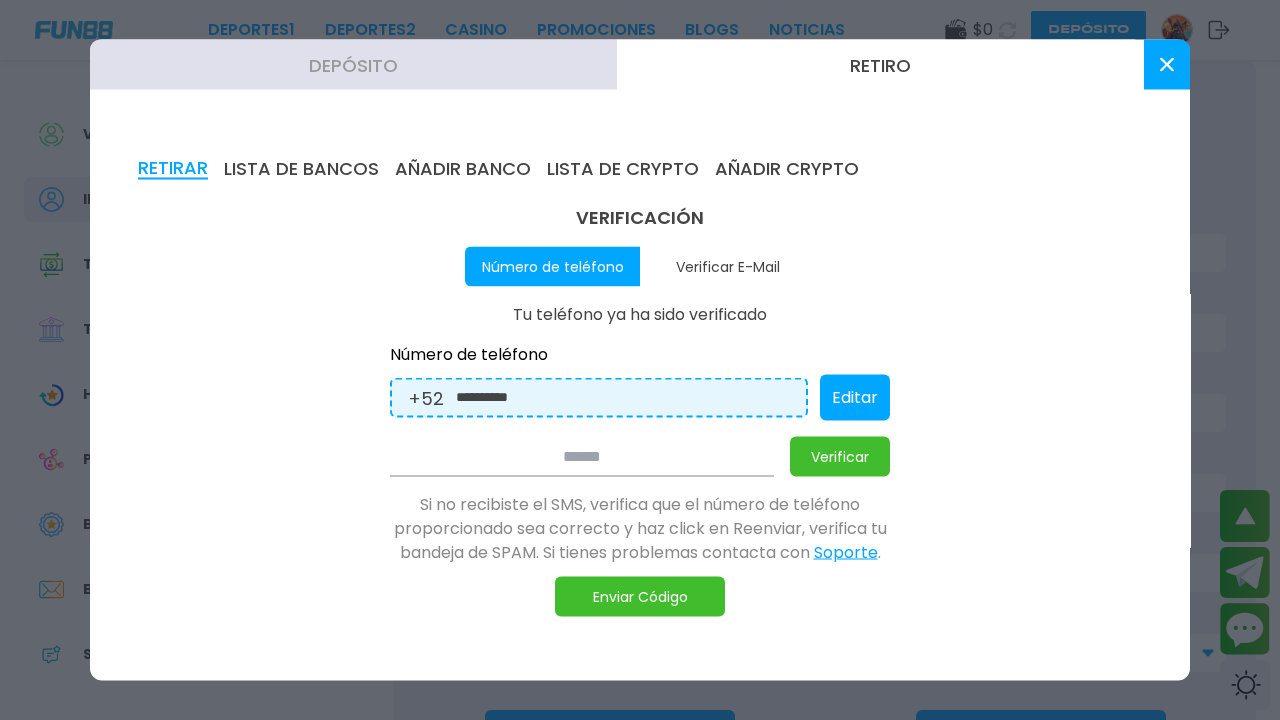 click on "Enviar Código" at bounding box center (640, 597) 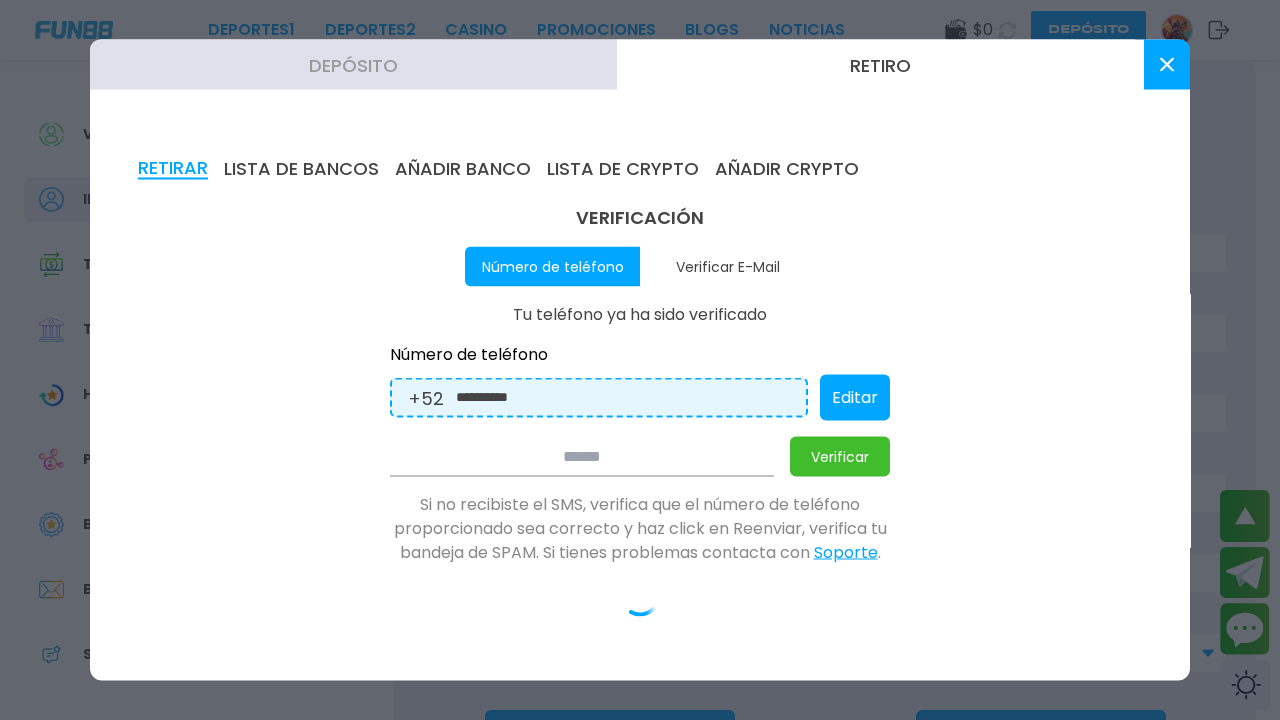 click on "Verificar E-Mail" at bounding box center [727, 267] 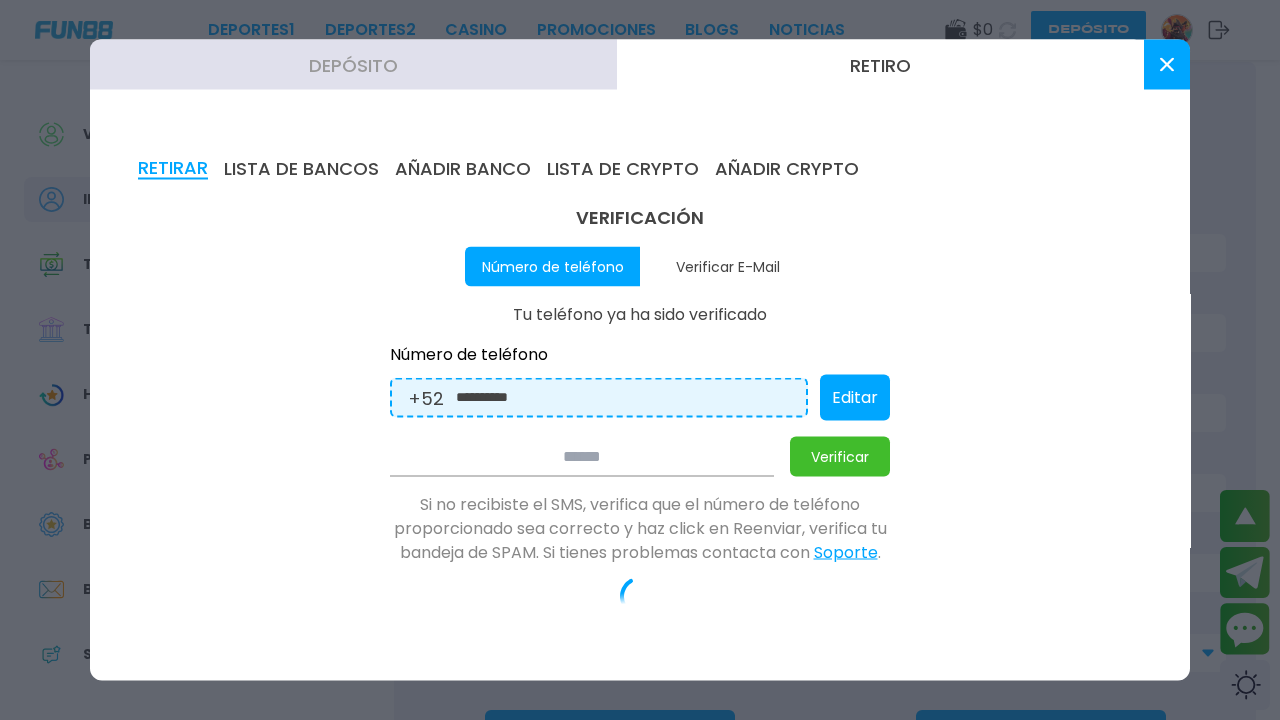 type on "**********" 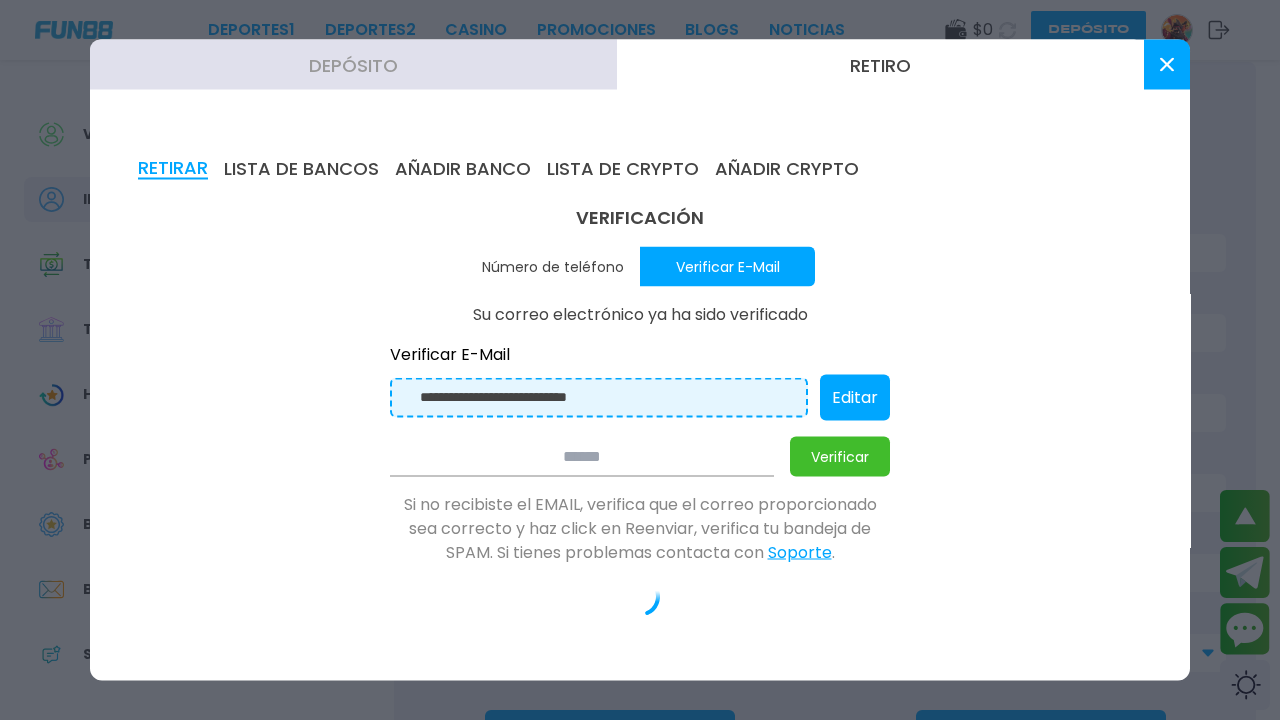 click on "Verificar" at bounding box center [840, 457] 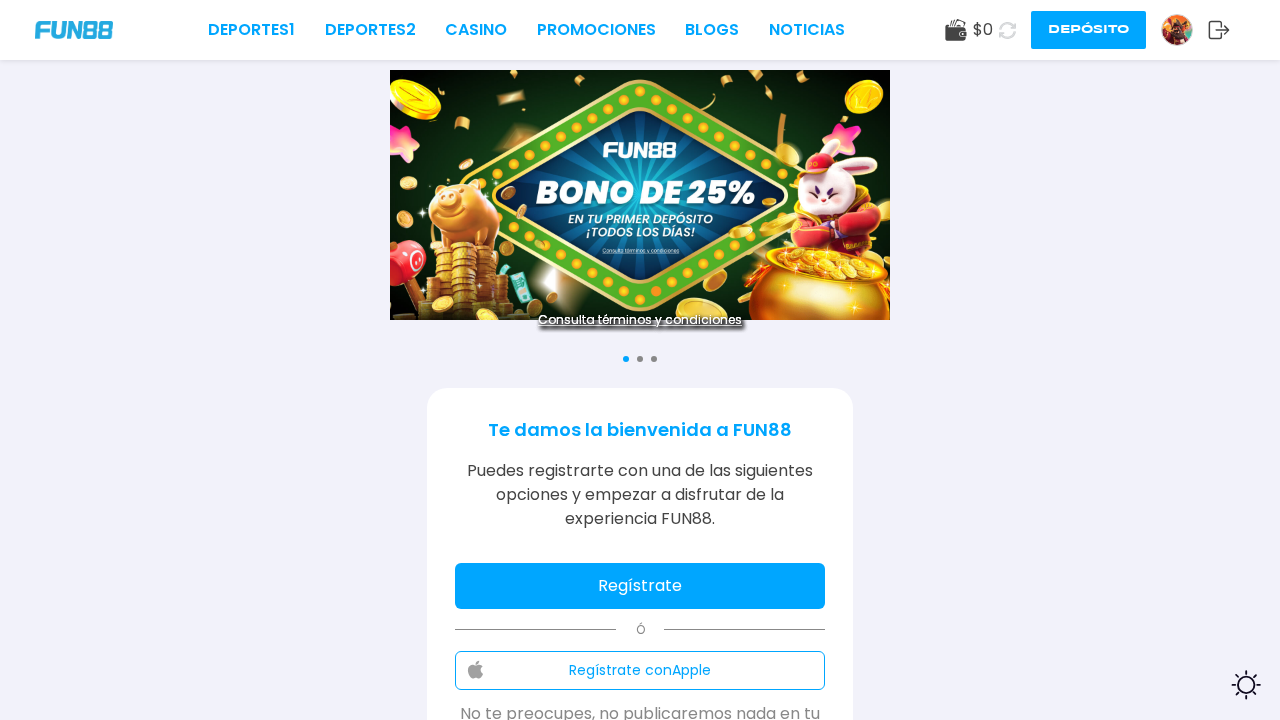 scroll, scrollTop: 0, scrollLeft: 0, axis: both 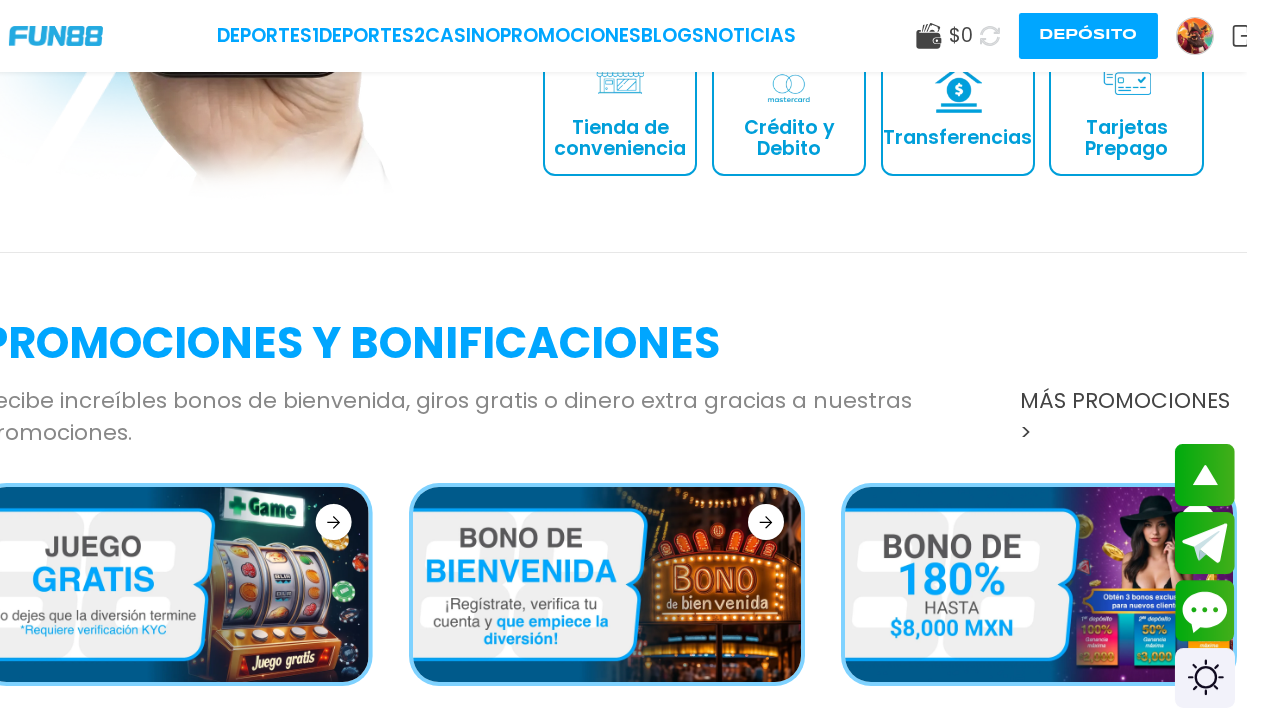 click at bounding box center (640, 584) 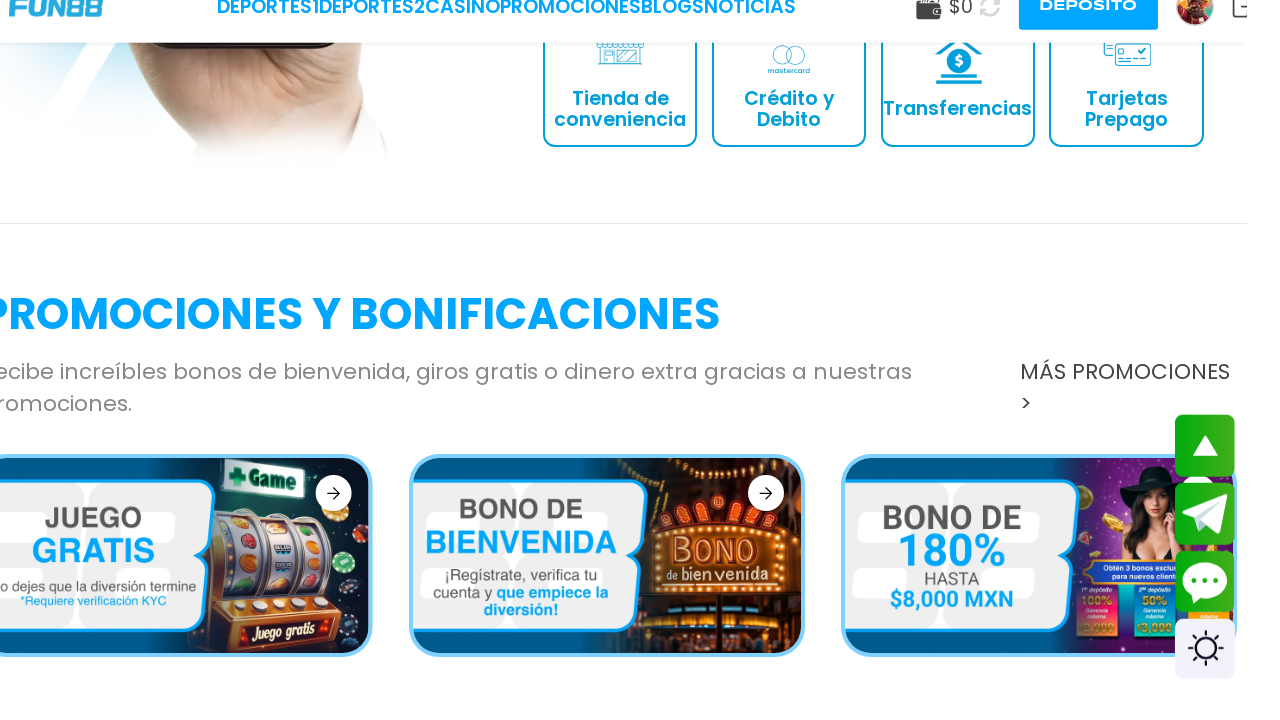 click at bounding box center (640, 584) 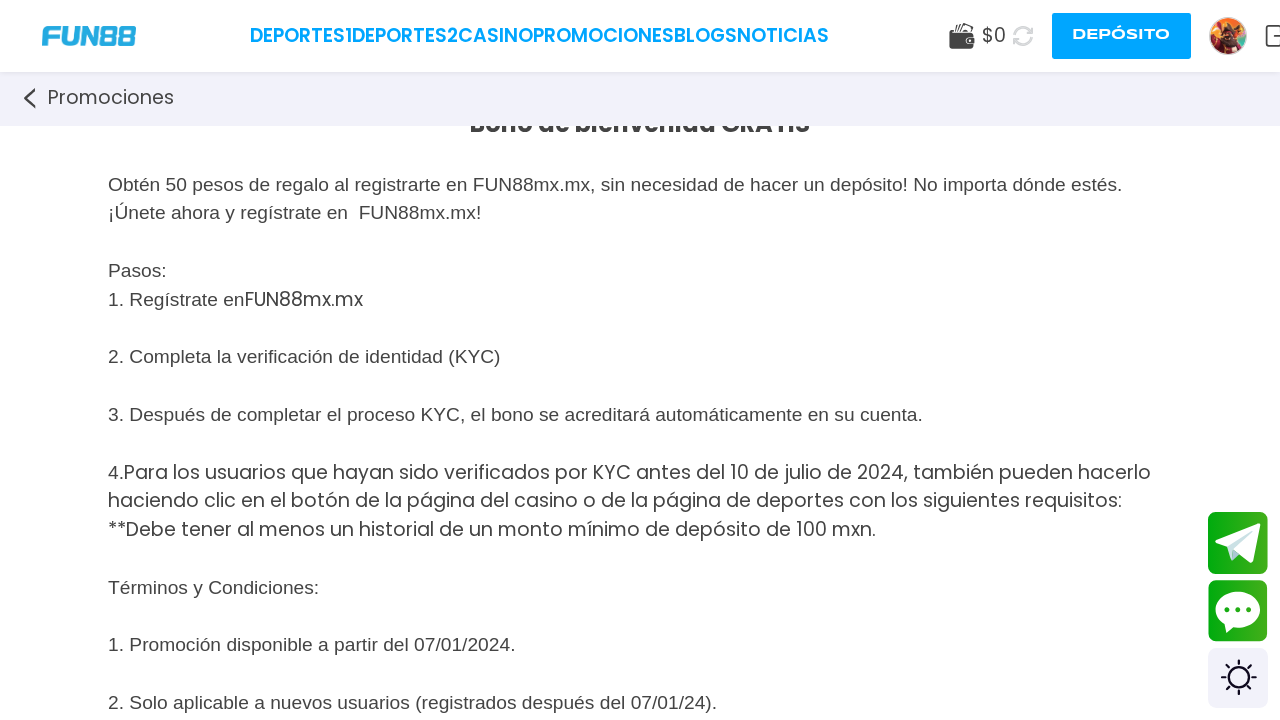 scroll, scrollTop: 0, scrollLeft: 0, axis: both 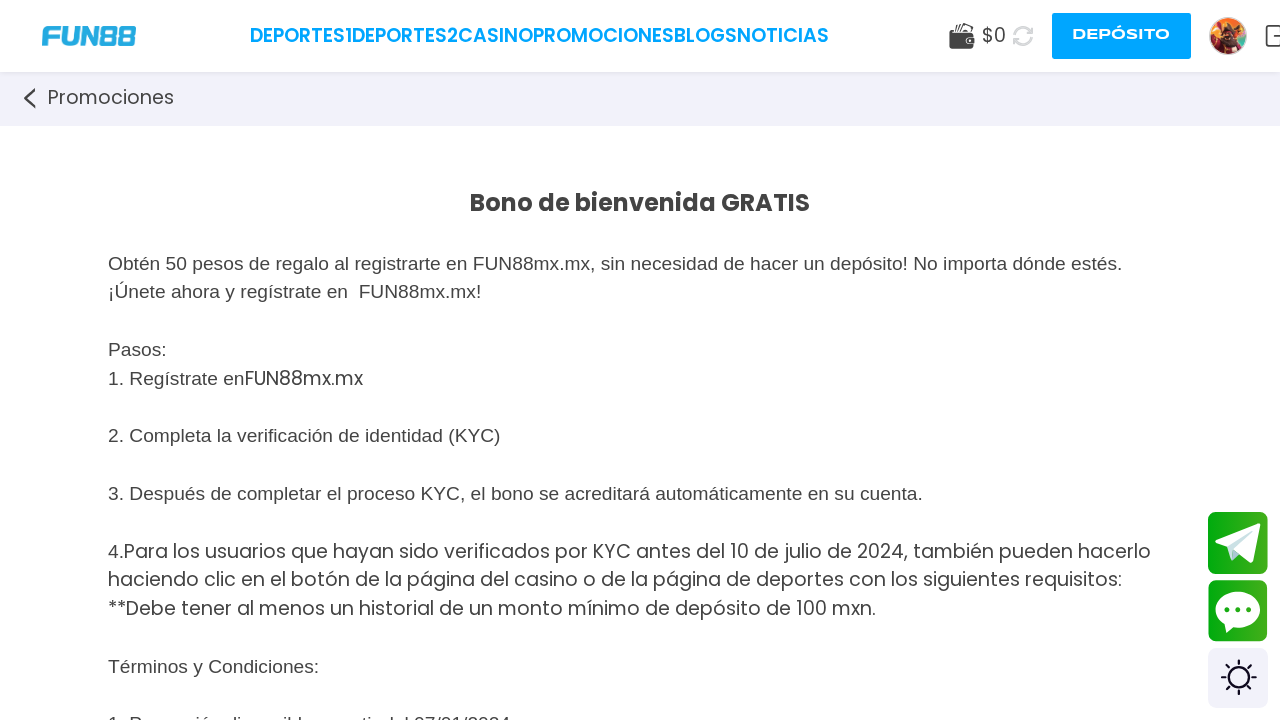 click on "Bono de bienvenida GRATIS" at bounding box center (640, 202) 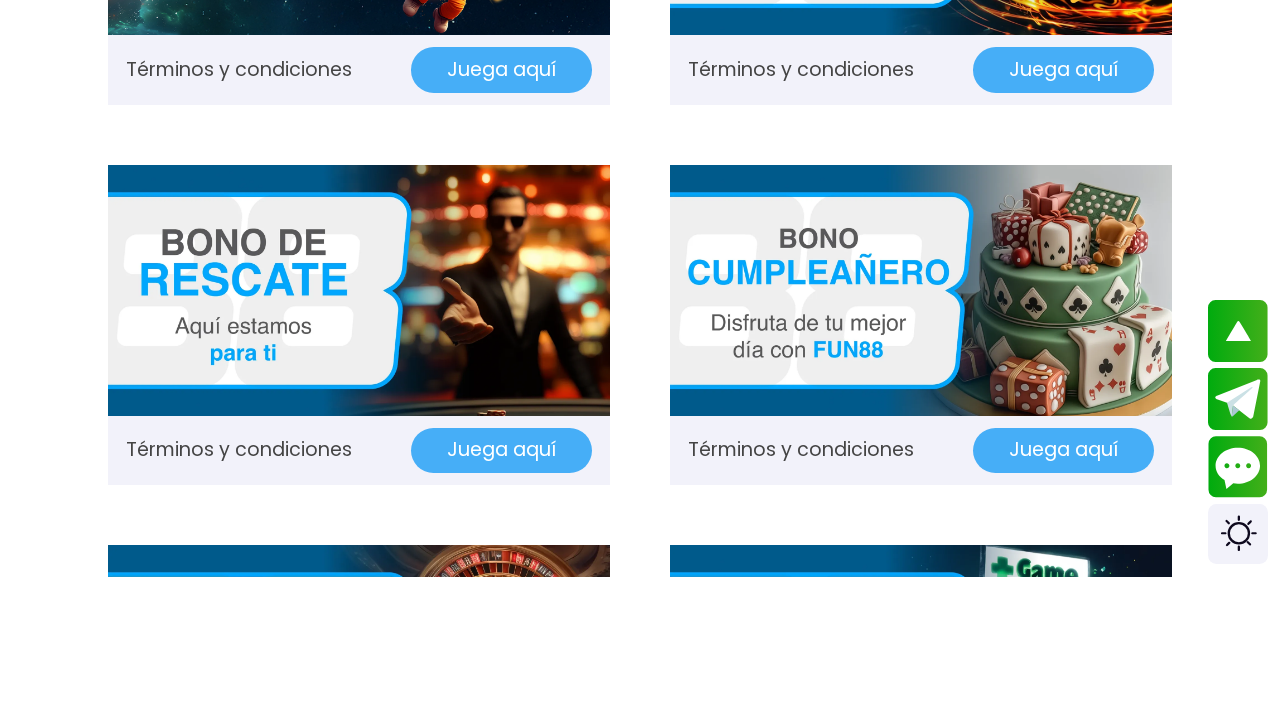 scroll, scrollTop: 1174, scrollLeft: 0, axis: vertical 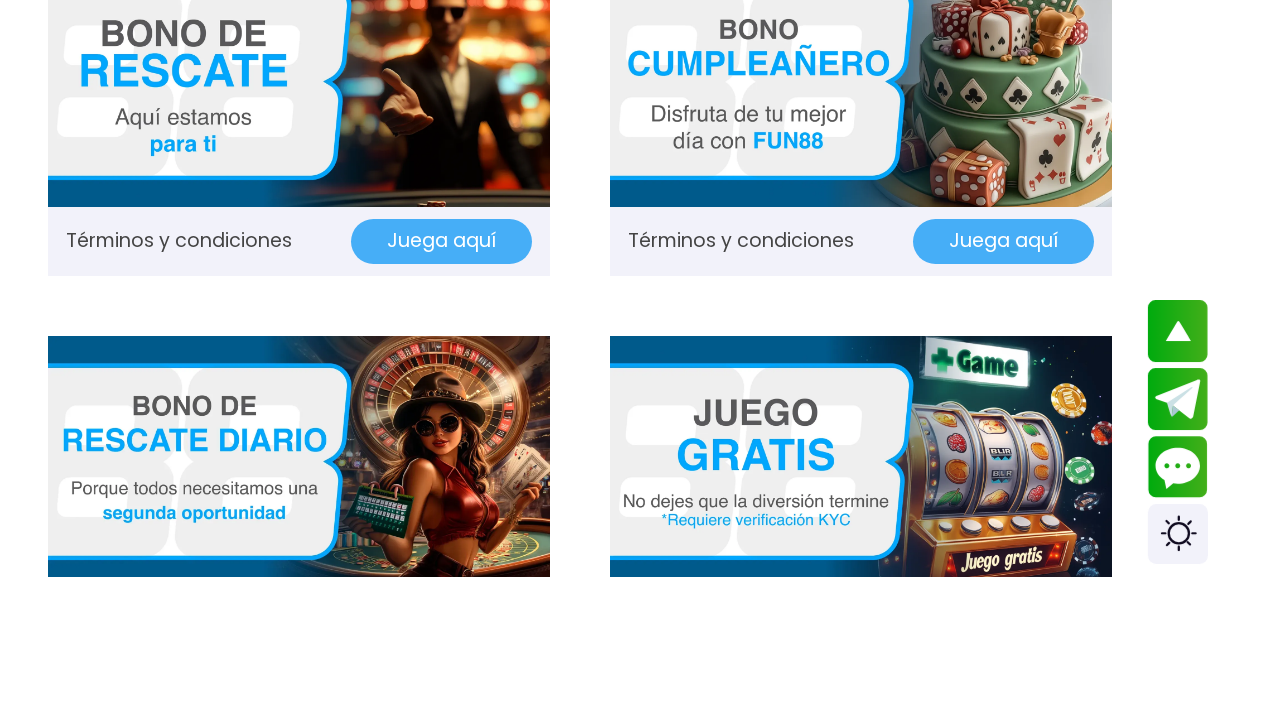 click on "Juega aquí" at bounding box center [1063, 766] 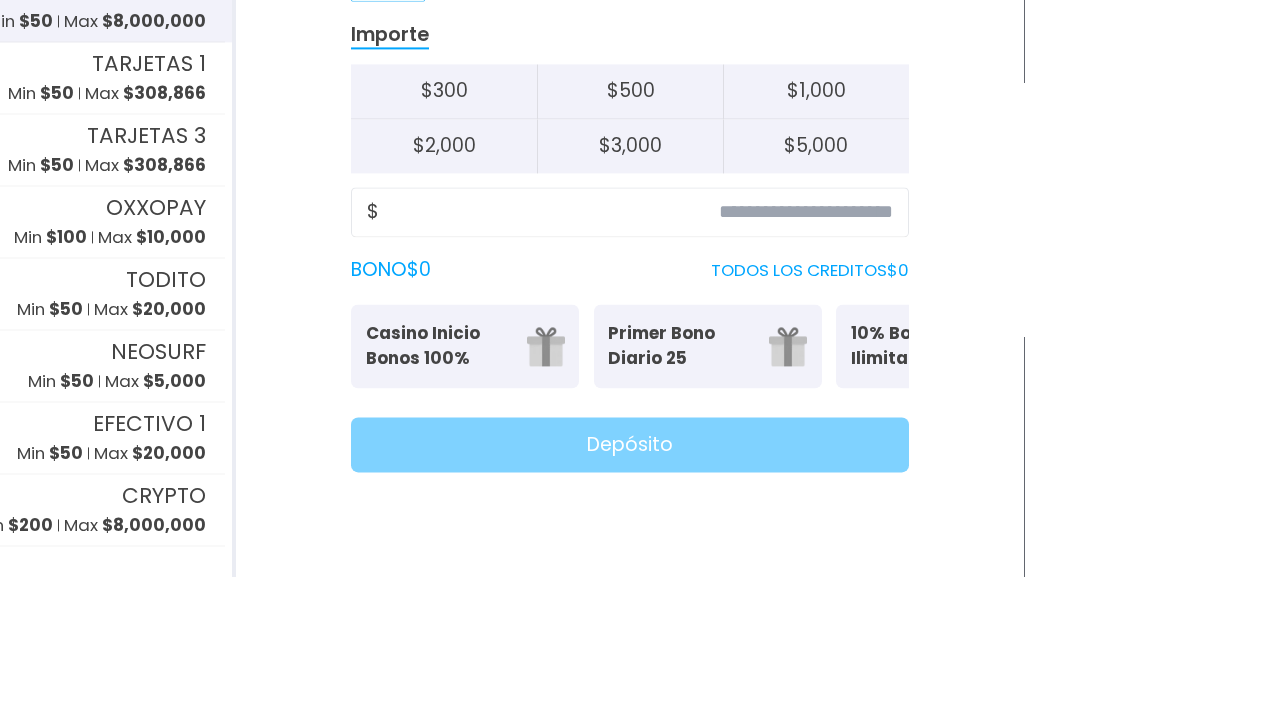 scroll, scrollTop: 927, scrollLeft: 0, axis: vertical 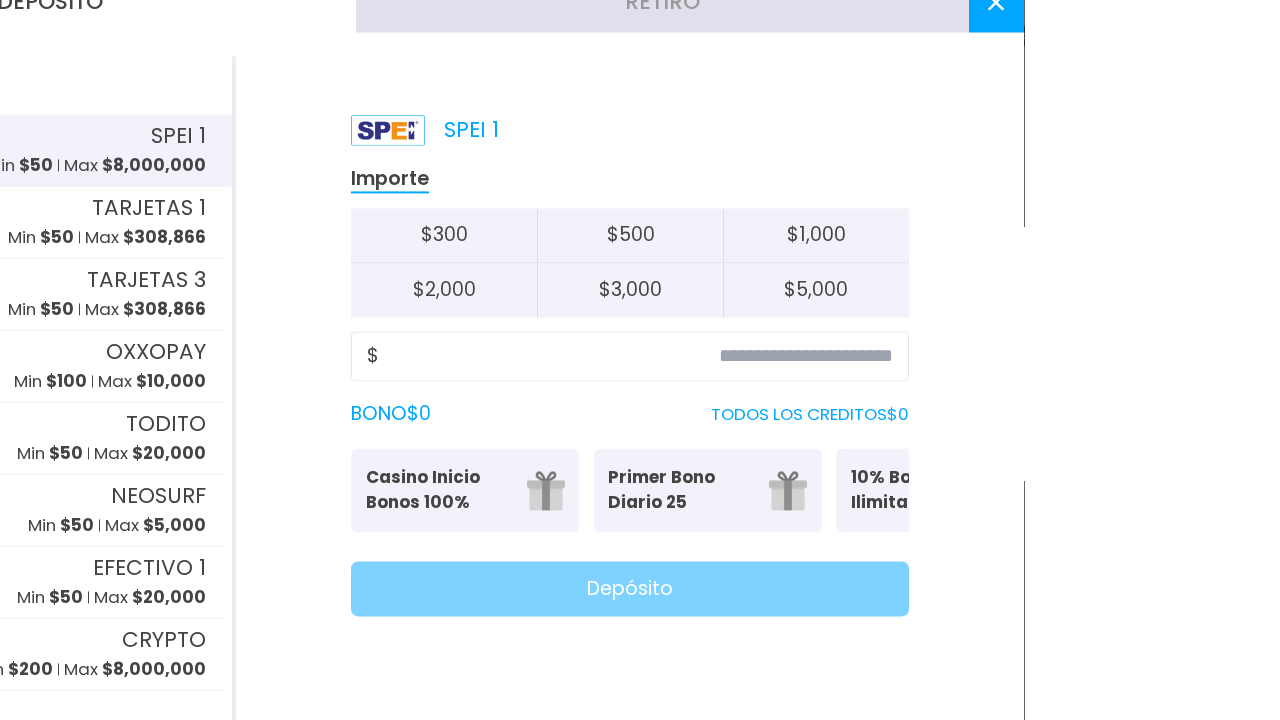 click on "SPEI 1" at bounding box center (681, 130) 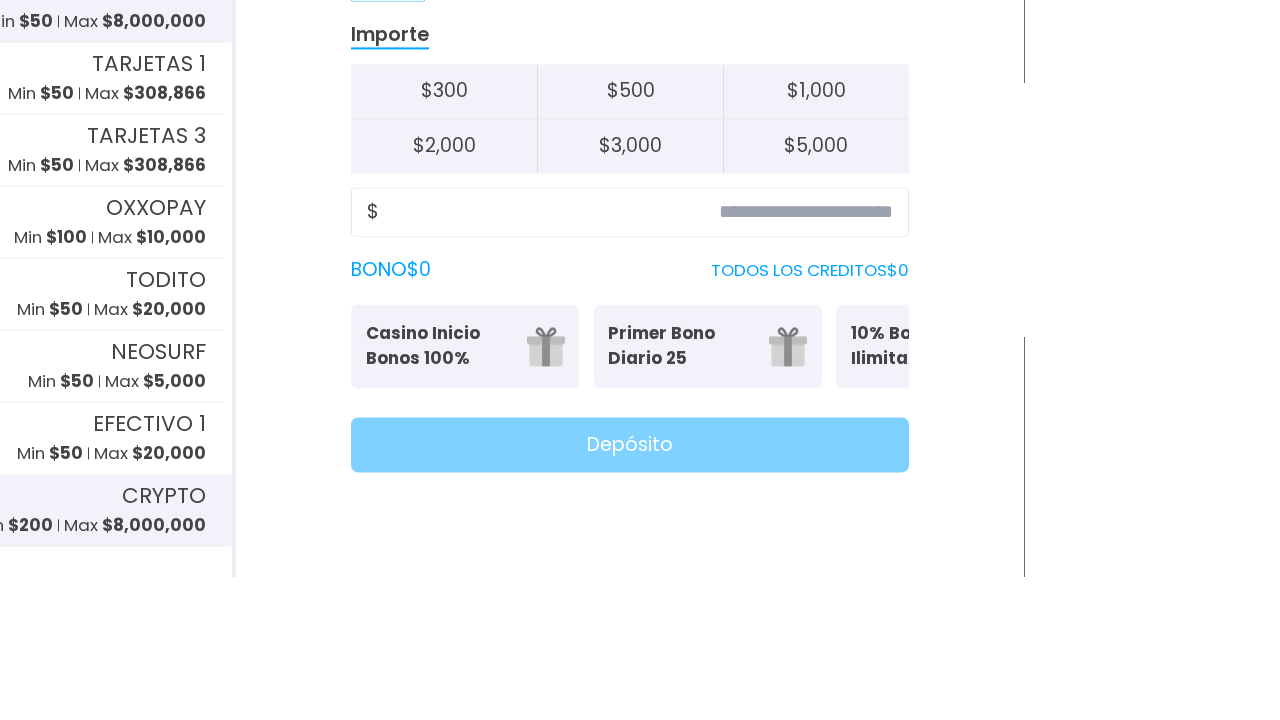 click on "CRYPTO Min   $ 200 Max   $ 8,000,000" at bounding box center [273, 654] 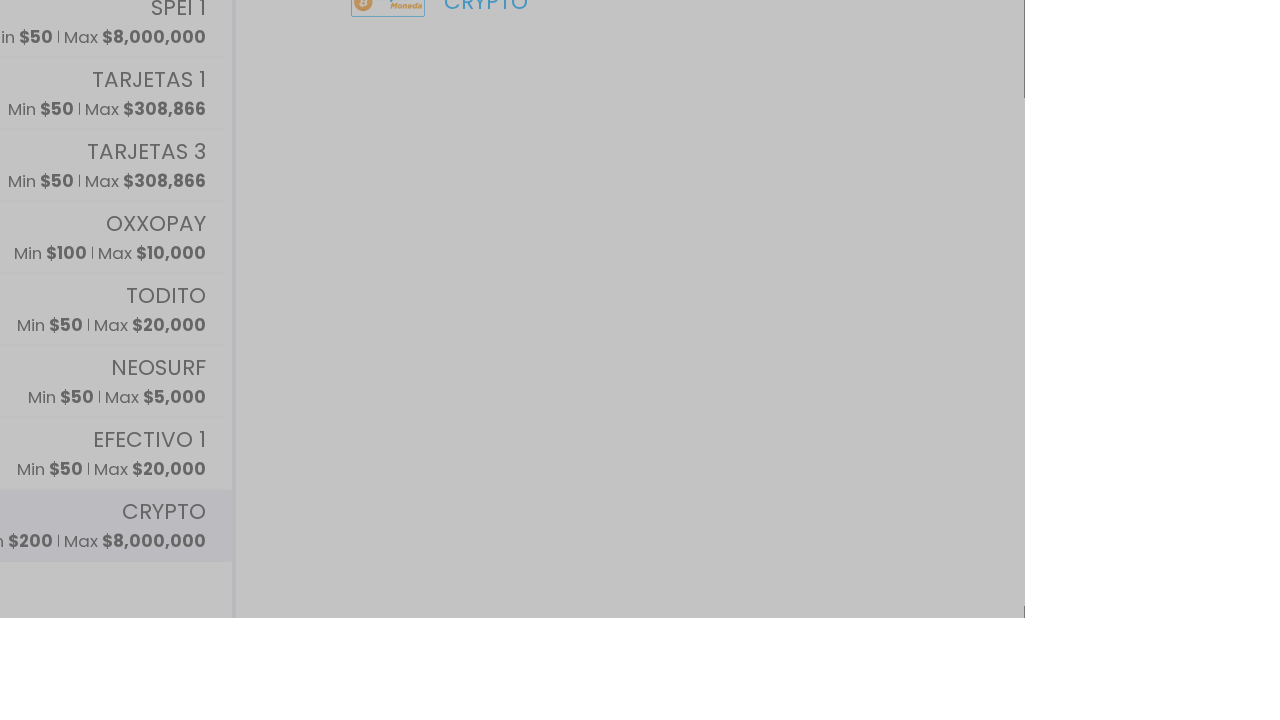 scroll, scrollTop: 1131, scrollLeft: 0, axis: vertical 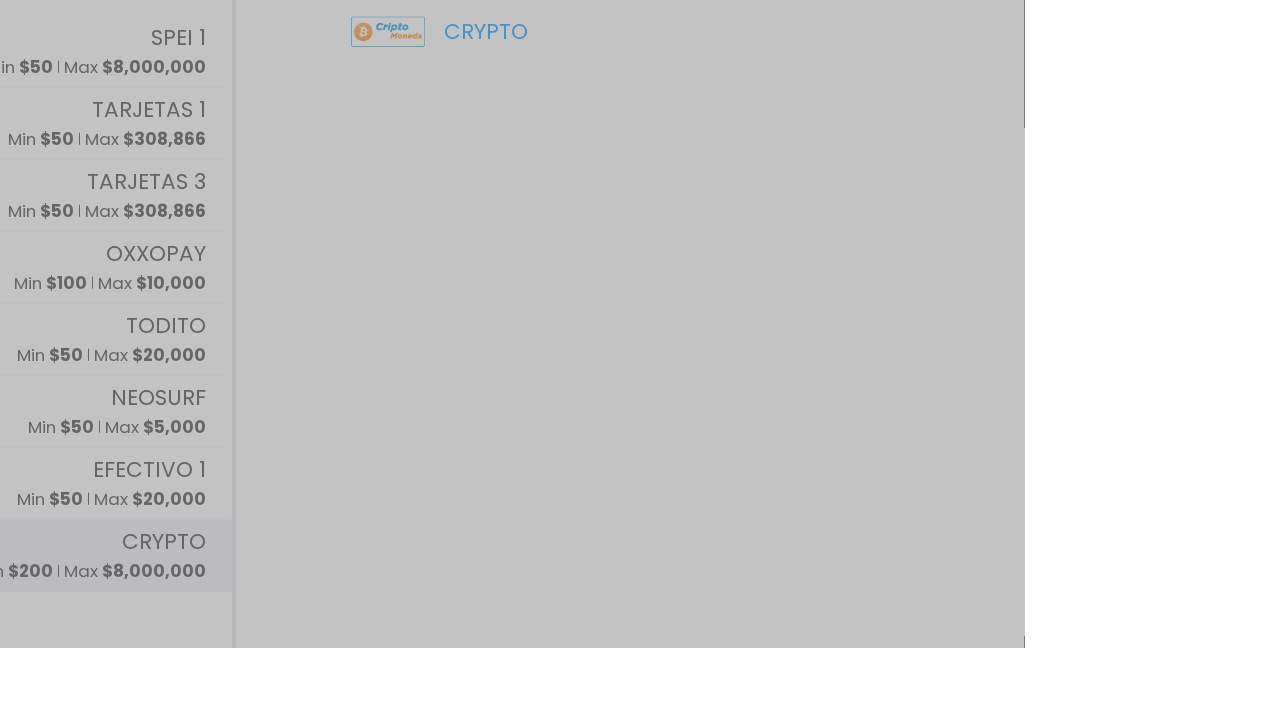 click at bounding box center (768, 432) 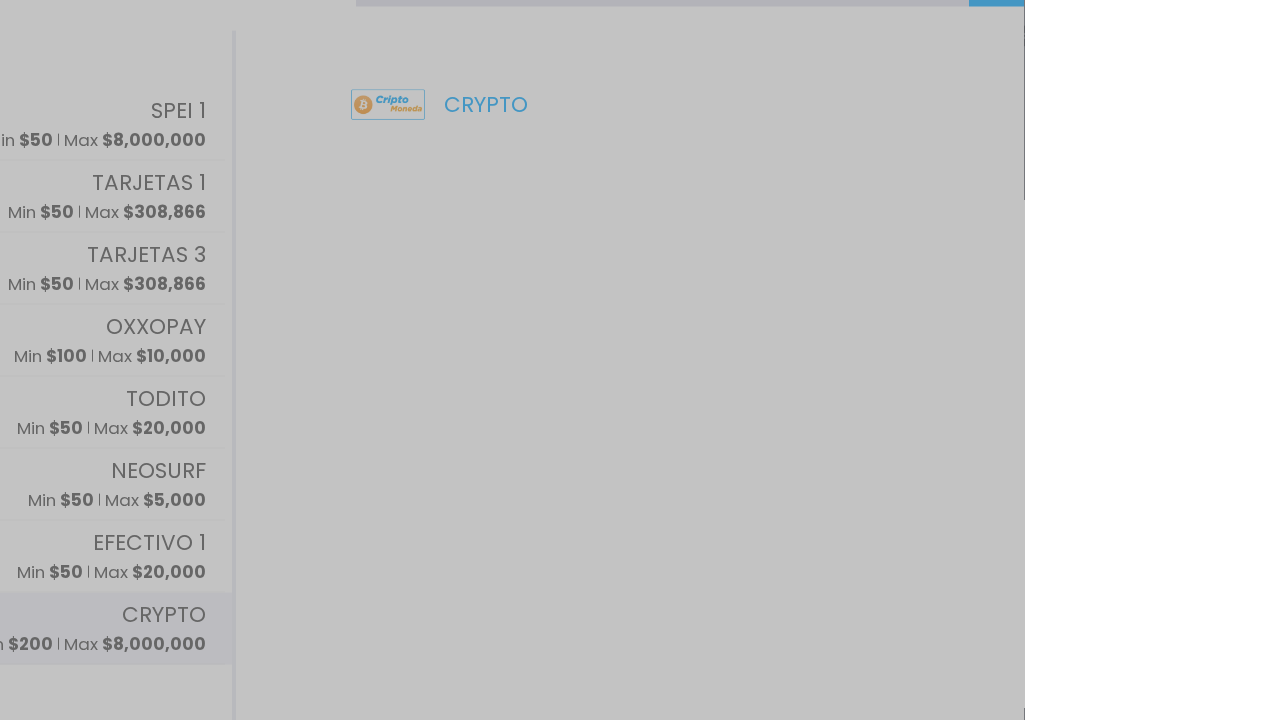 scroll, scrollTop: 914, scrollLeft: 0, axis: vertical 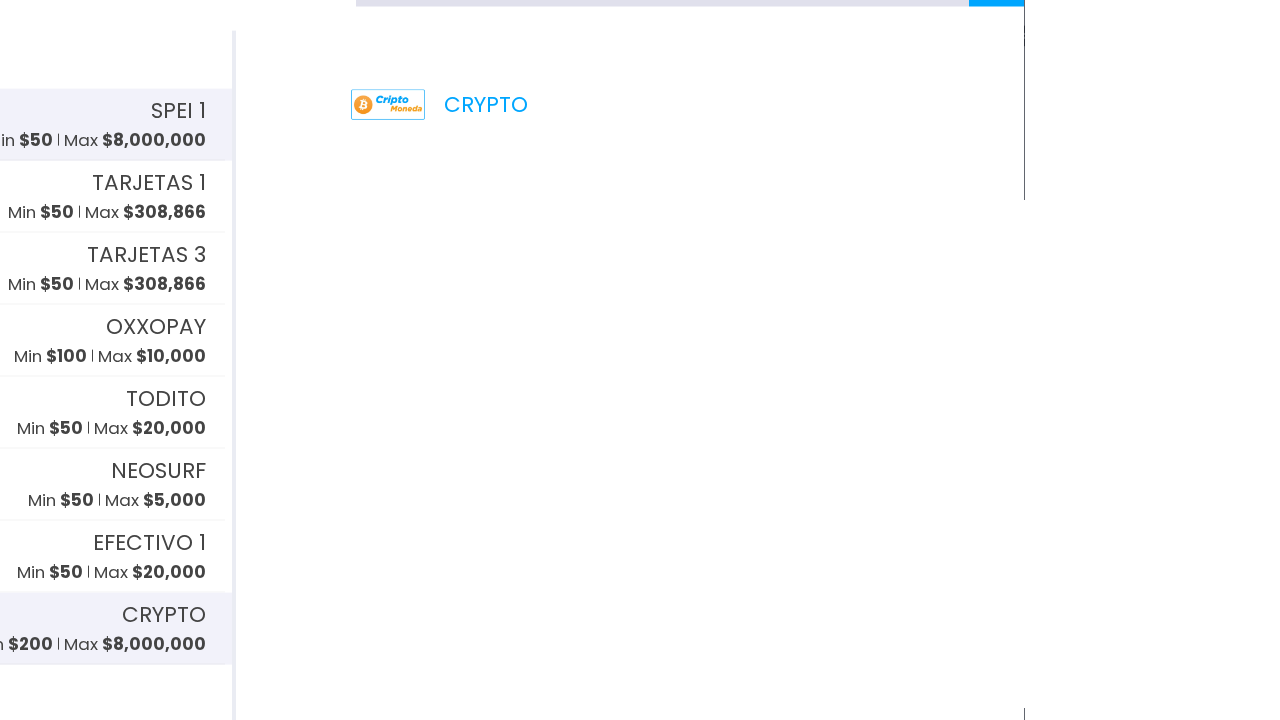 click on "SPEI 1" at bounding box center [434, 111] 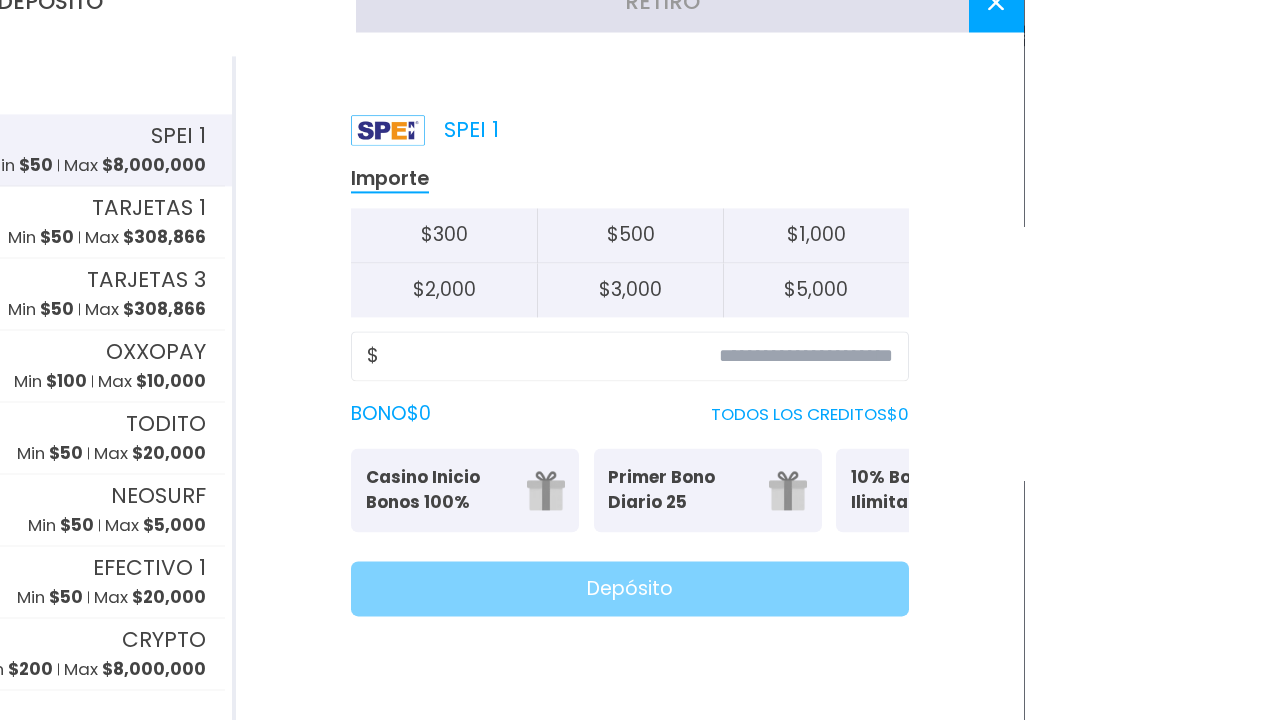 type 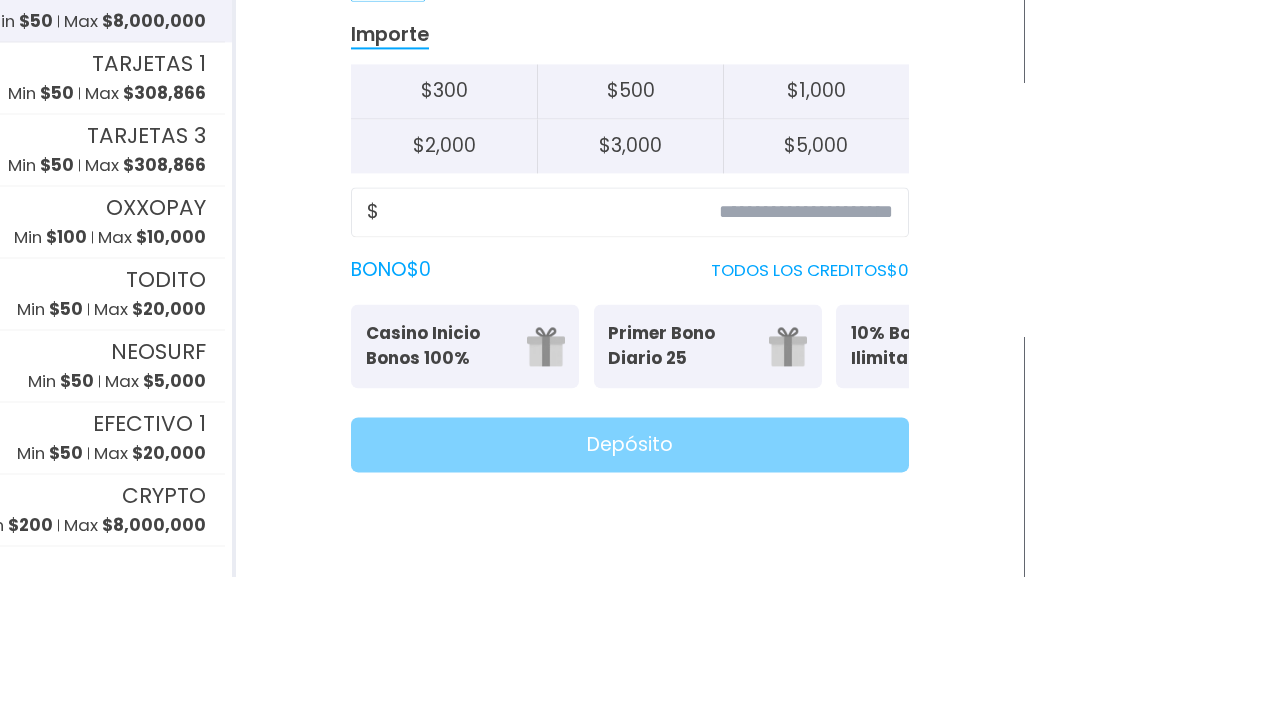 scroll, scrollTop: 2174, scrollLeft: 0, axis: vertical 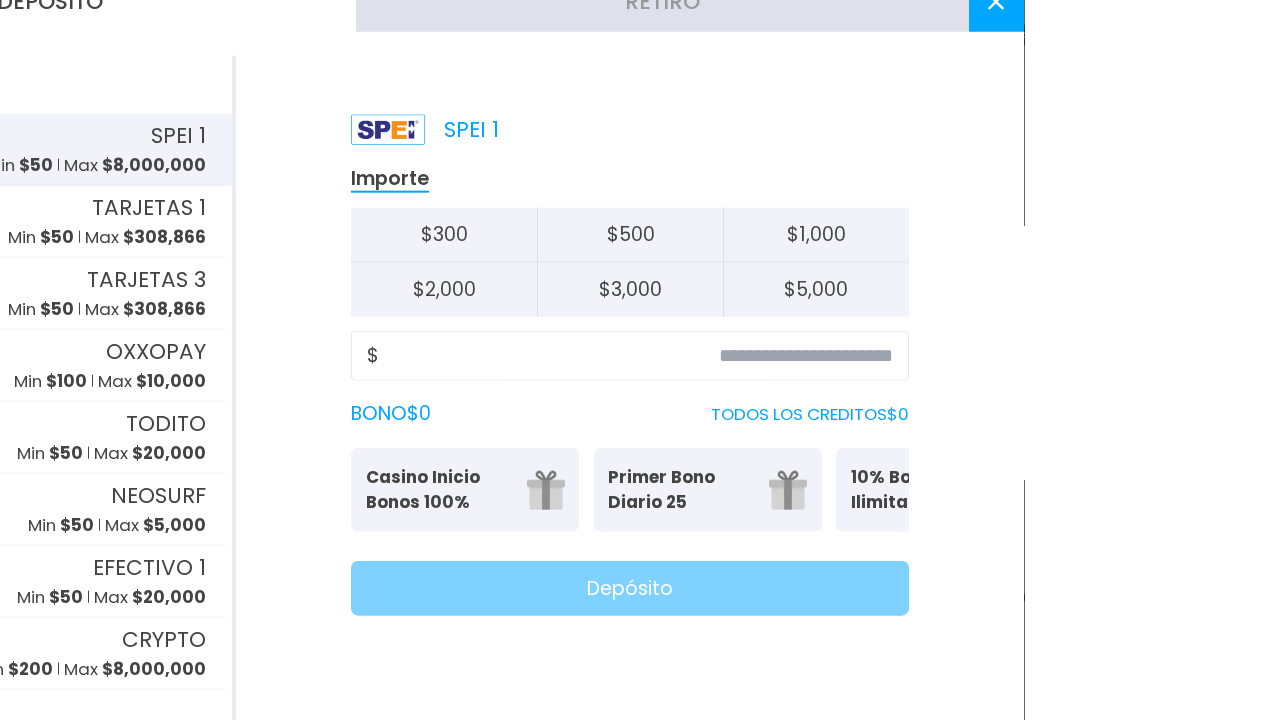 click on "SPEI 1" at bounding box center [885, 130] 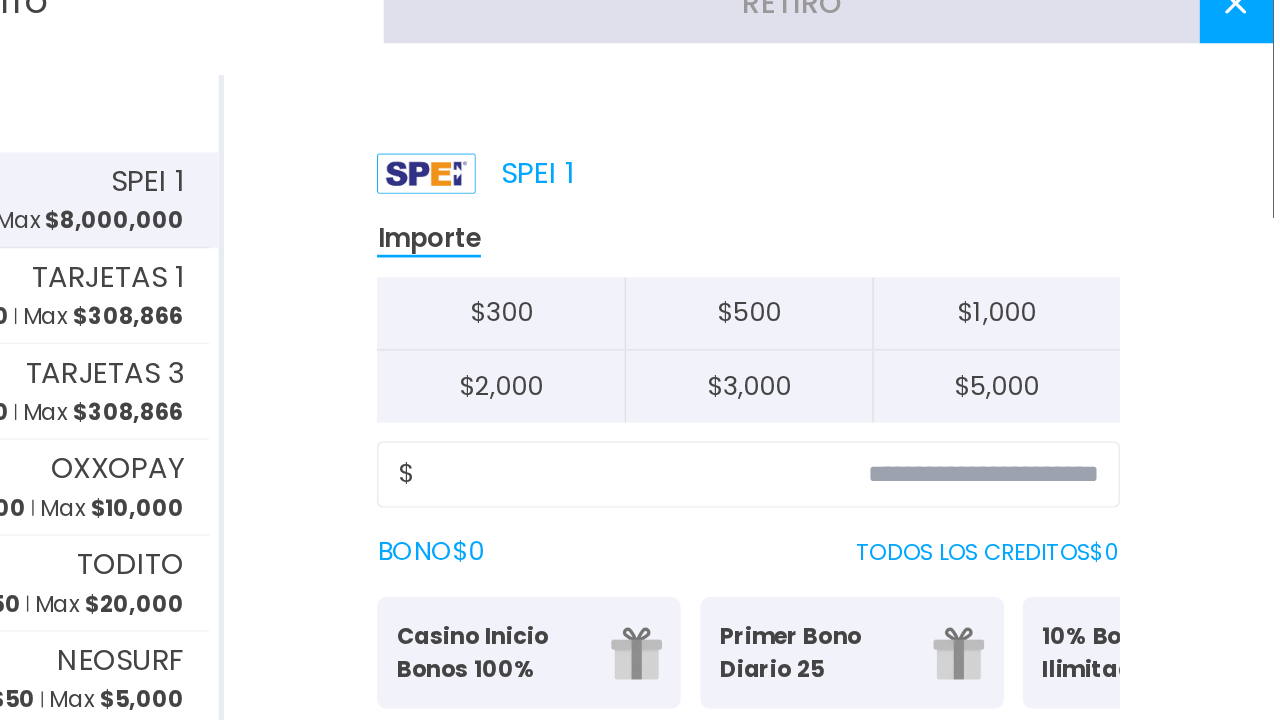scroll, scrollTop: 1988, scrollLeft: 0, axis: vertical 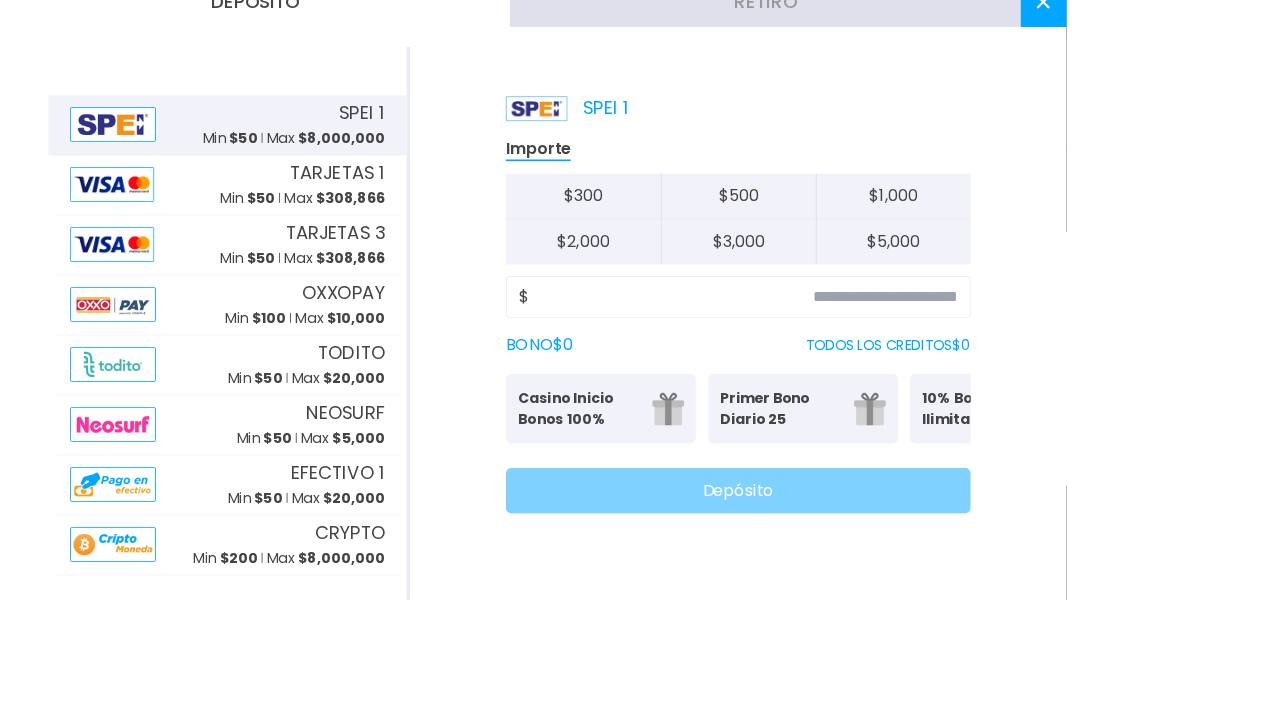 click on "SPEI 1 Importe $  300 $  500 $  1,000 $  2,000 $  3,000 $  5,000 $ BONO  $ 0 TODOS LOS CREDITOS  $ 0 Casino Inicio Bonos 100% Es necesario apostar 30 veces. Primer Bono Diario 25 Tu primer bono diario 10% Bono Ilimitado Bono del 10%: (Sin límite de Retiro) Depósito" at bounding box center (886, 401) 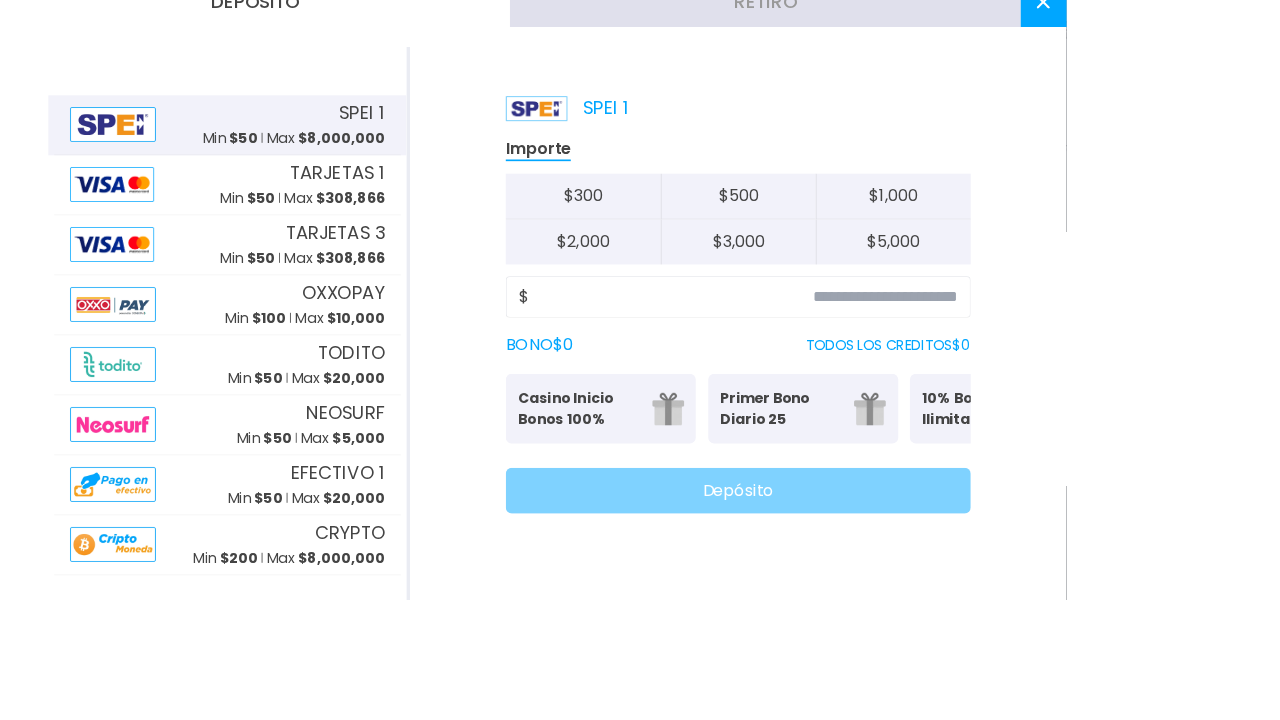 click at bounding box center (644, 130) 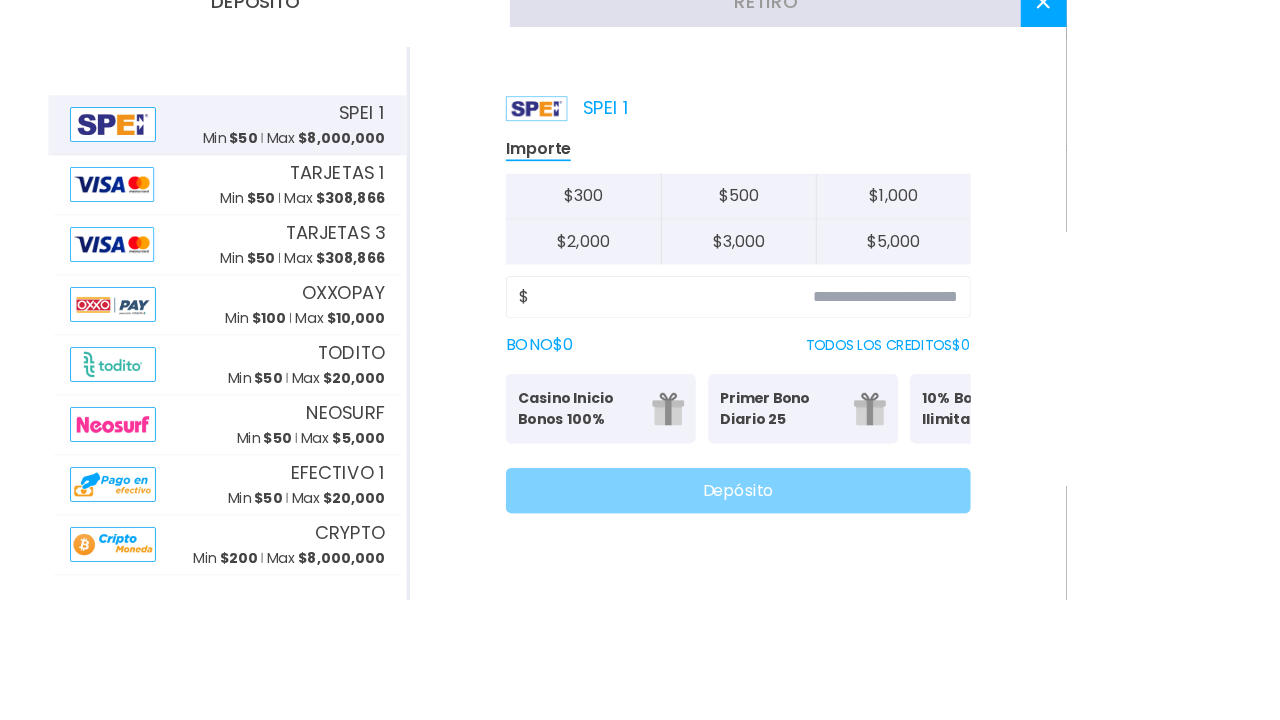click on "$  300" at bounding box center [700, 235] 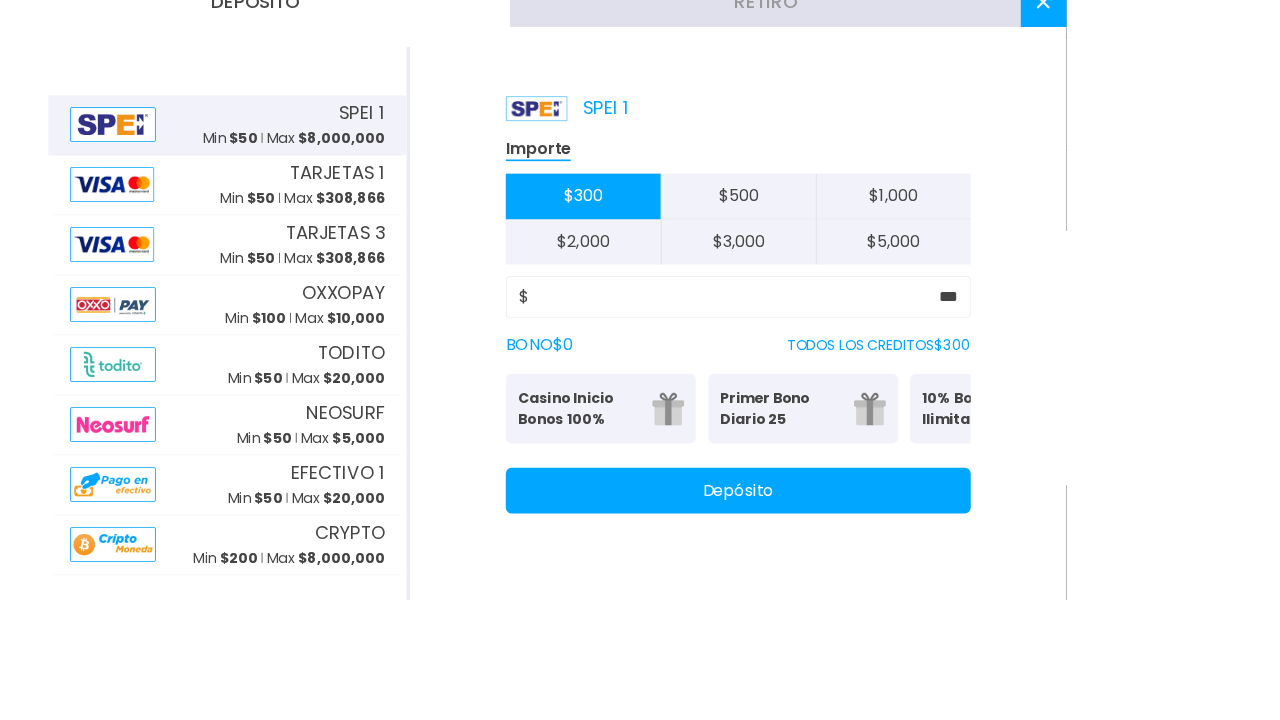 click at bounding box center (802, 491) 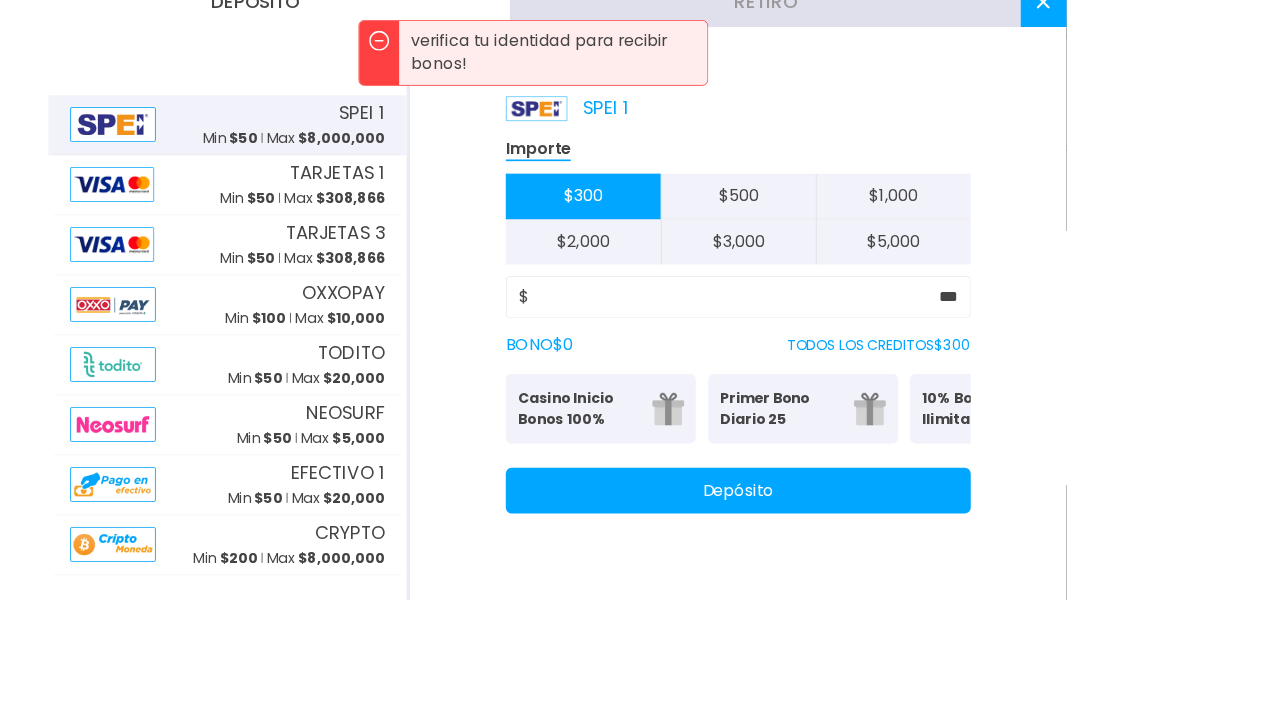 click on "Depósito" at bounding box center (885, 589) 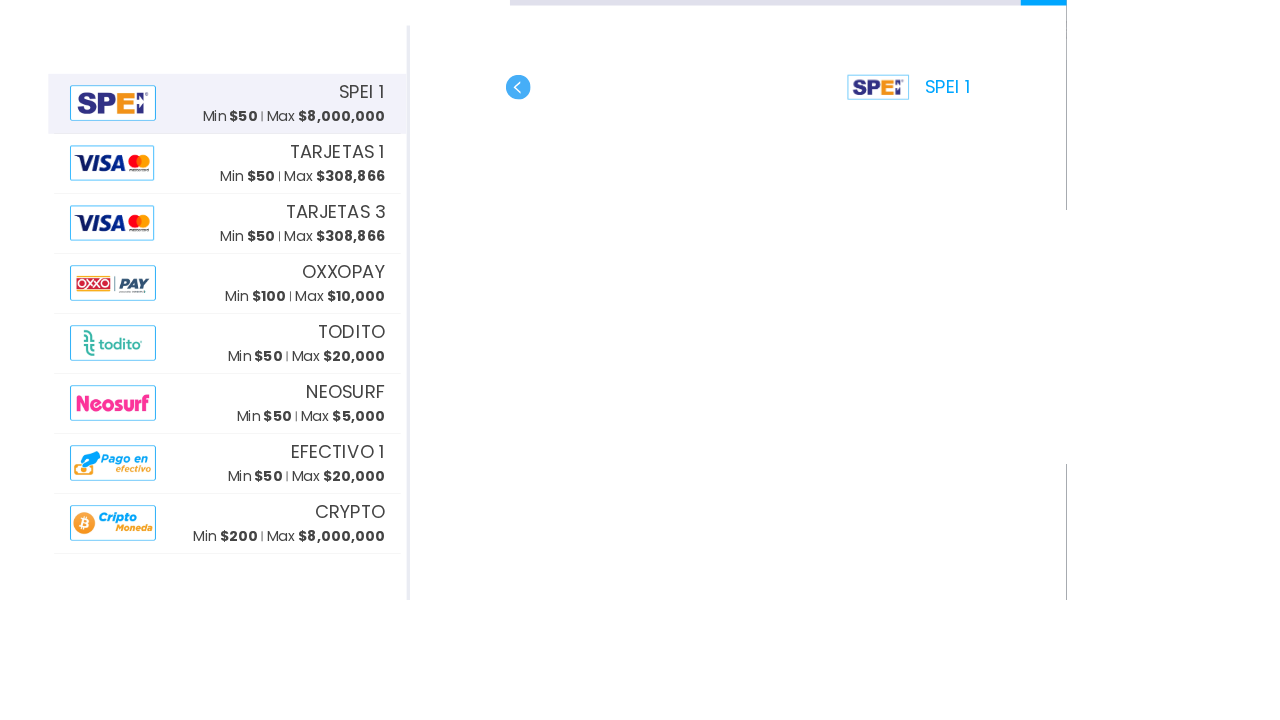 scroll, scrollTop: 4294, scrollLeft: 0, axis: vertical 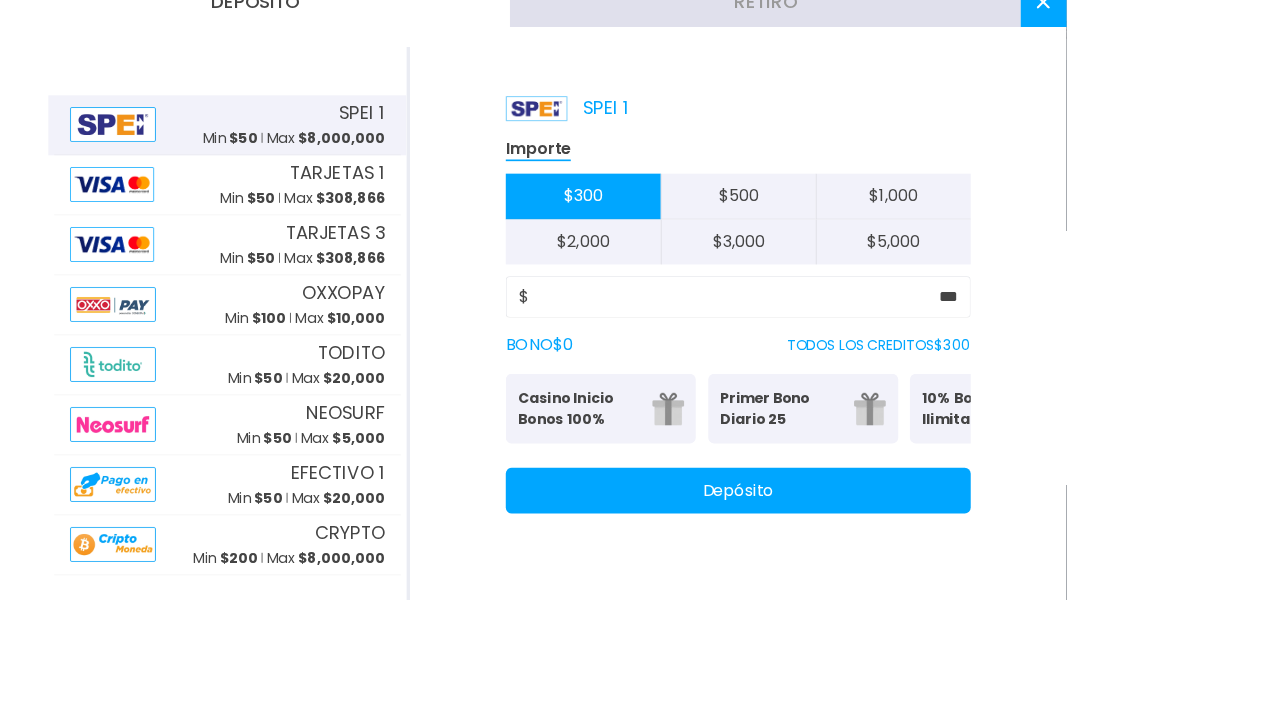 click on "Primer Bono Diario 25 Tu primer bono diario" at bounding box center [964, 491] 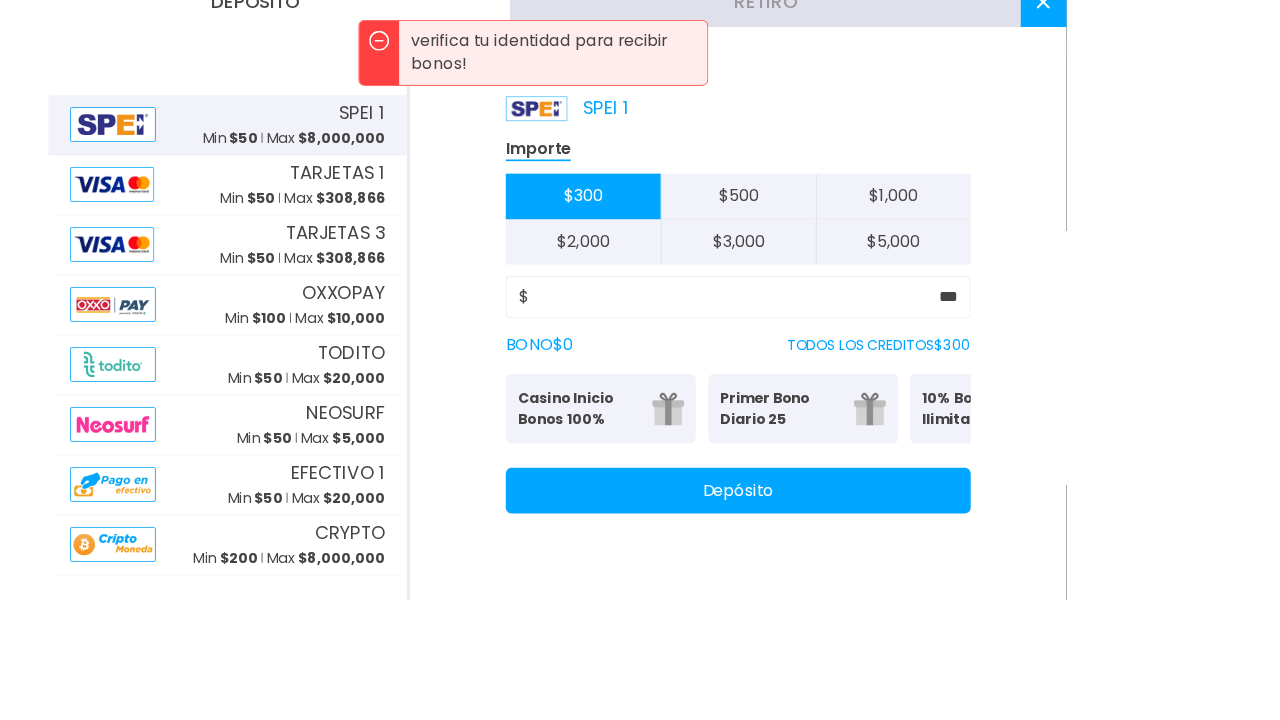 click on "Casino Inicio Bonos 100% Es necesario apostar 30 veces." at bounding box center [721, 491] 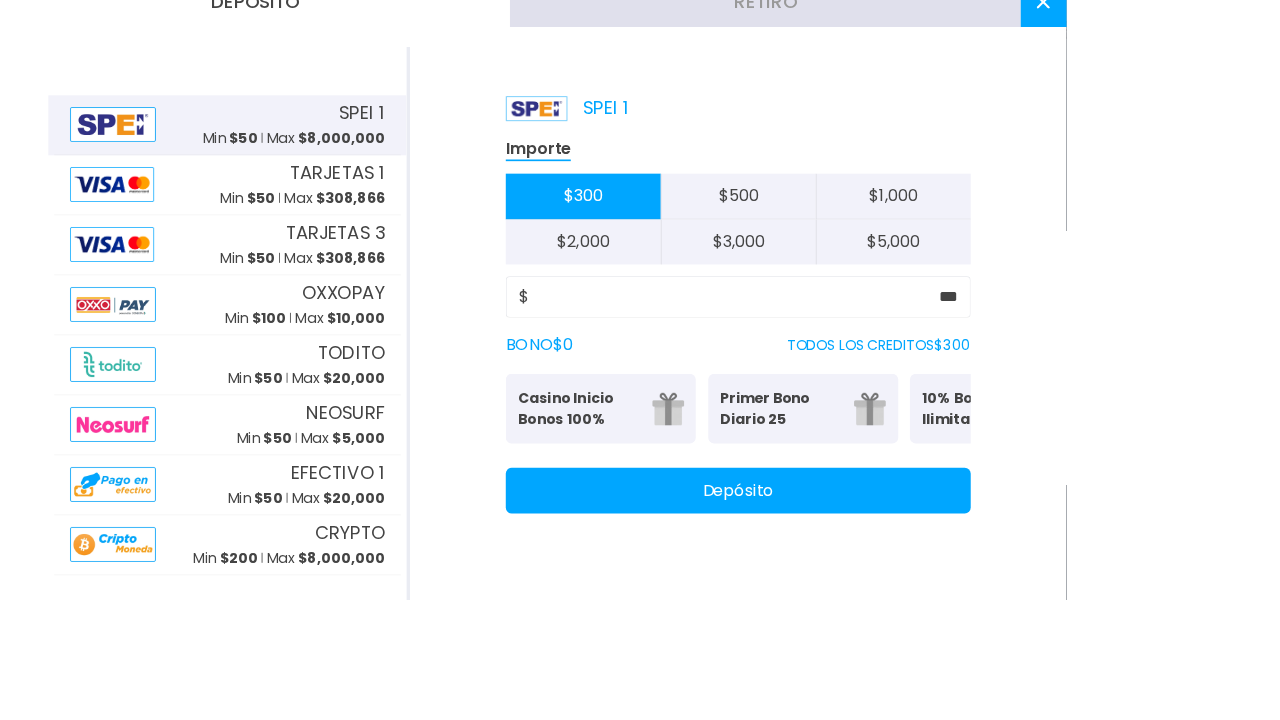 click on "Depósito" at bounding box center [306, 2] 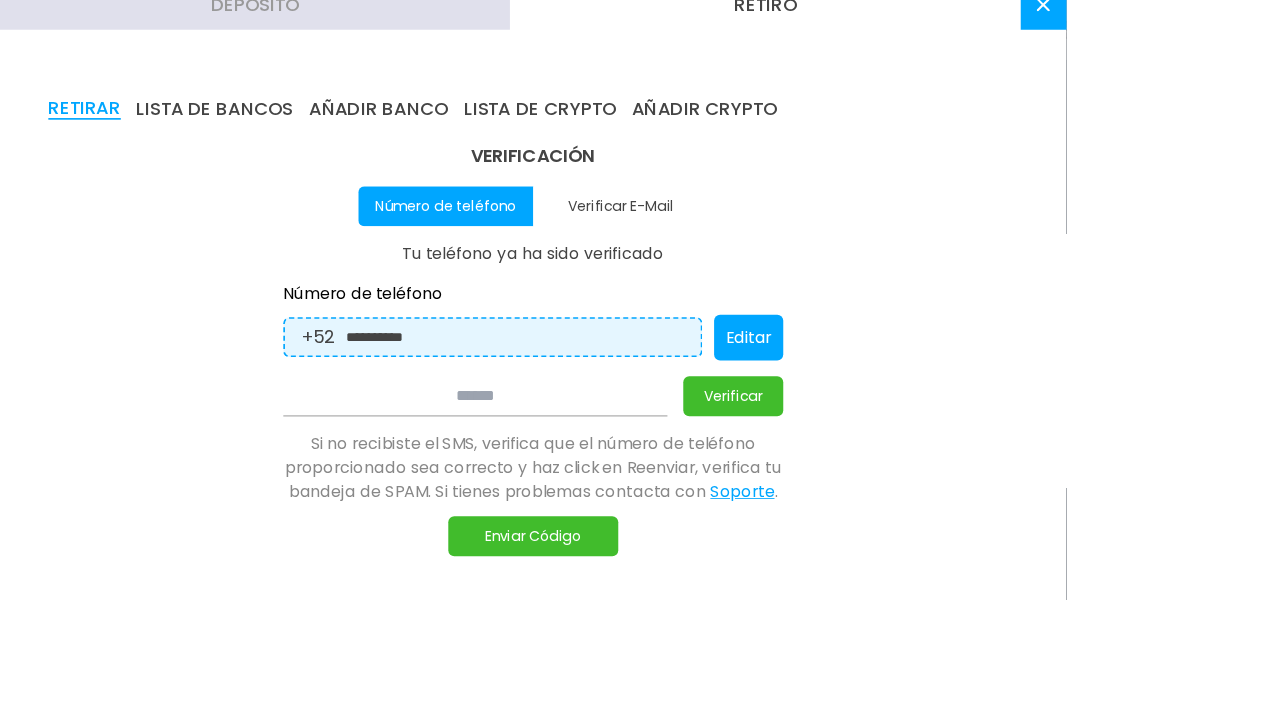 click on "Verificar E-Mail" at bounding box center (745, 248) 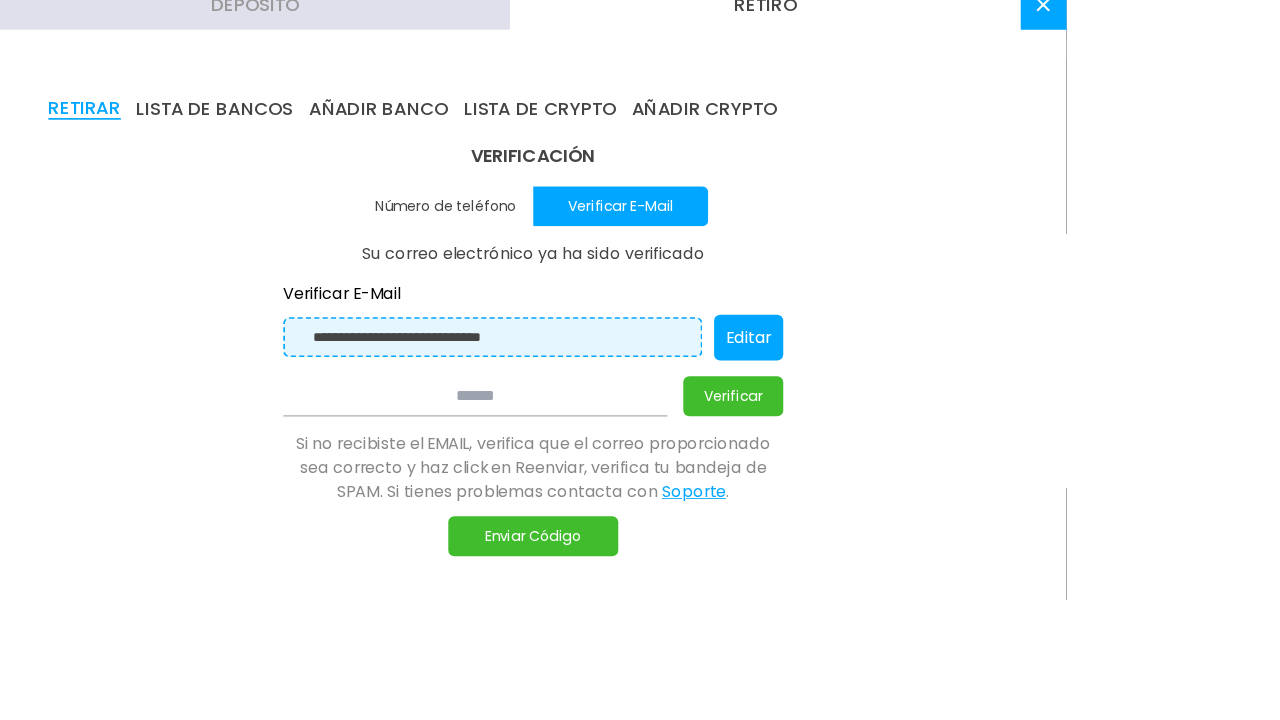 click on "Verificar" at bounding box center [880, 476] 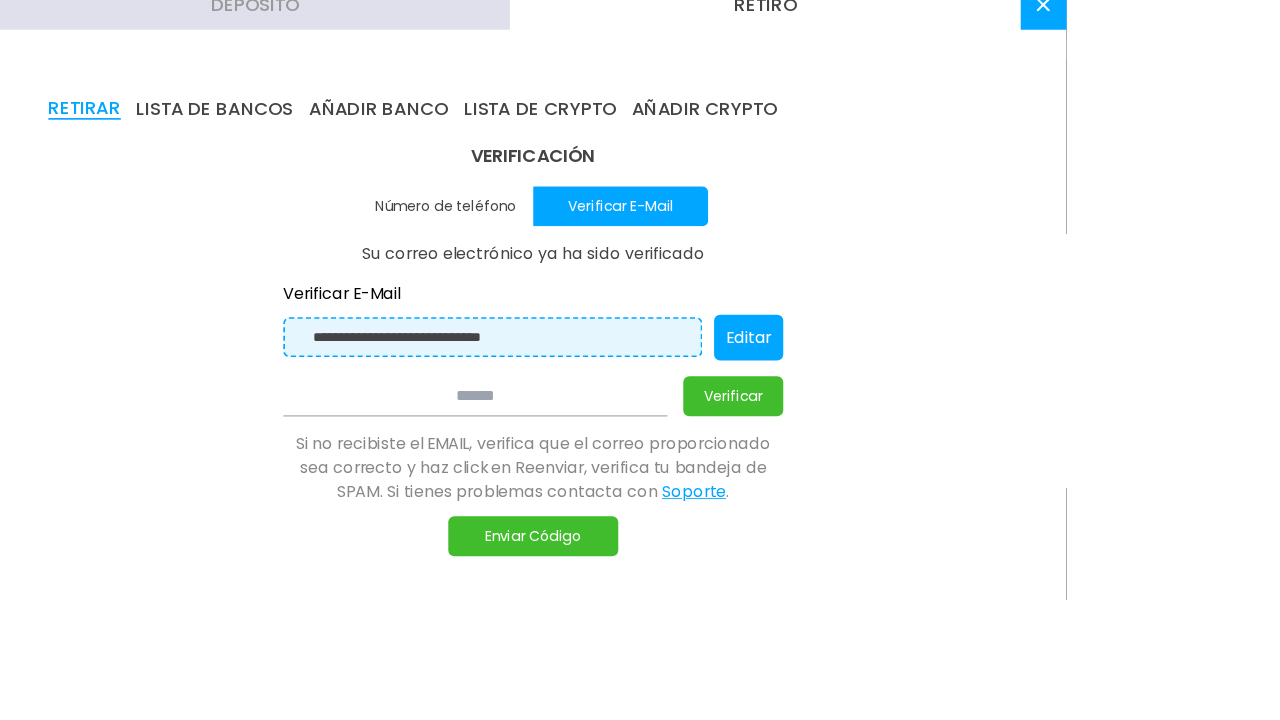 scroll, scrollTop: 4294, scrollLeft: 0, axis: vertical 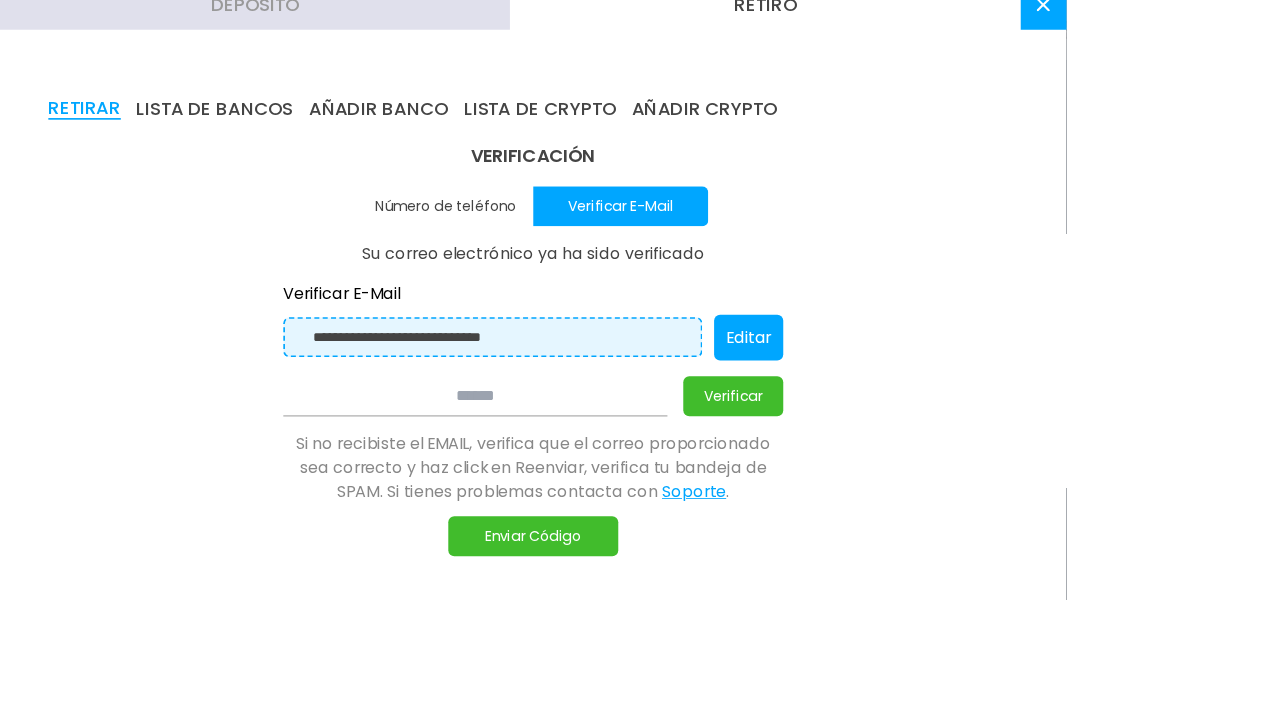 click on "Enviar Código" at bounding box center [640, 644] 